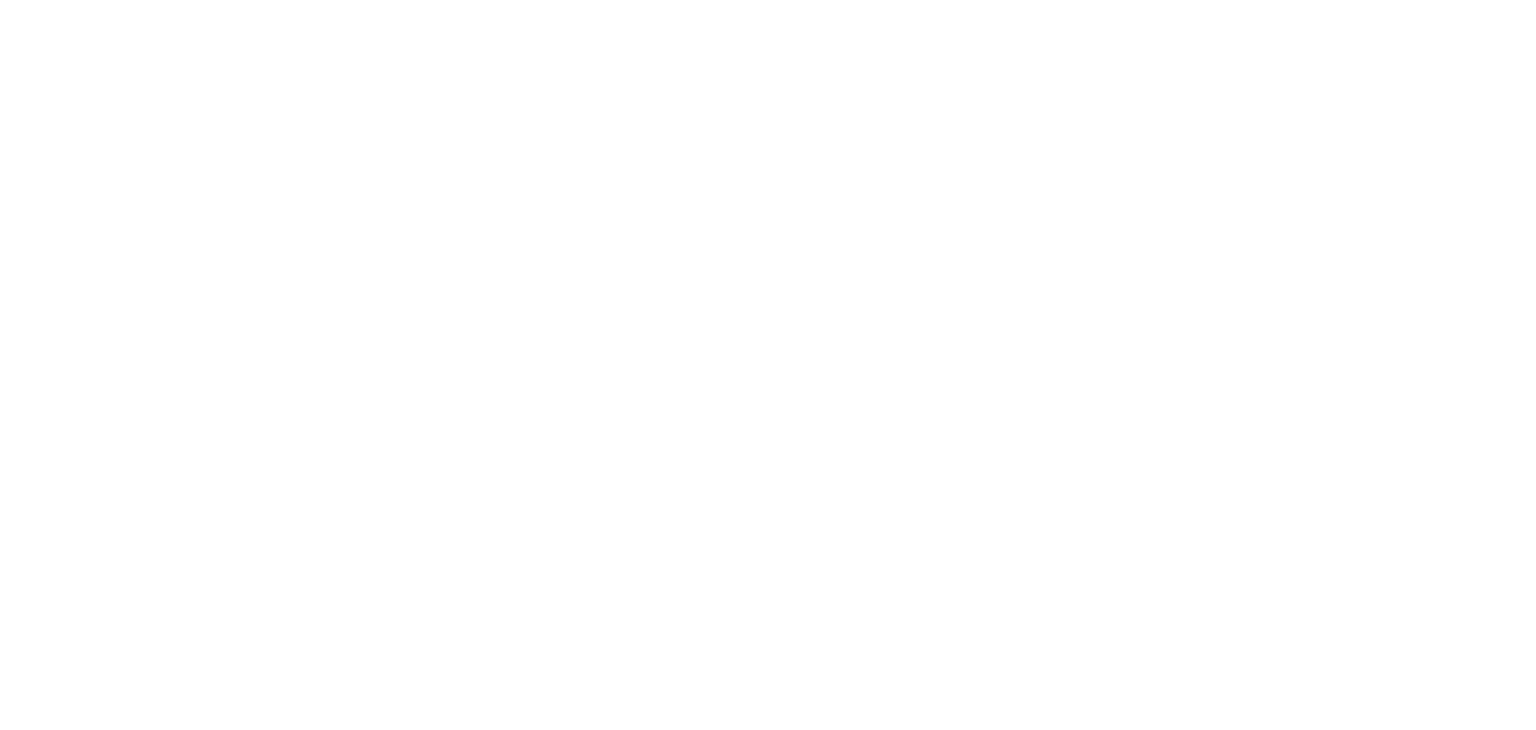 scroll, scrollTop: 0, scrollLeft: 0, axis: both 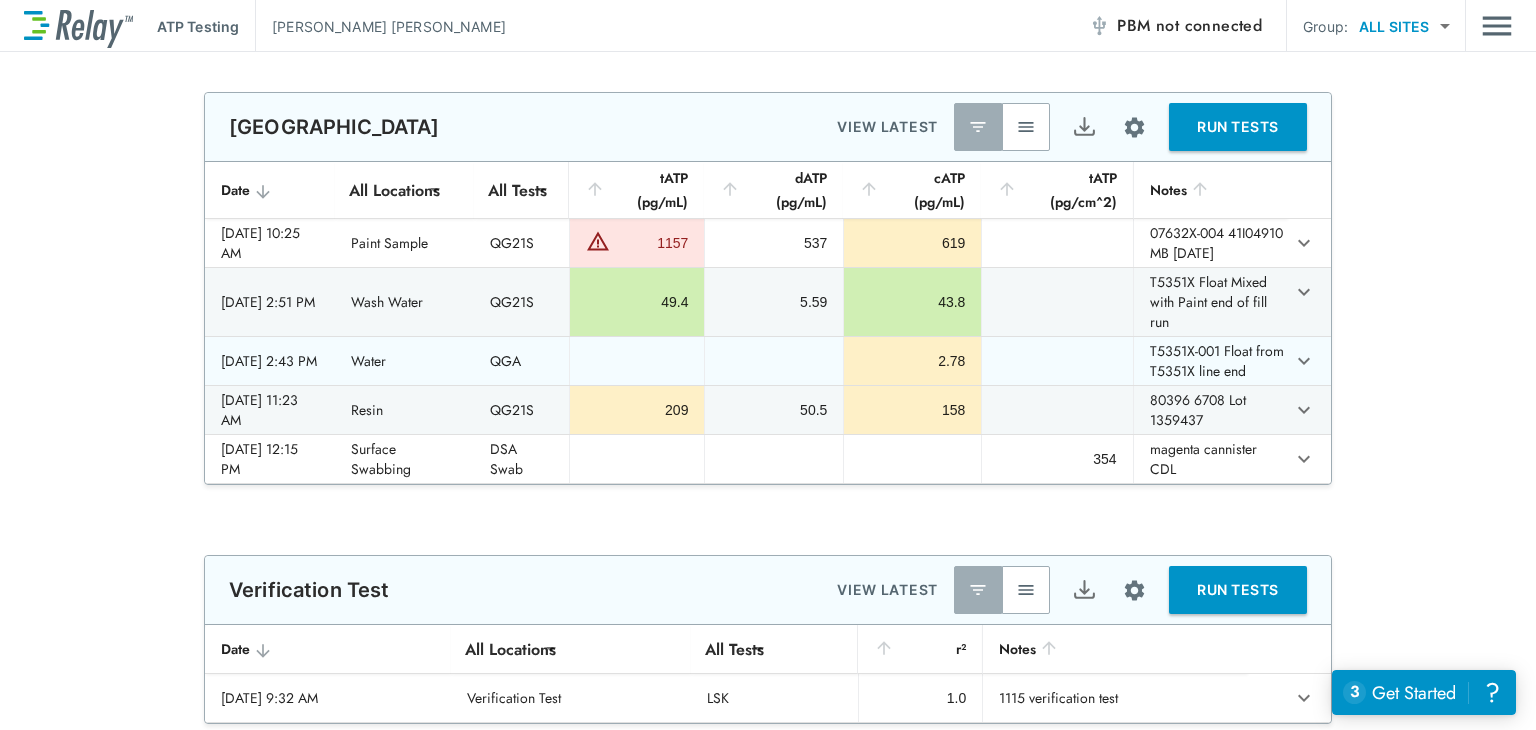 type on "**********" 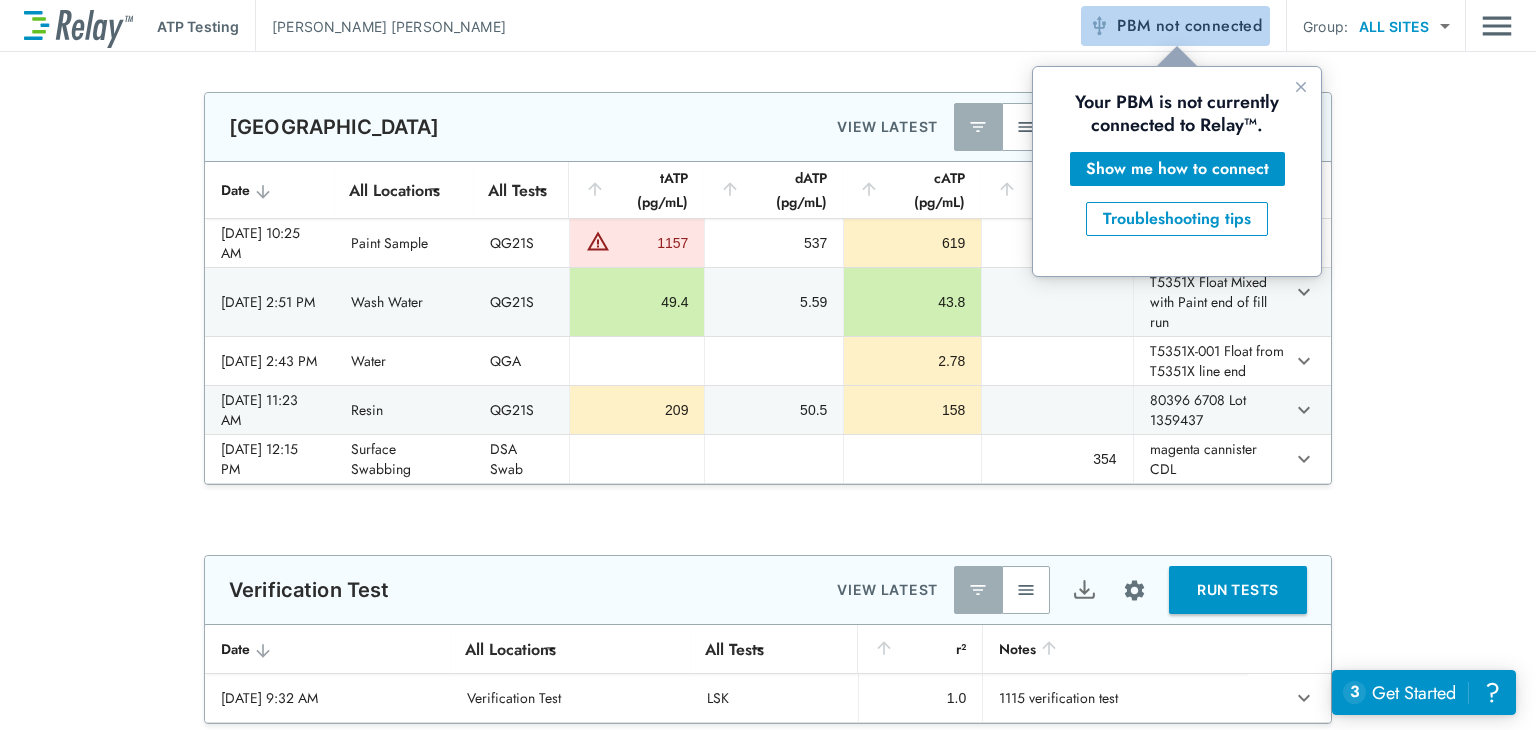 click on "not connected" at bounding box center (1209, 25) 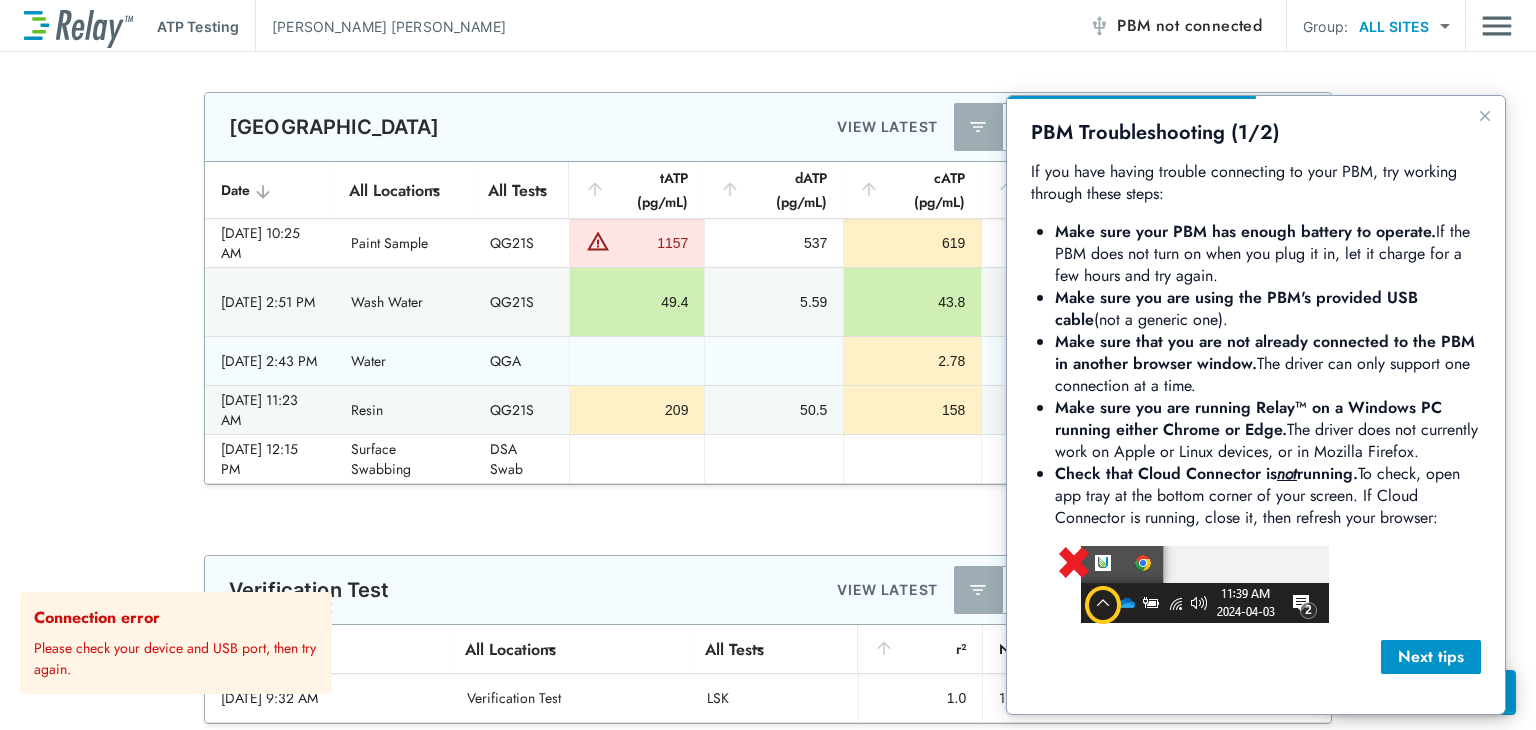 scroll, scrollTop: 0, scrollLeft: 0, axis: both 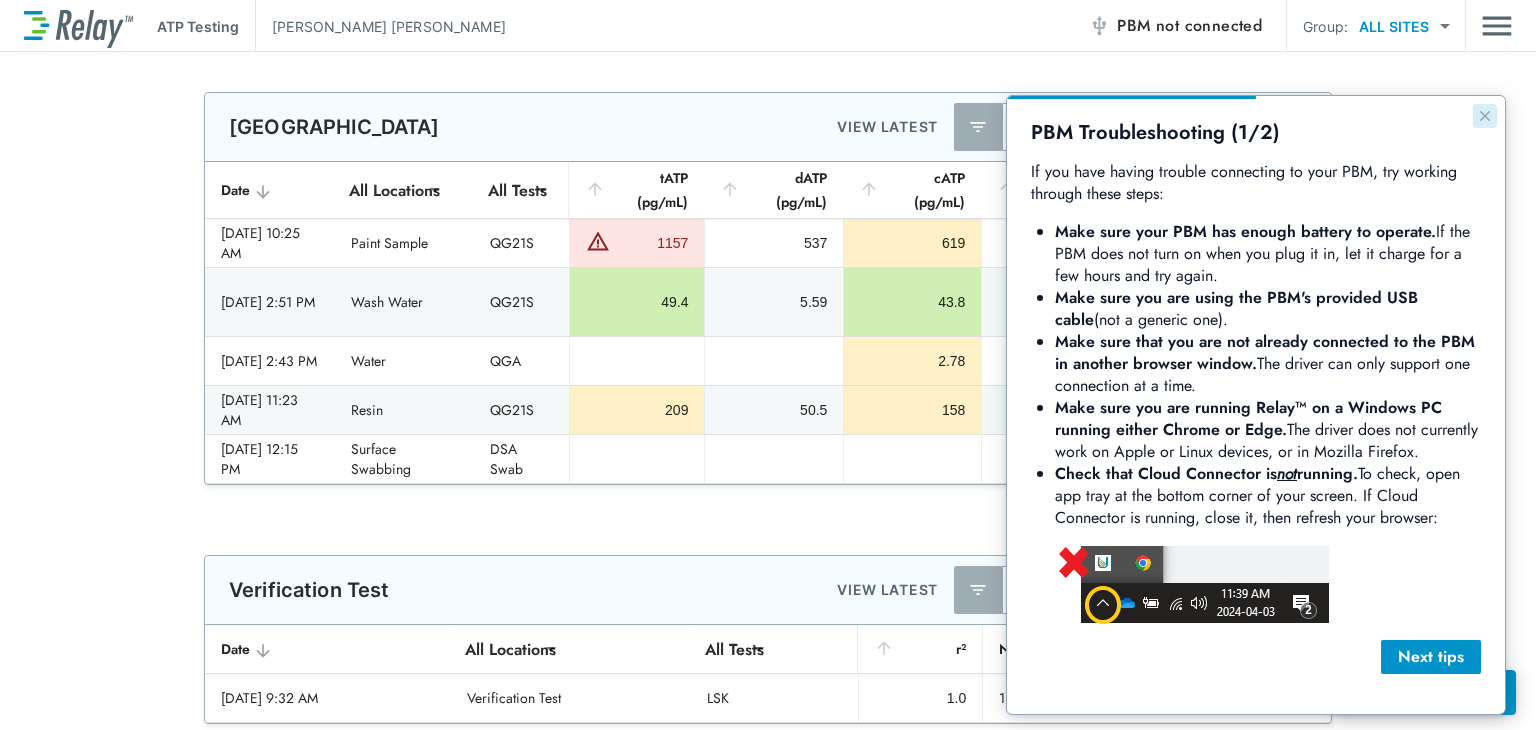 click at bounding box center (1485, 116) 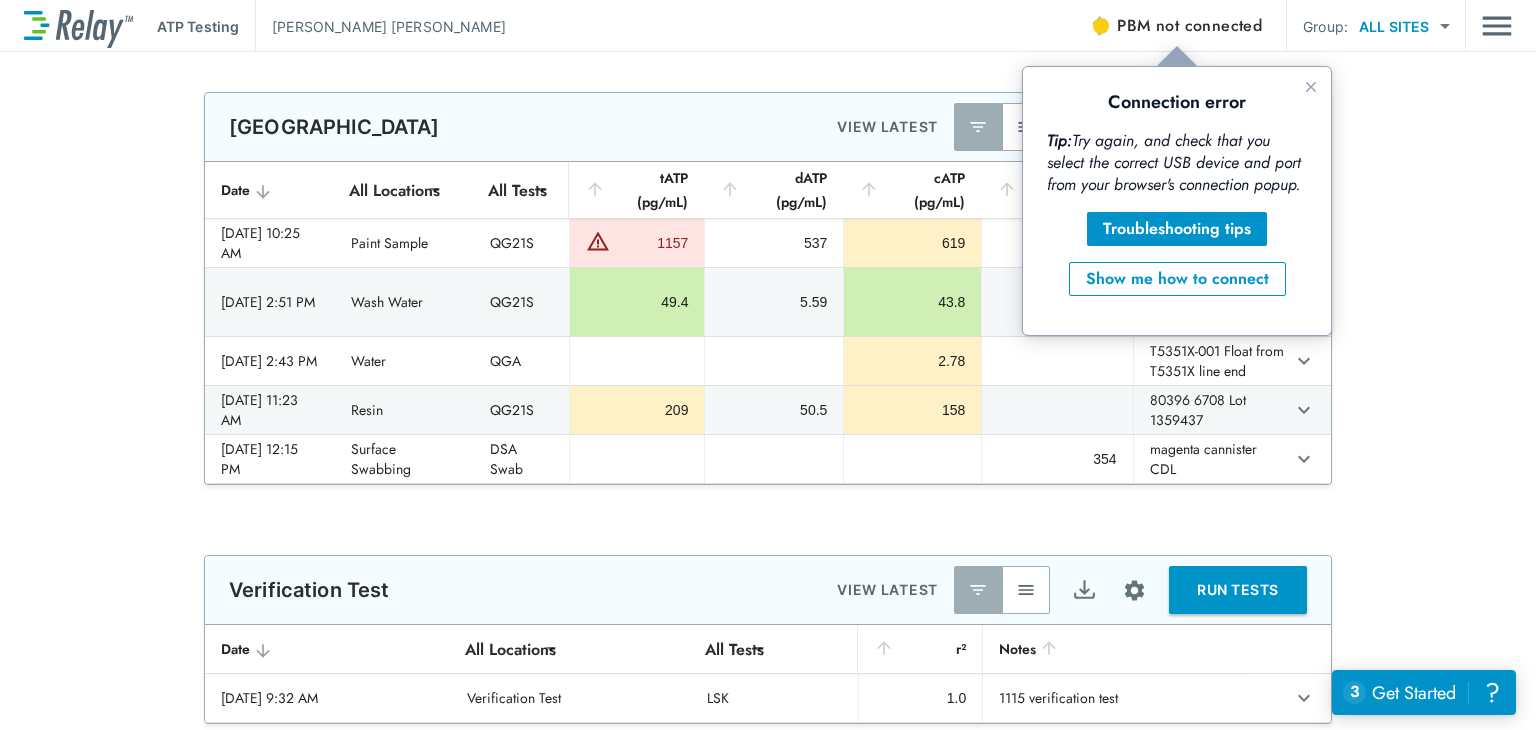 scroll, scrollTop: 0, scrollLeft: 0, axis: both 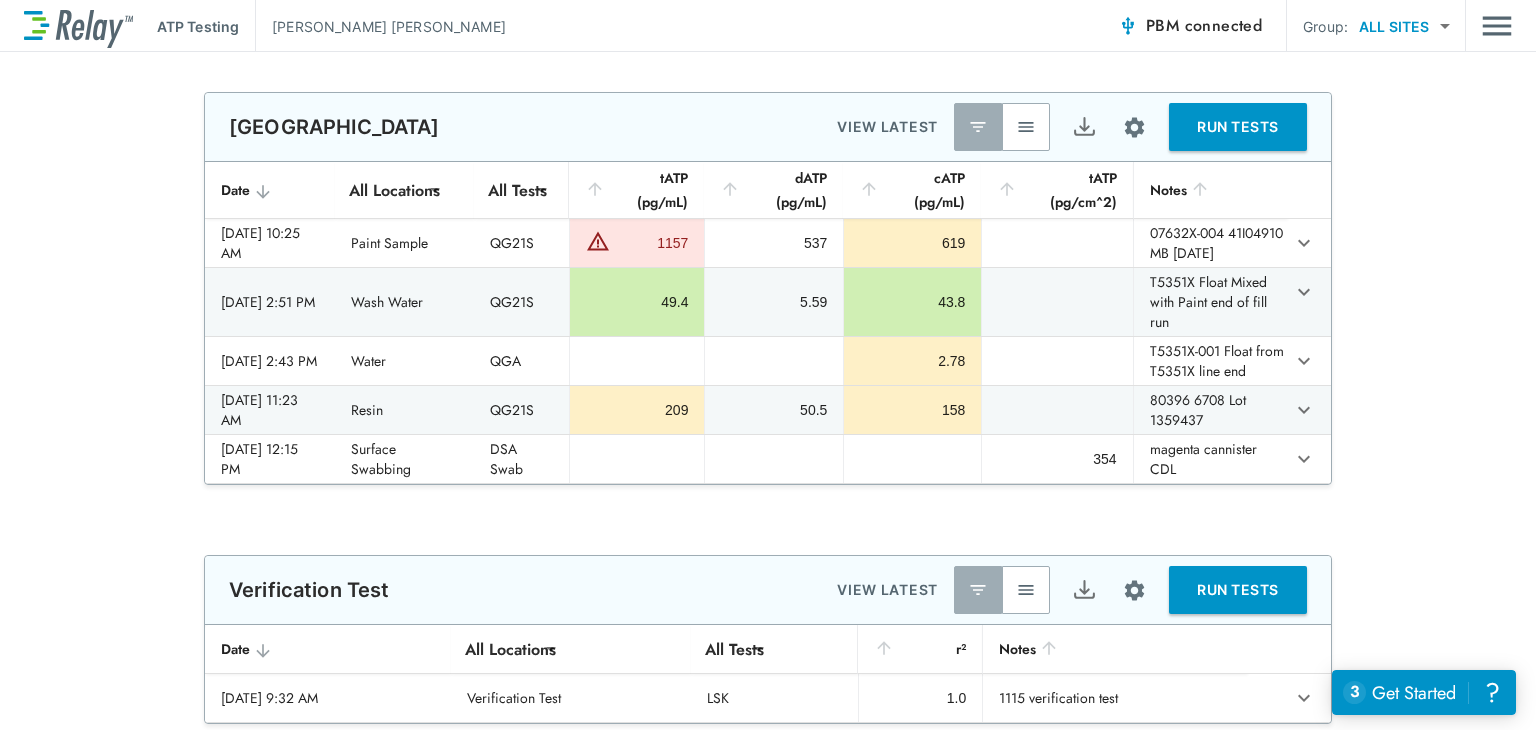 click on "RUN TESTS" at bounding box center (1238, 127) 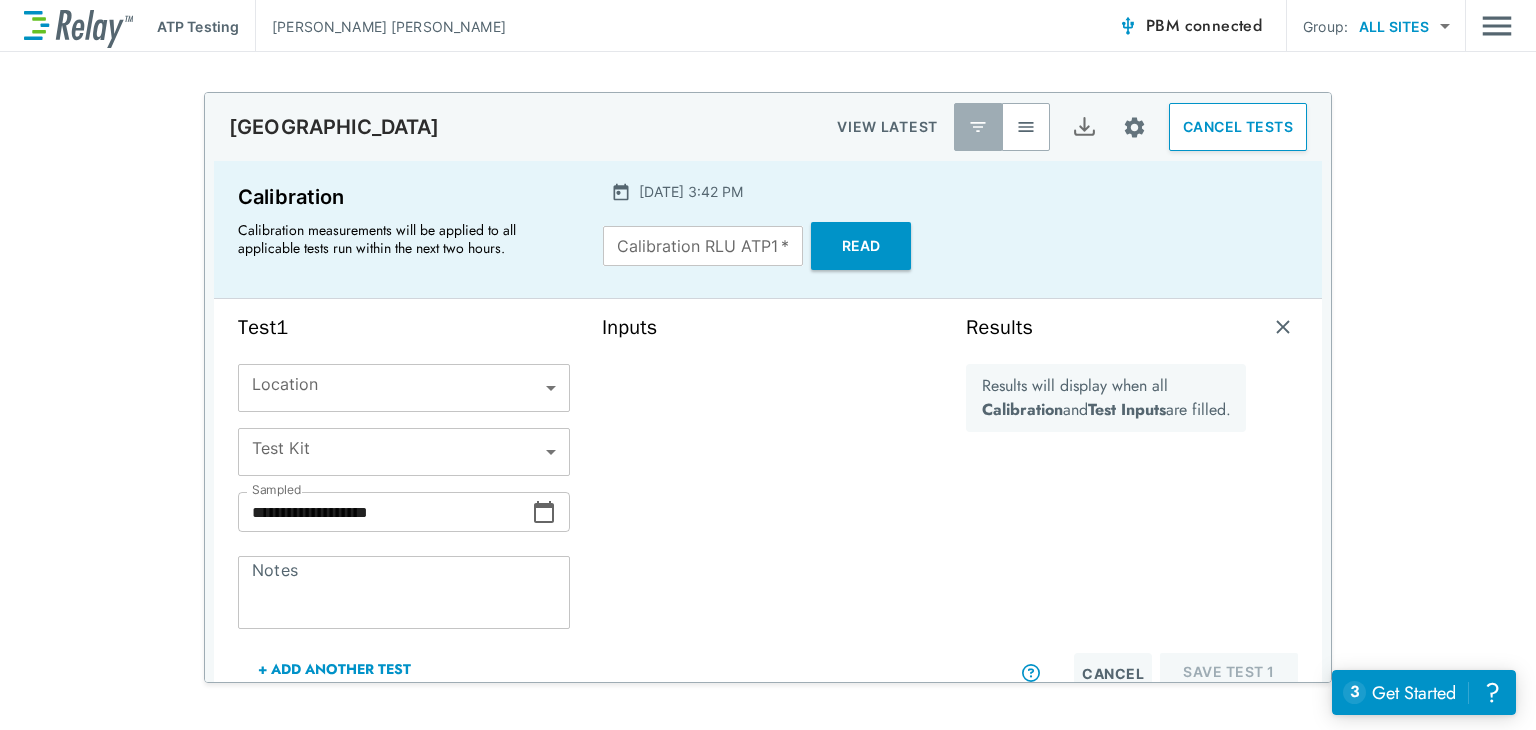 click on "Calibration RLU ATP1   *" at bounding box center (703, 246) 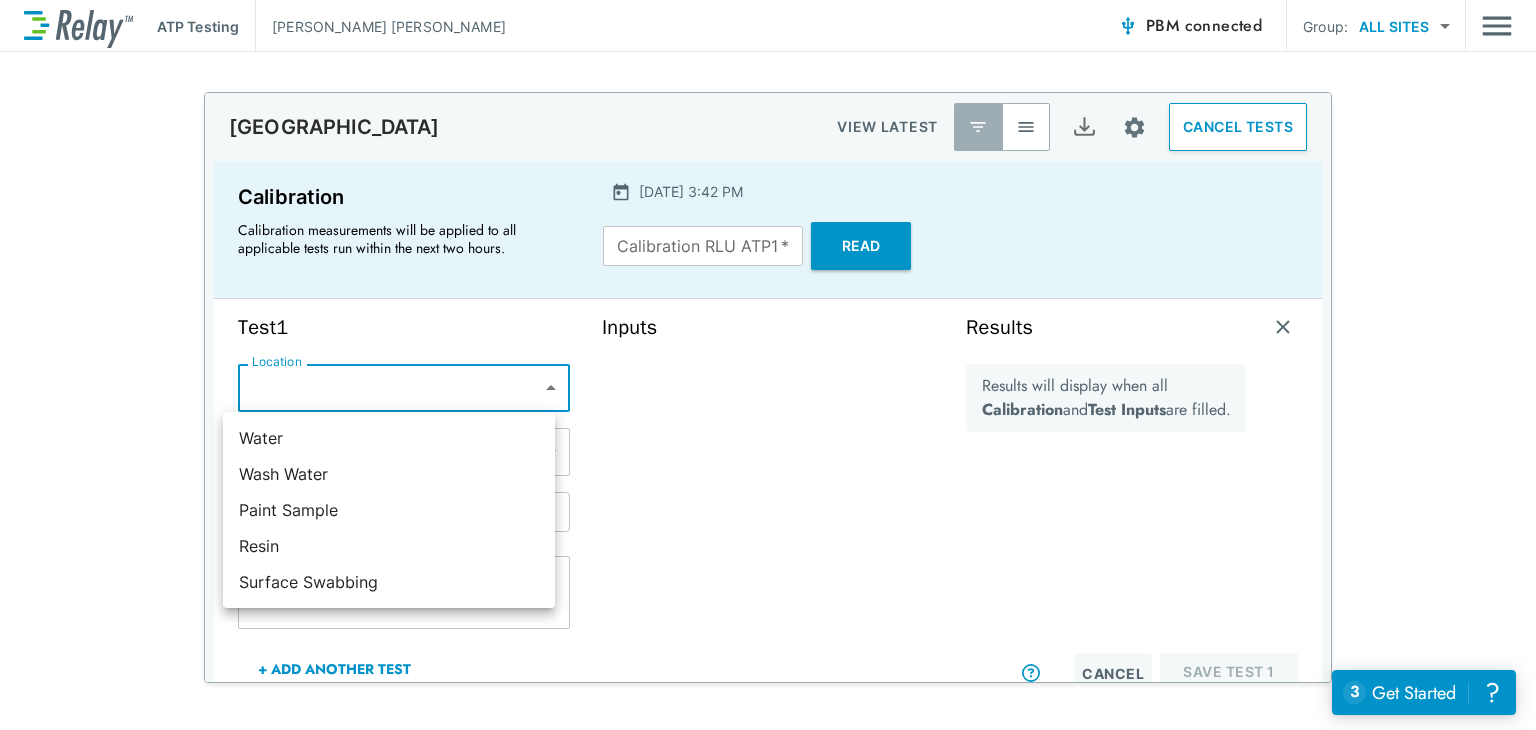 click on "**********" at bounding box center (768, 365) 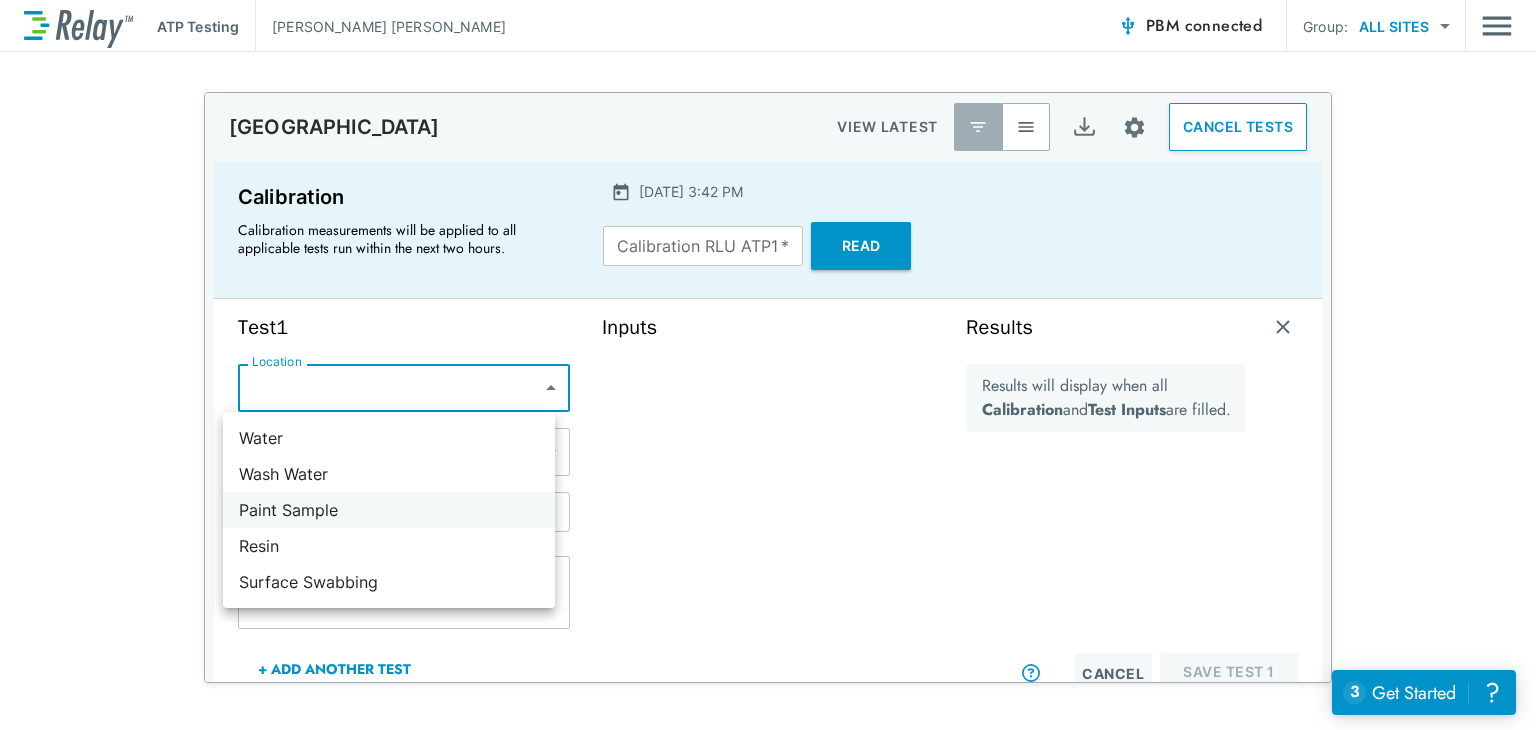 click on "Paint Sample" at bounding box center (389, 510) 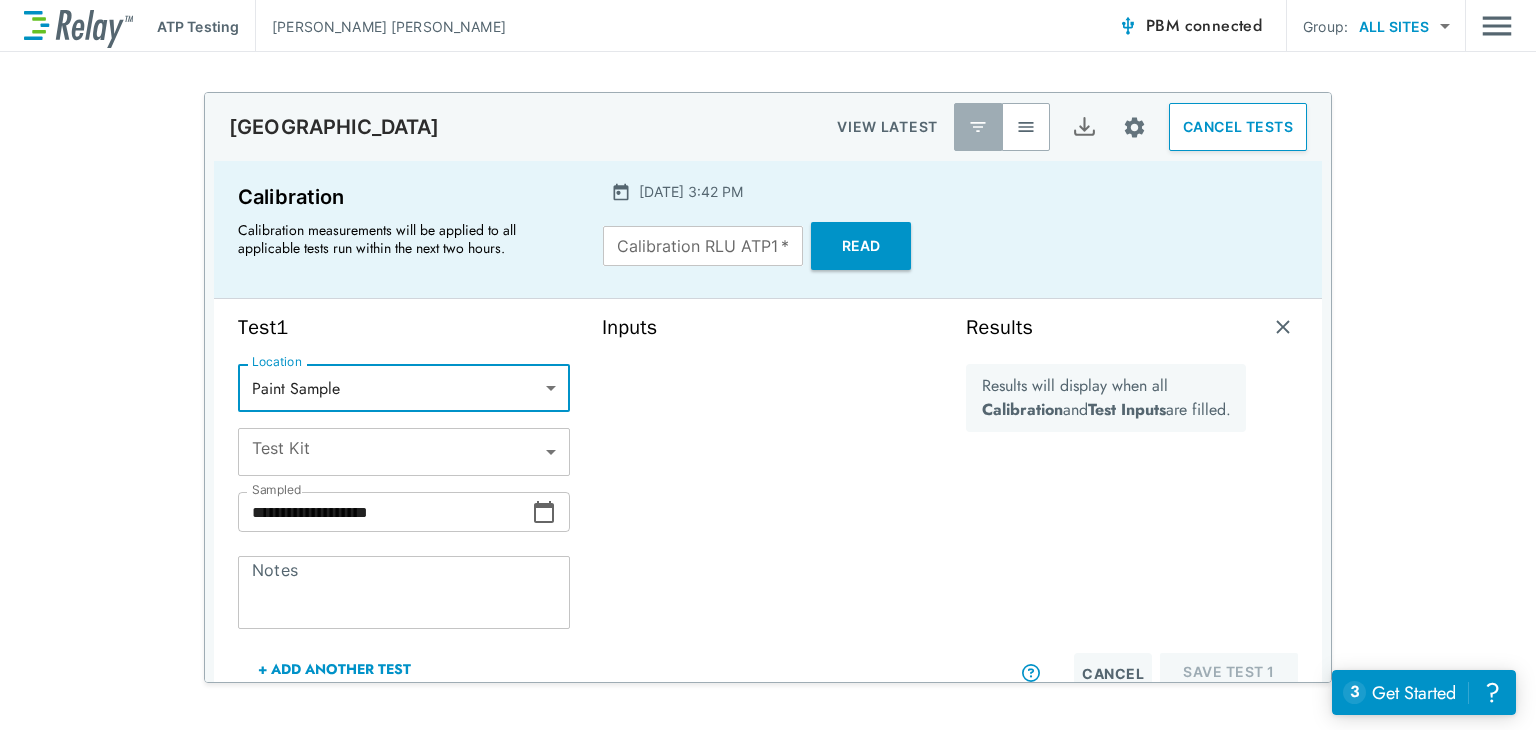 type on "*****" 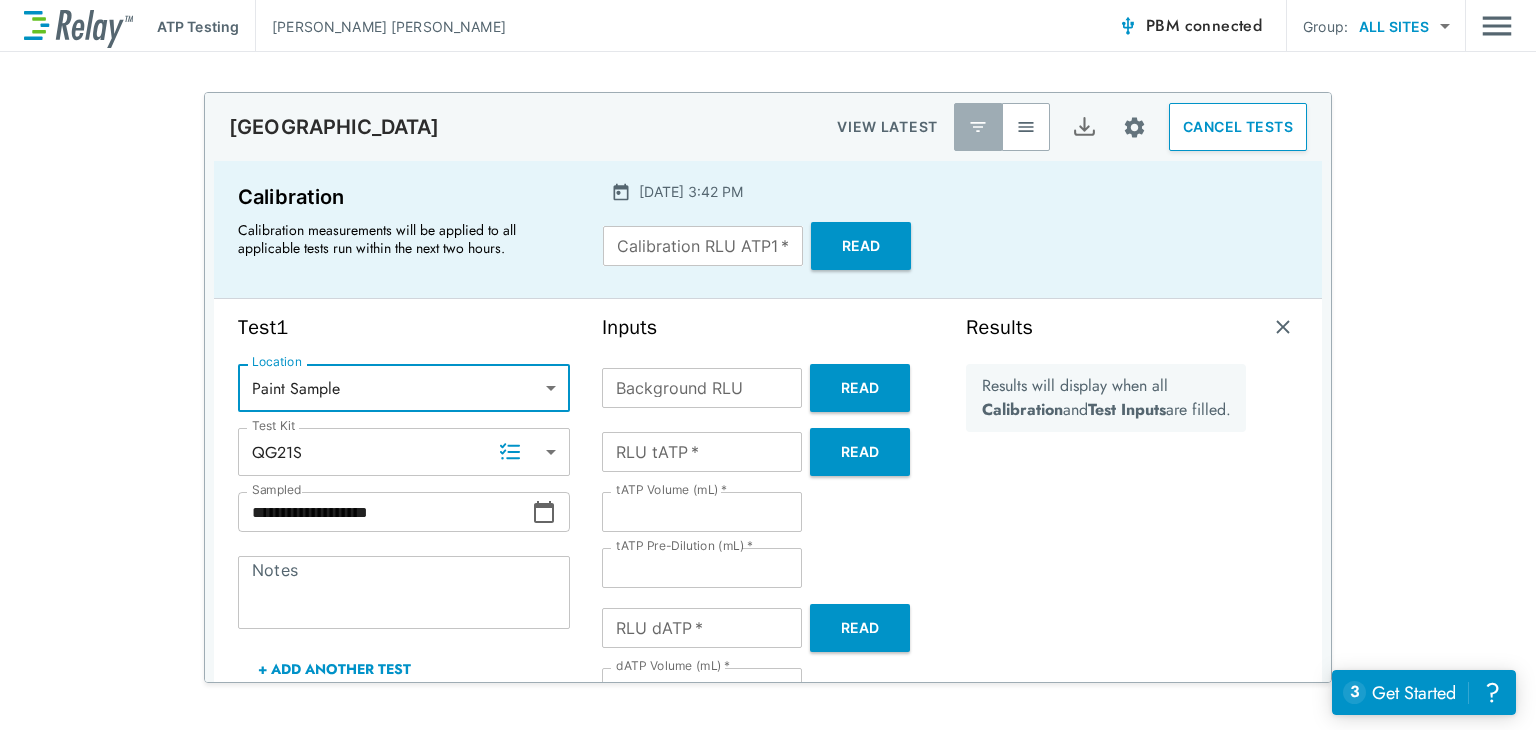 click on "Notes" at bounding box center [404, 593] 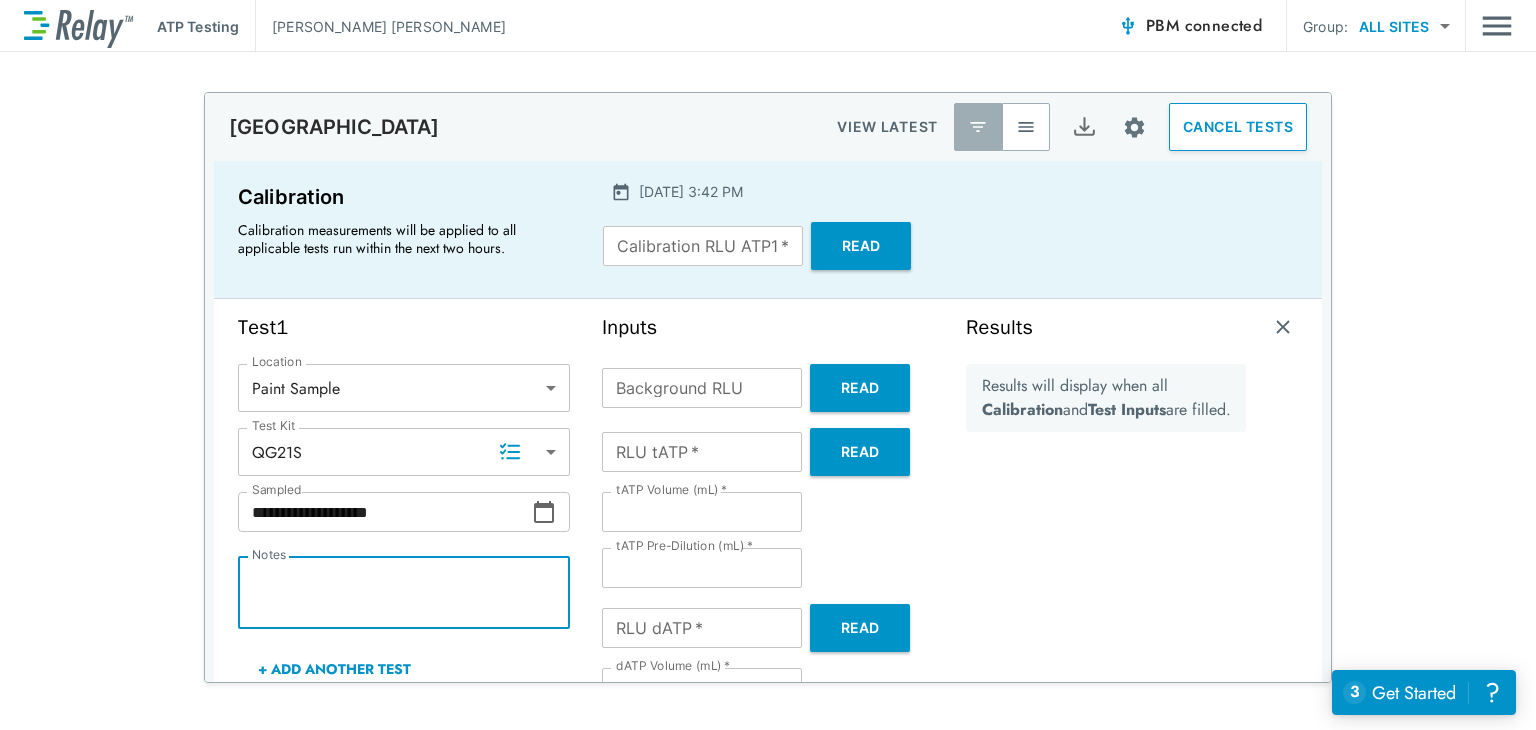 type on "*" 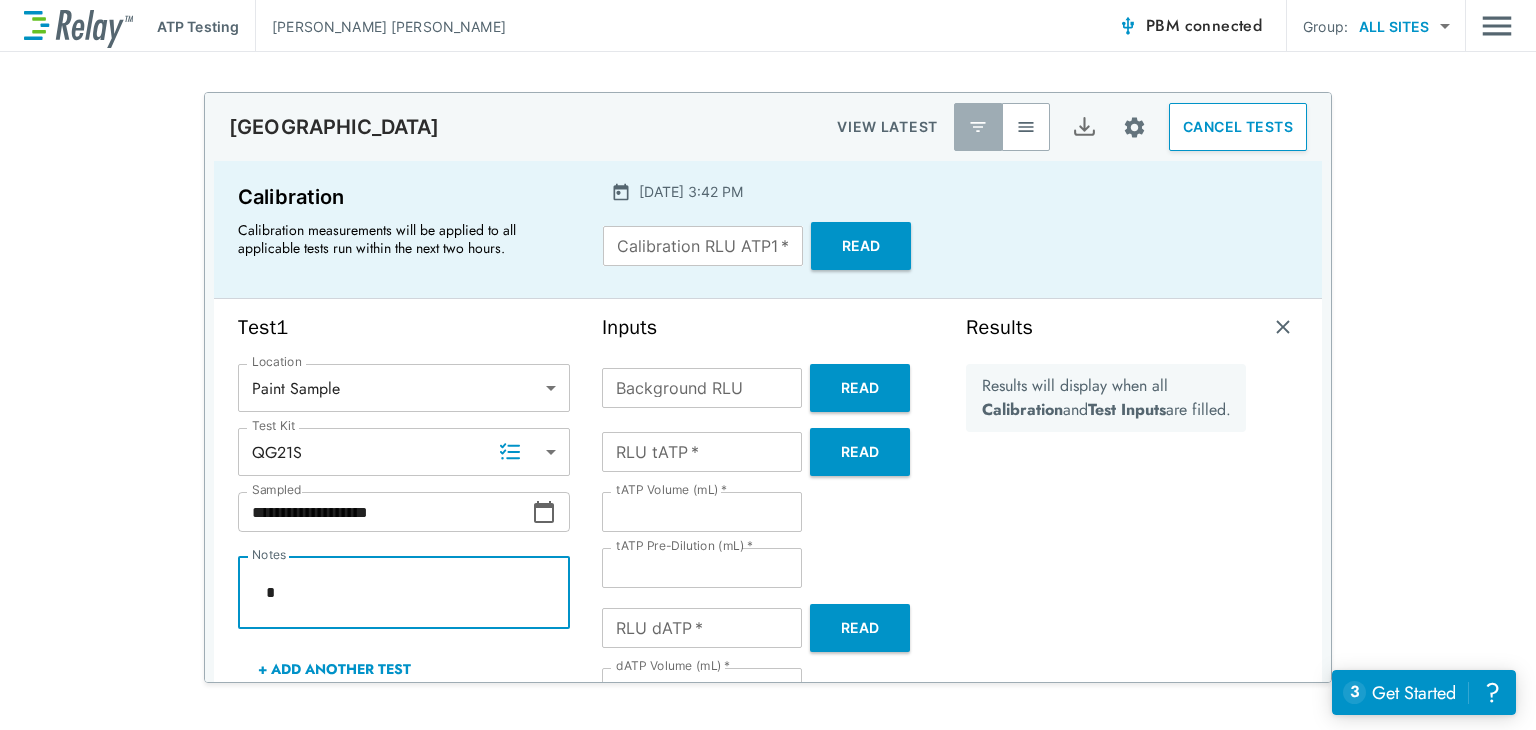 type on "*" 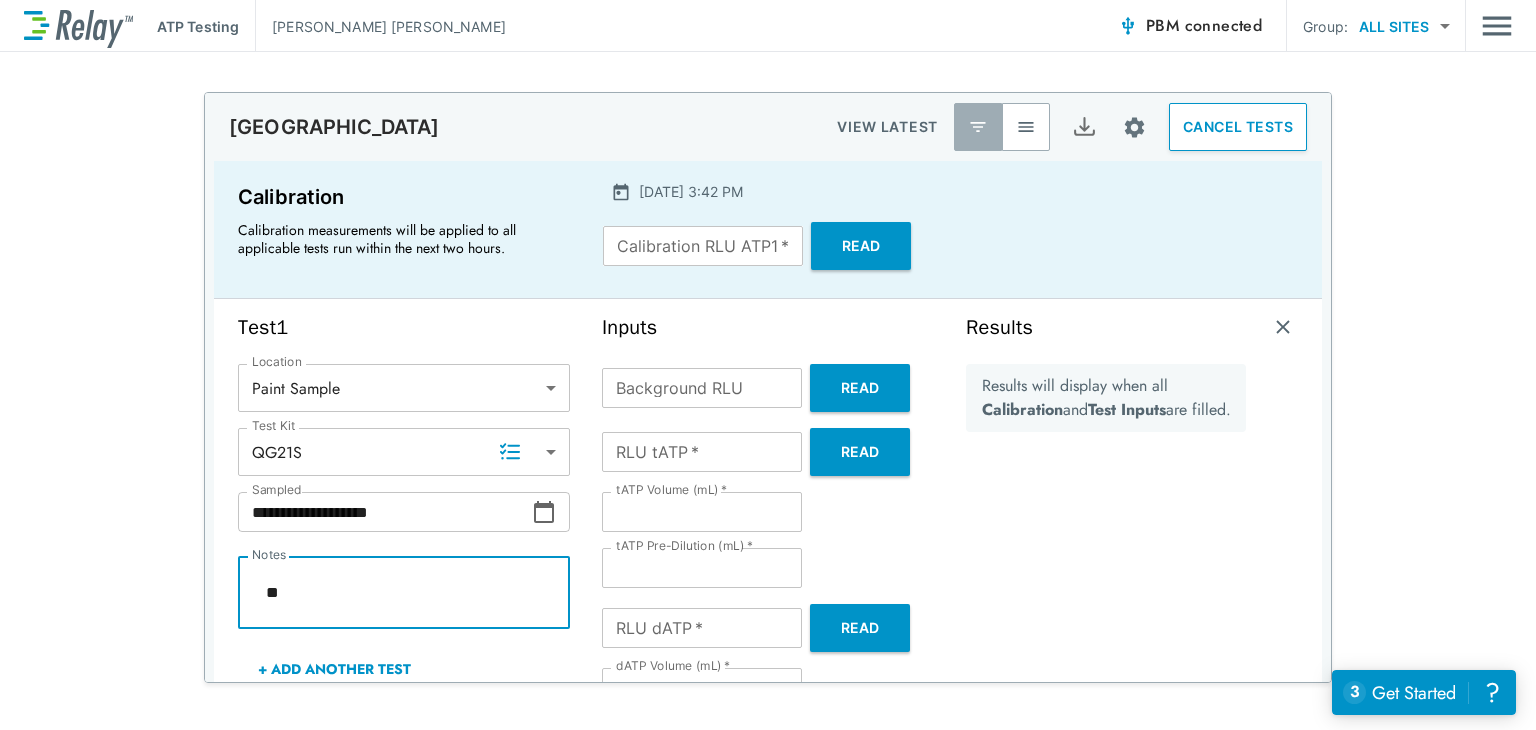 type on "*" 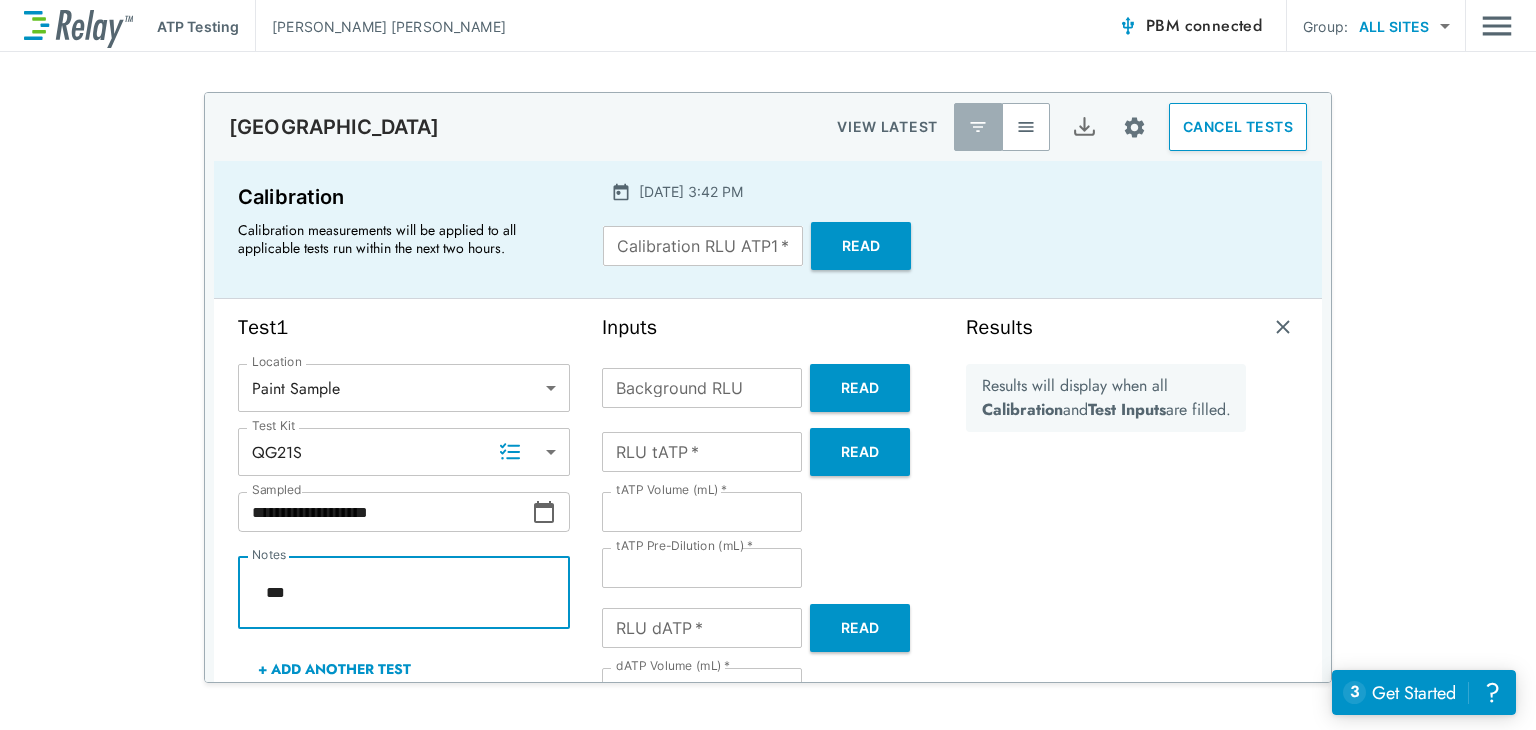 type on "*" 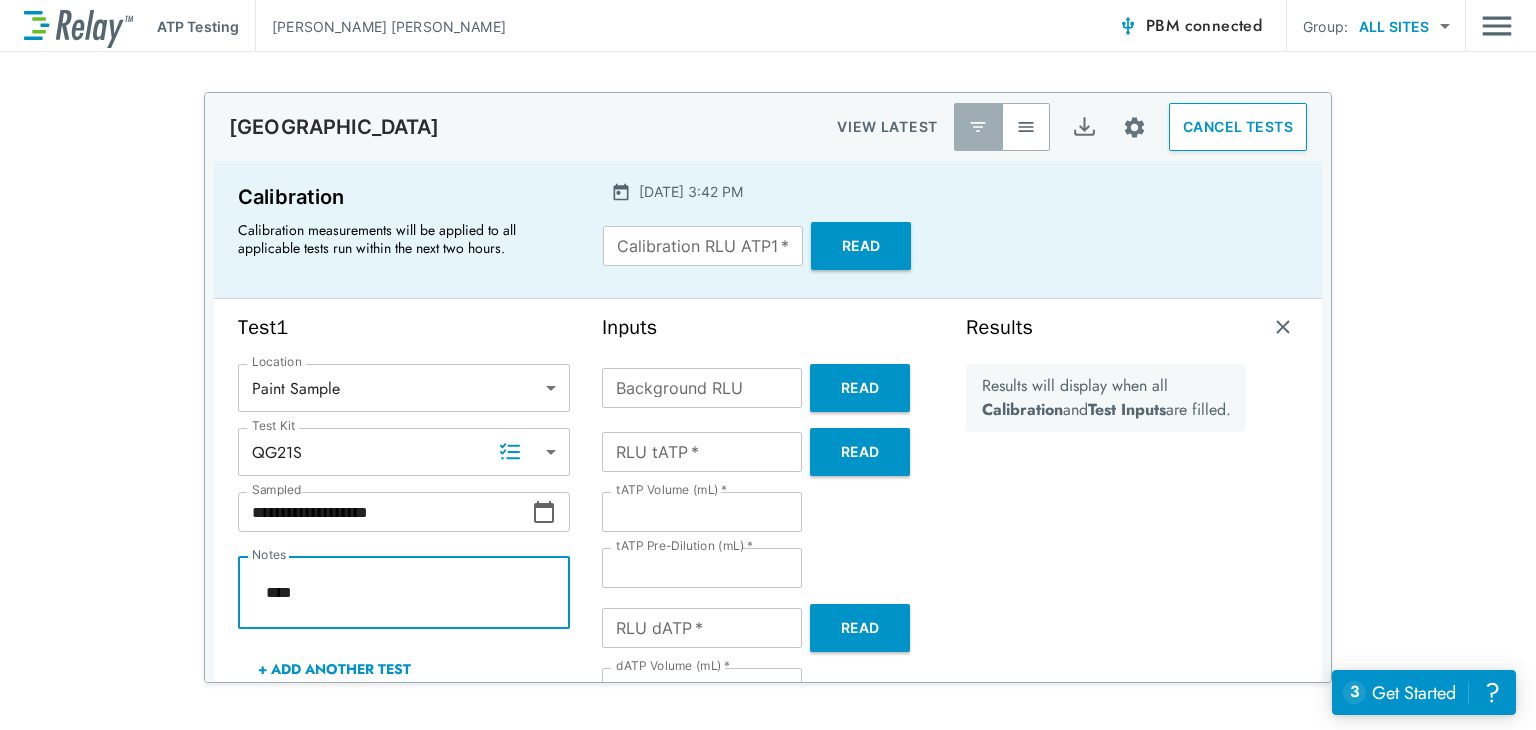 type on "*" 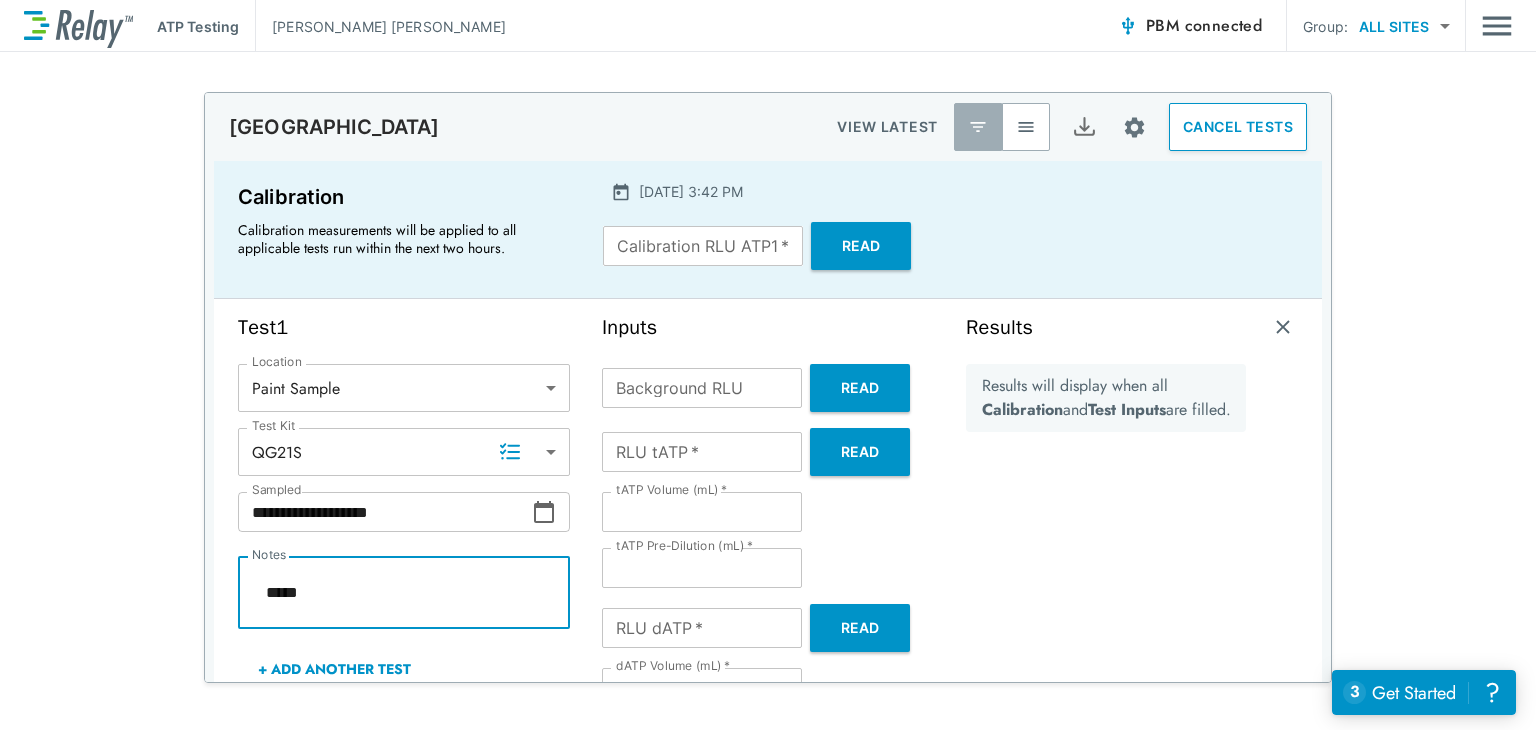 type on "*" 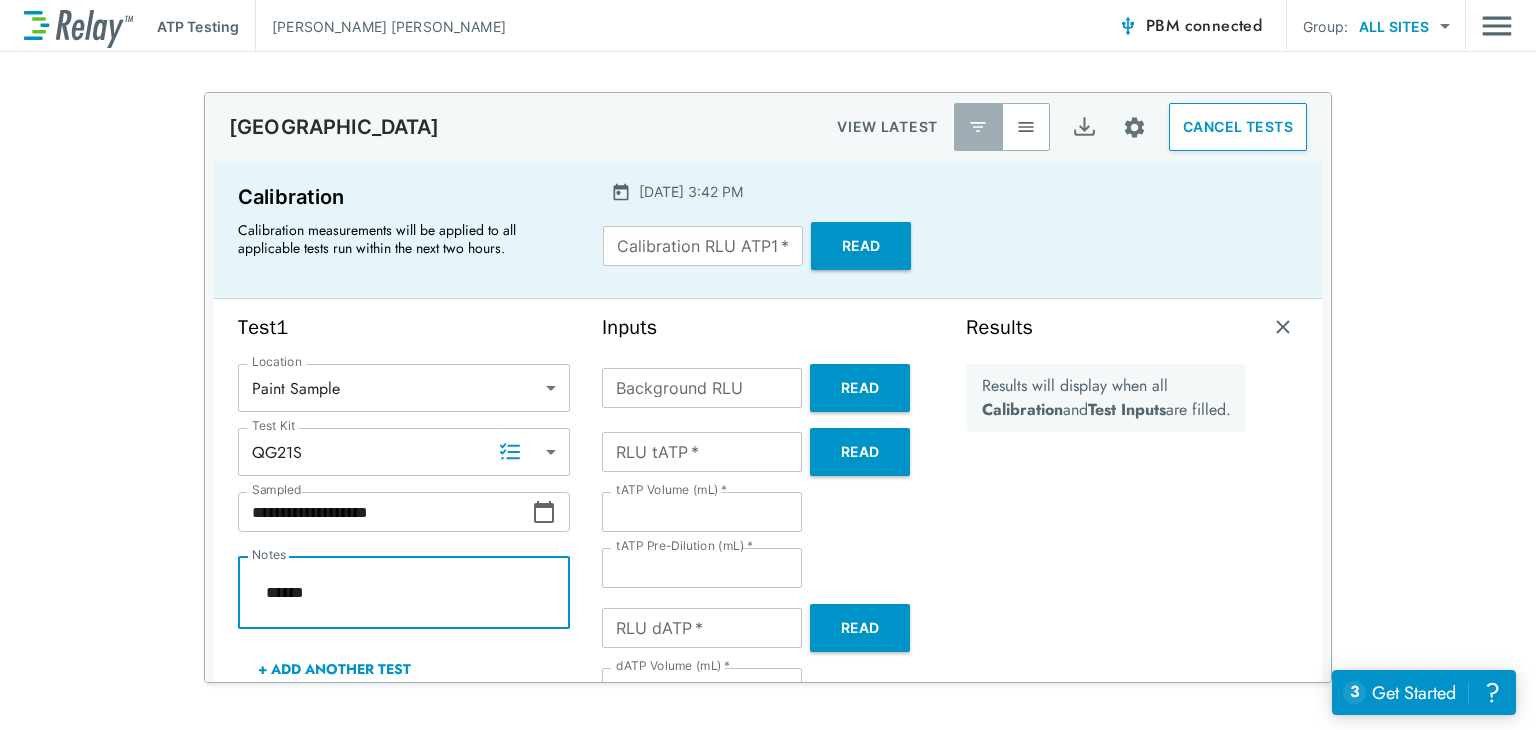 type on "*" 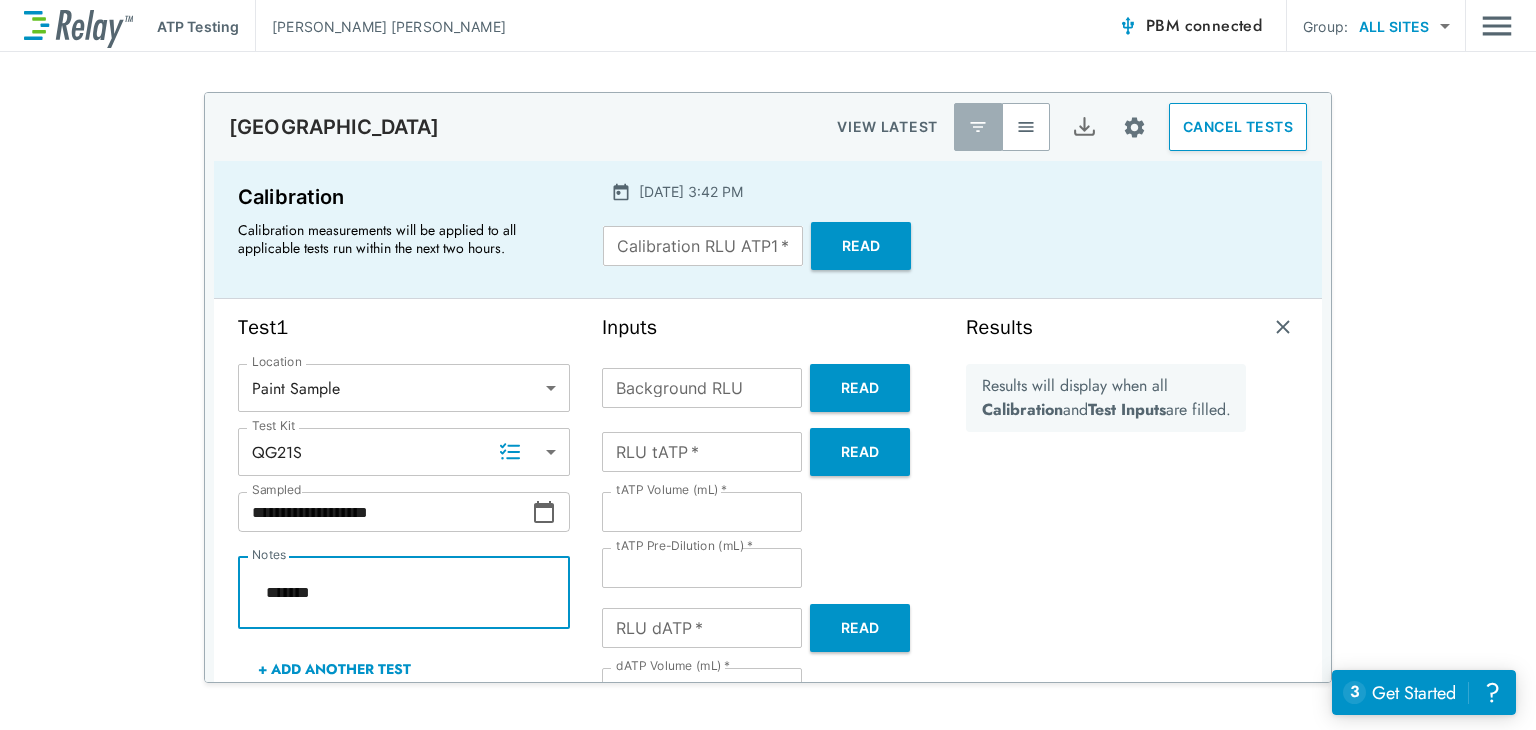 type on "*" 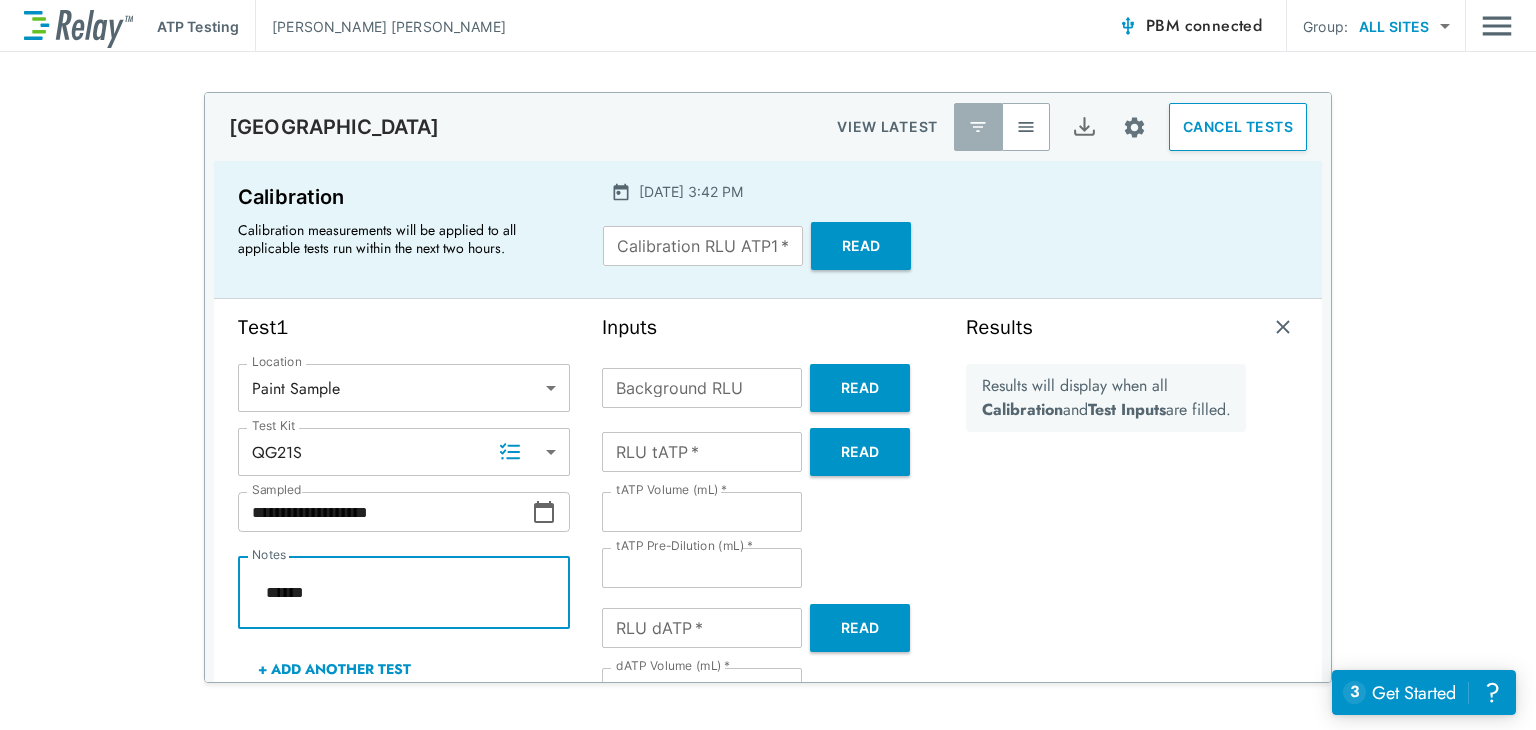 type on "*" 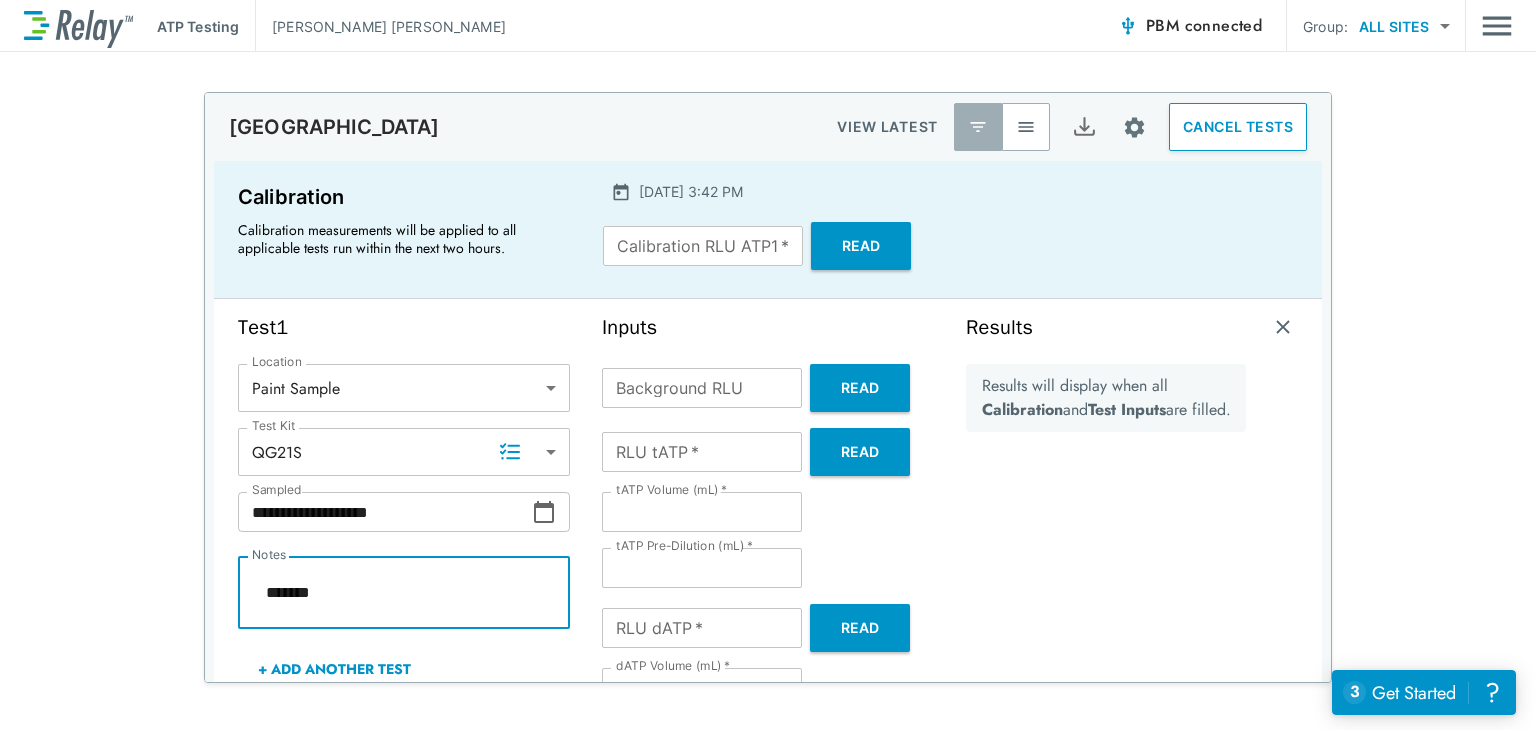 scroll, scrollTop: 14, scrollLeft: 0, axis: vertical 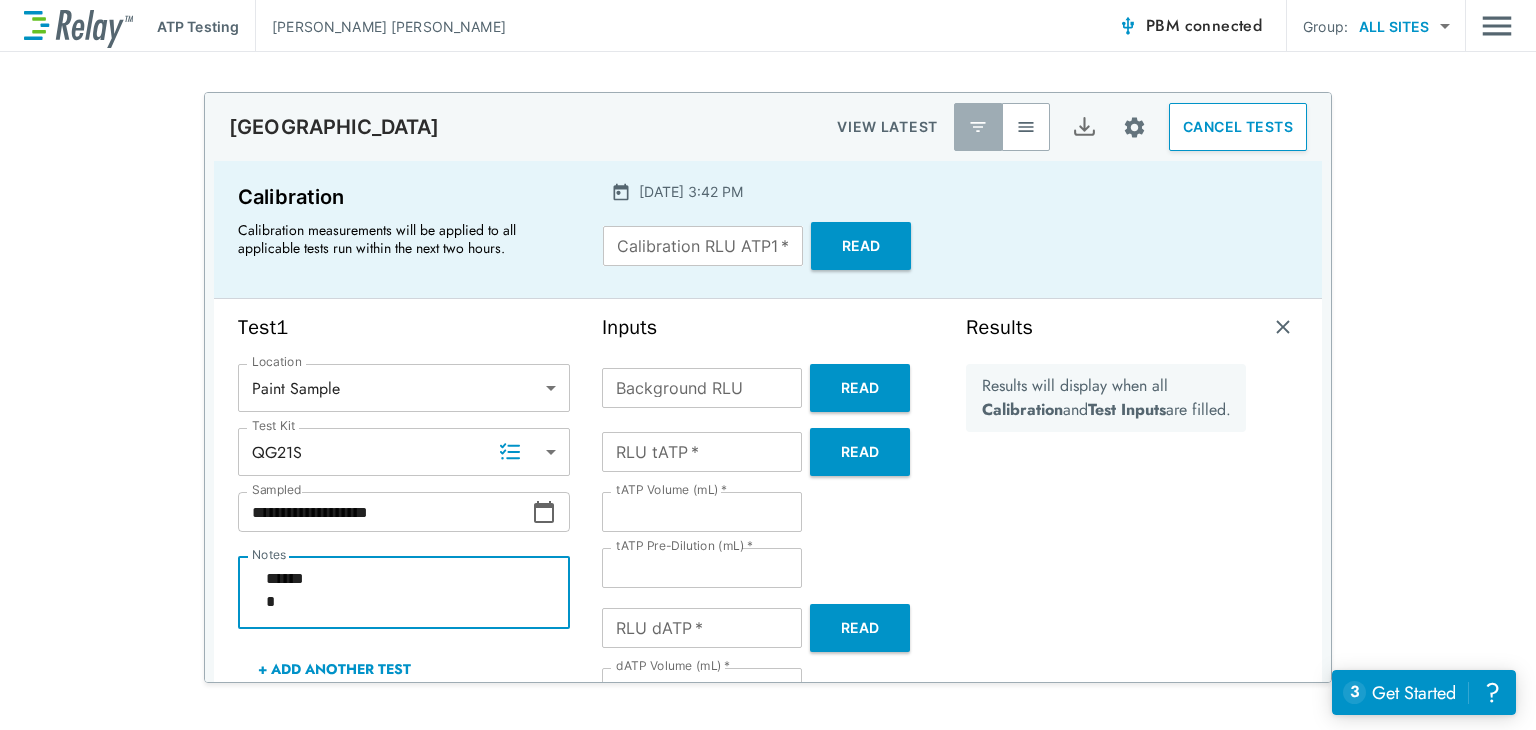 type on "*" 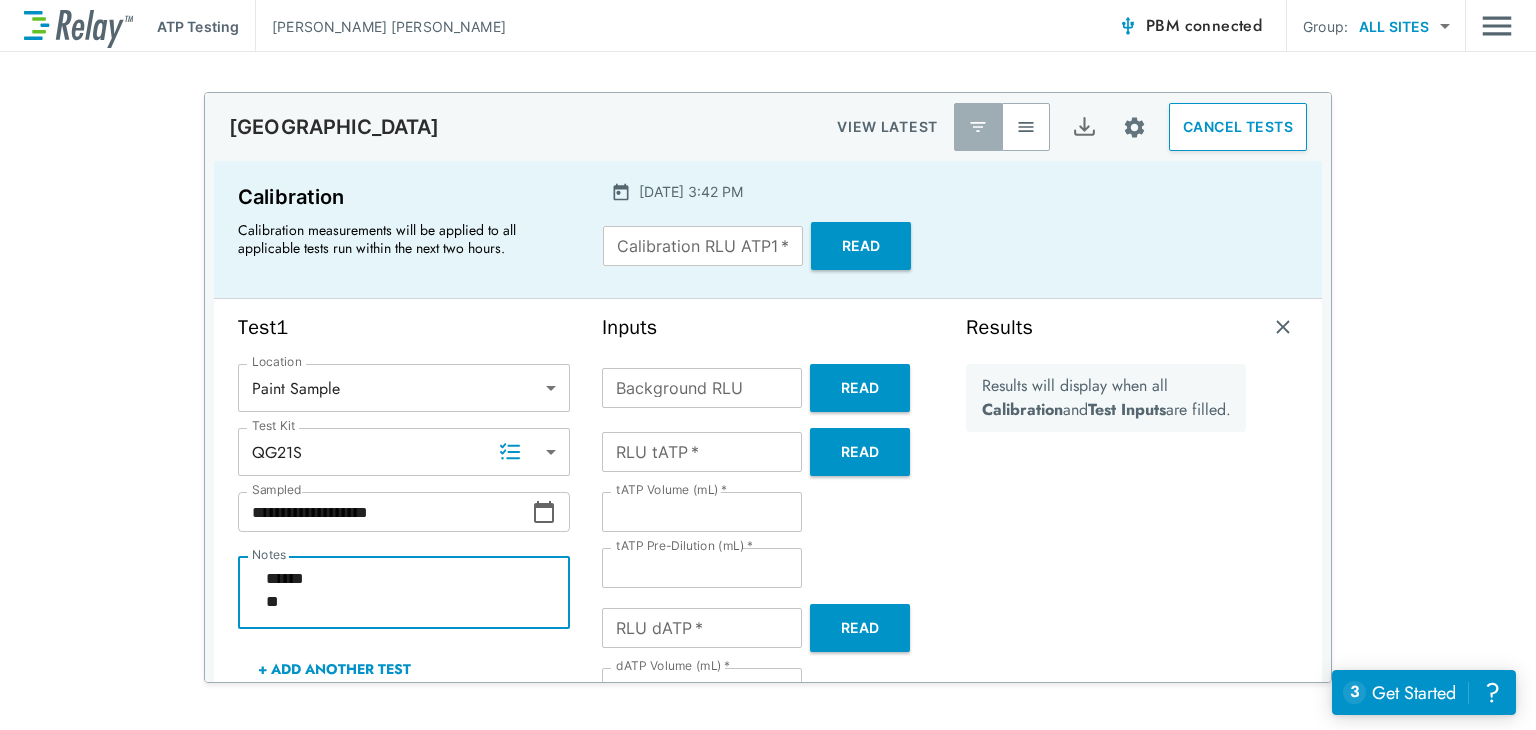 type on "*" 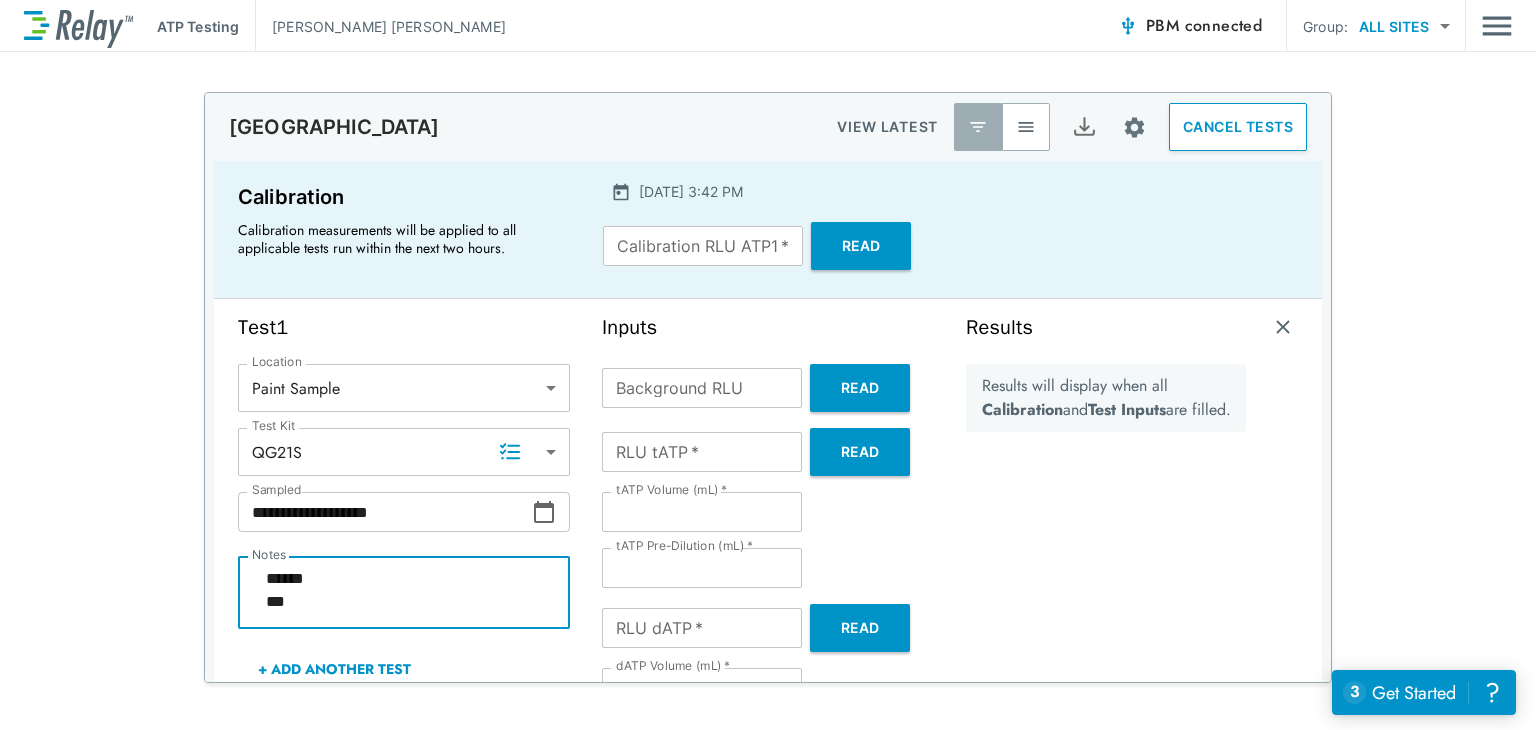 type on "*" 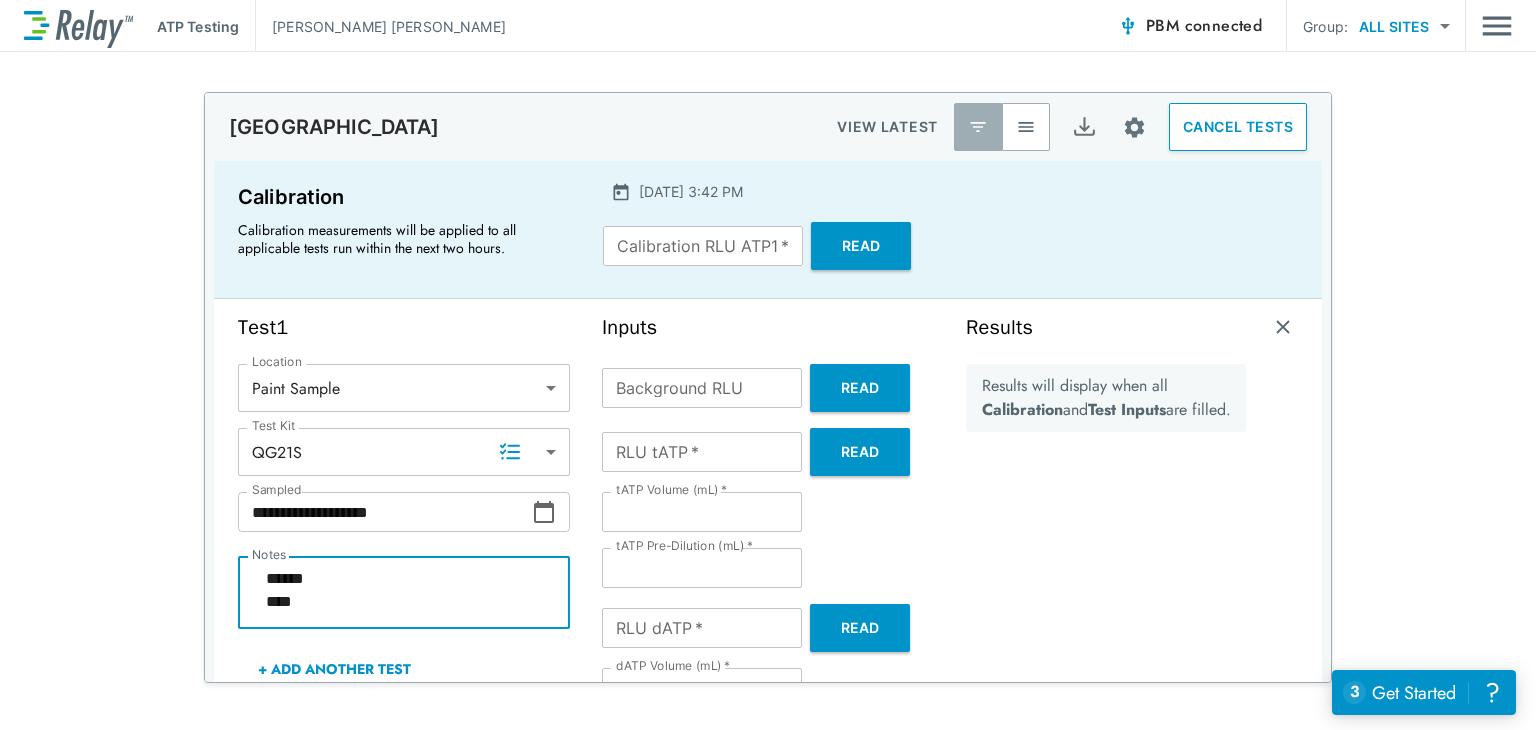 type on "*" 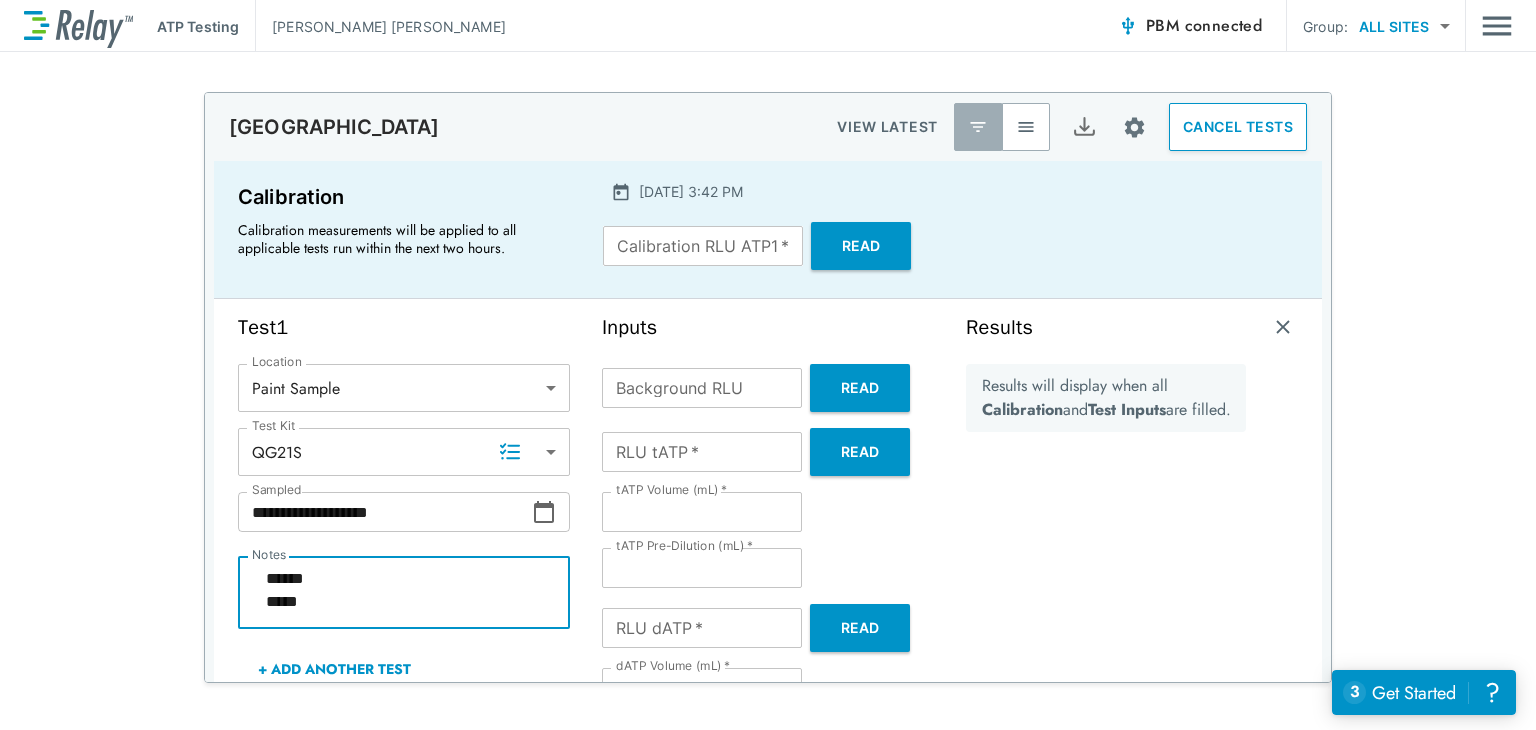 type on "*" 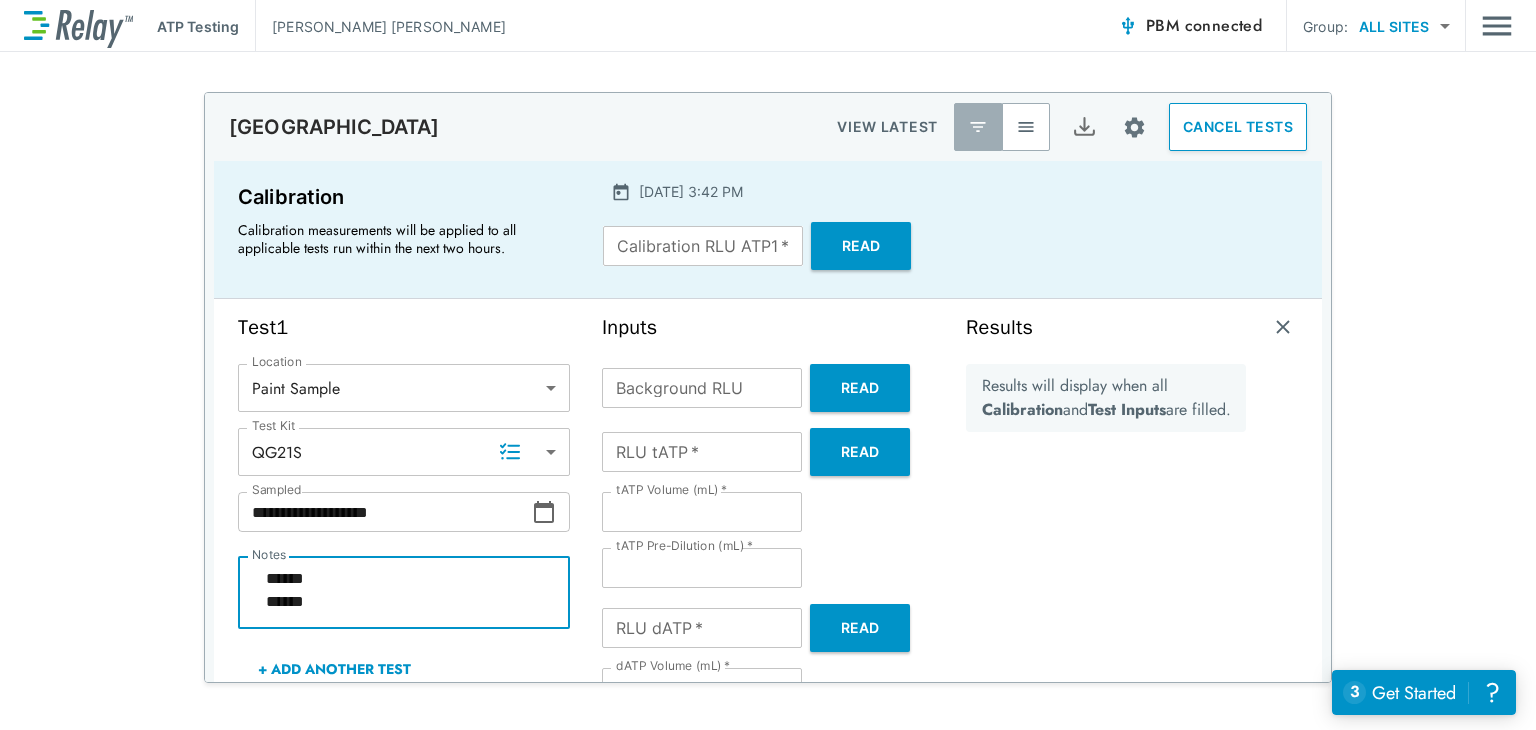 type on "*" 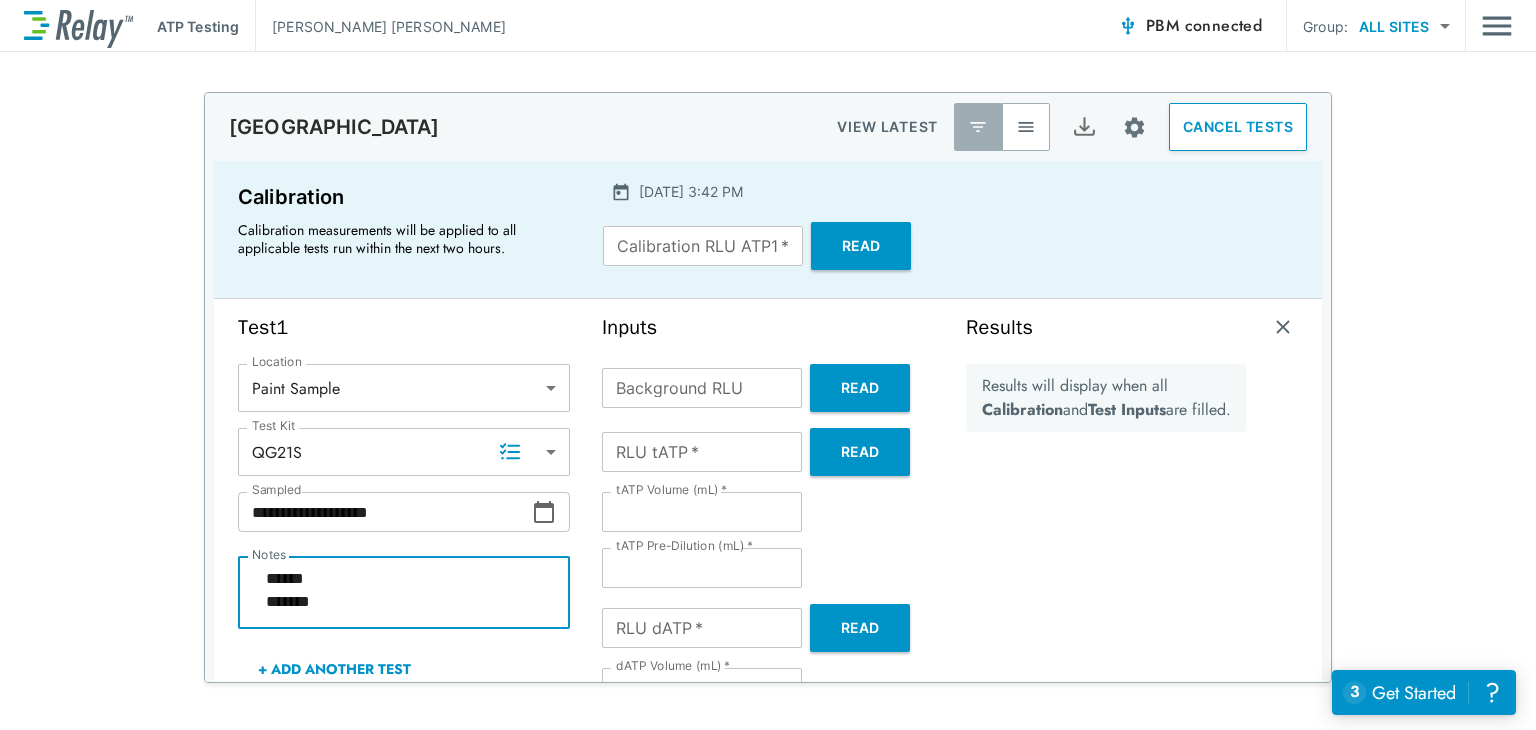 type on "*" 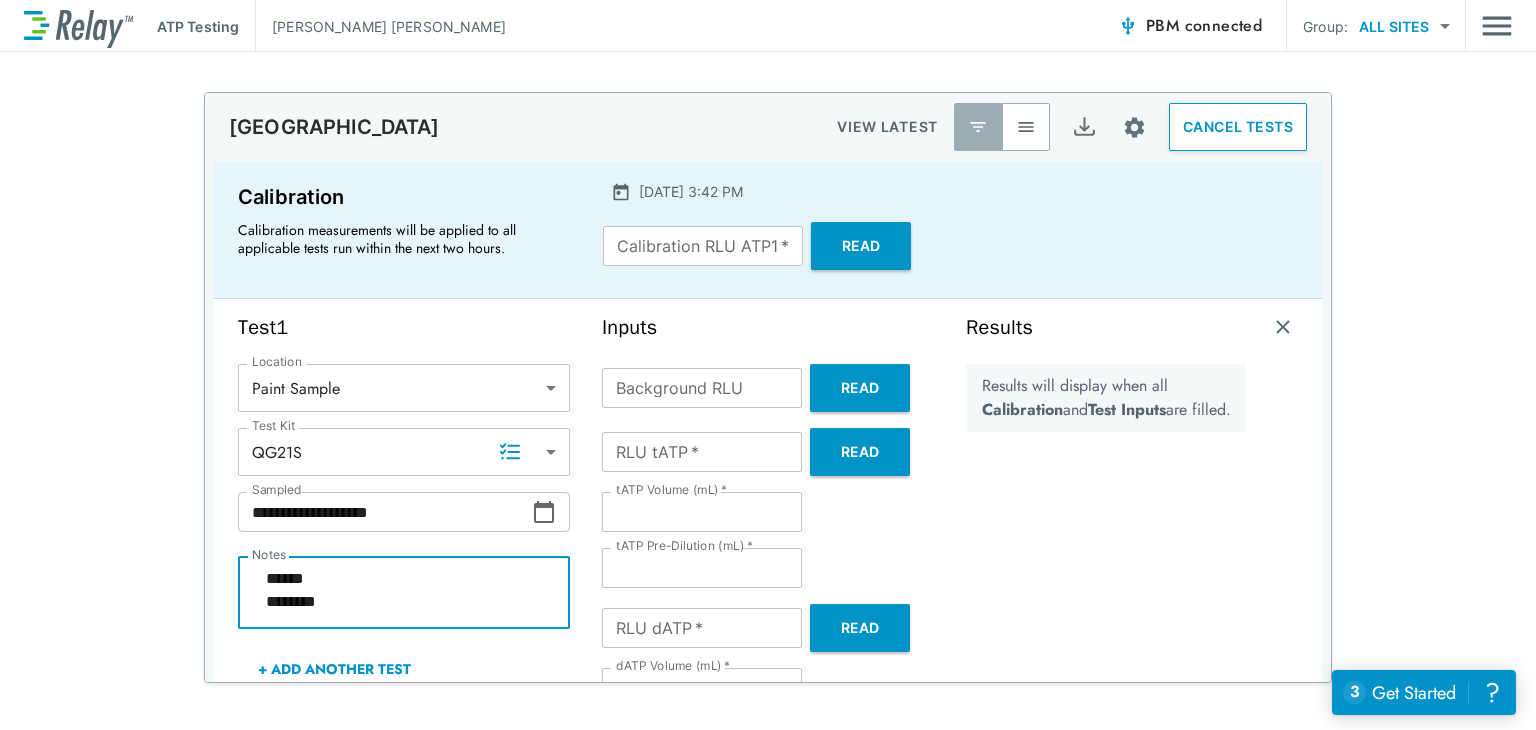 type on "*" 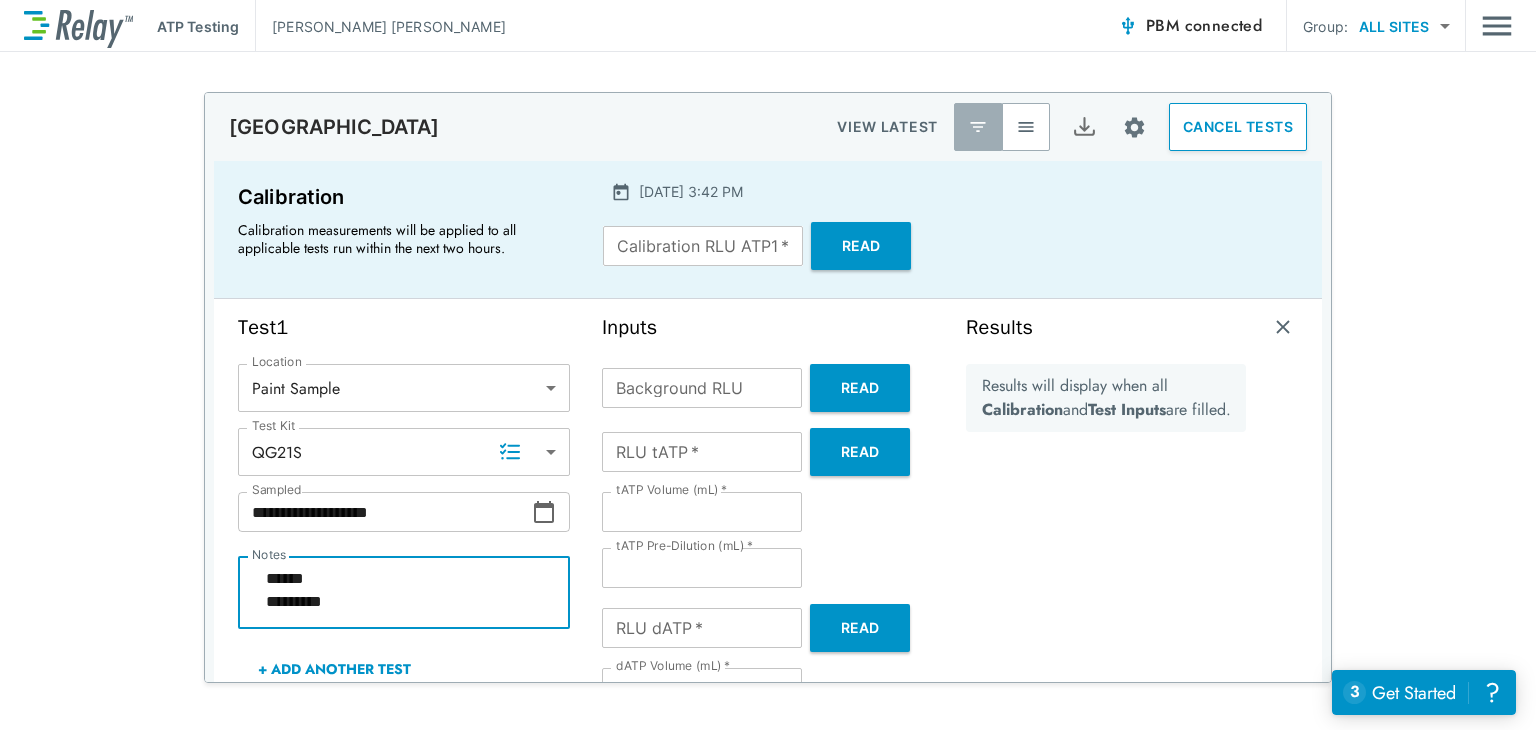 scroll, scrollTop: 37, scrollLeft: 0, axis: vertical 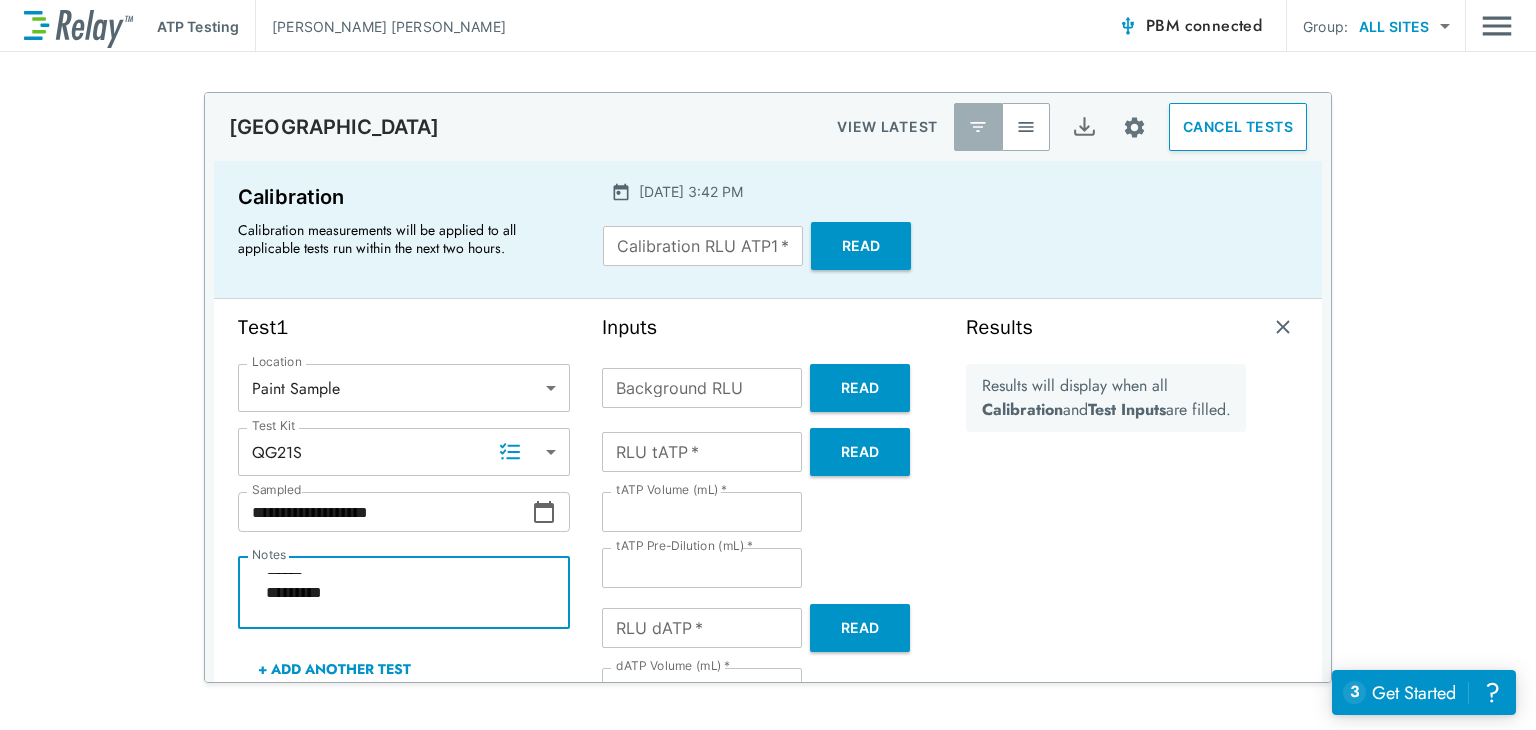 type on "*" 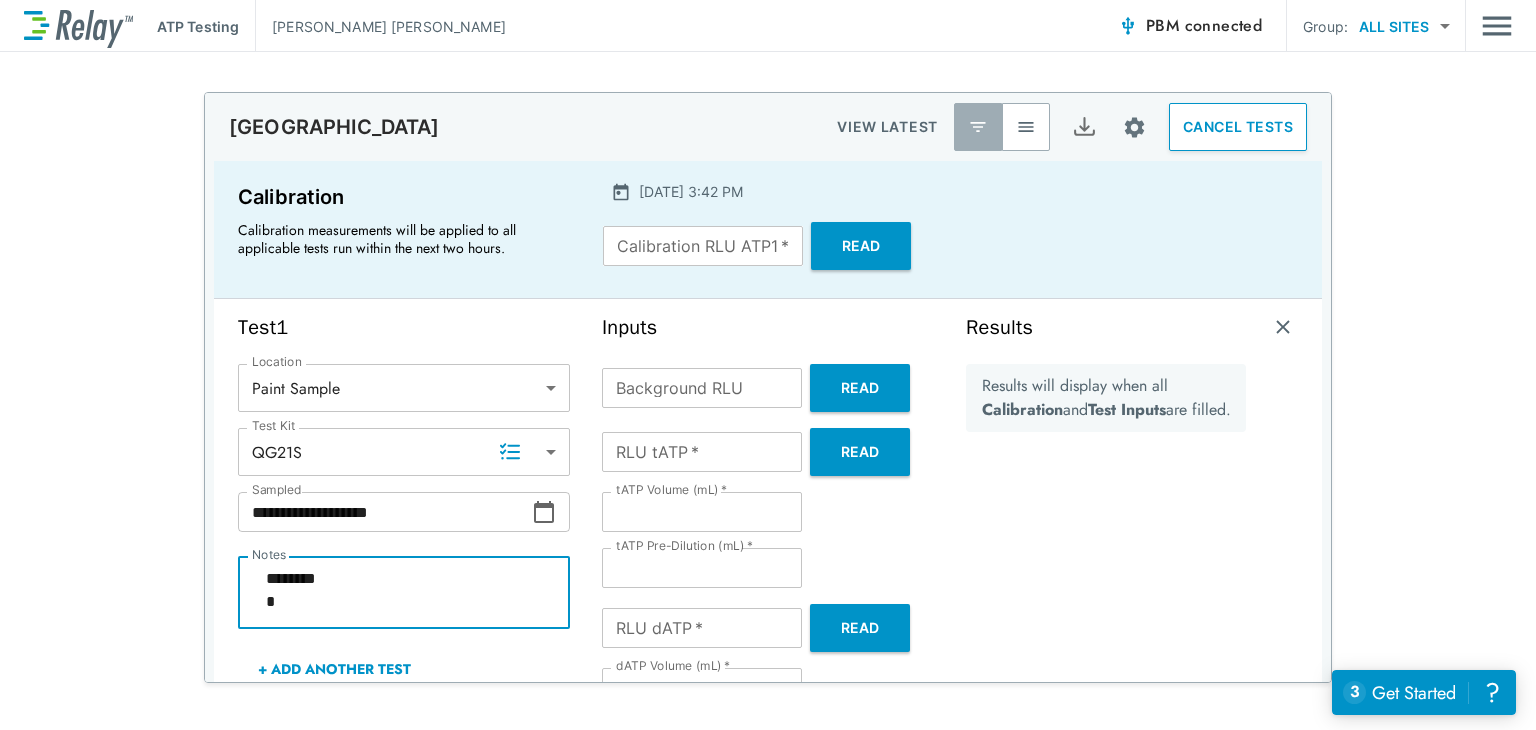 type on "*" 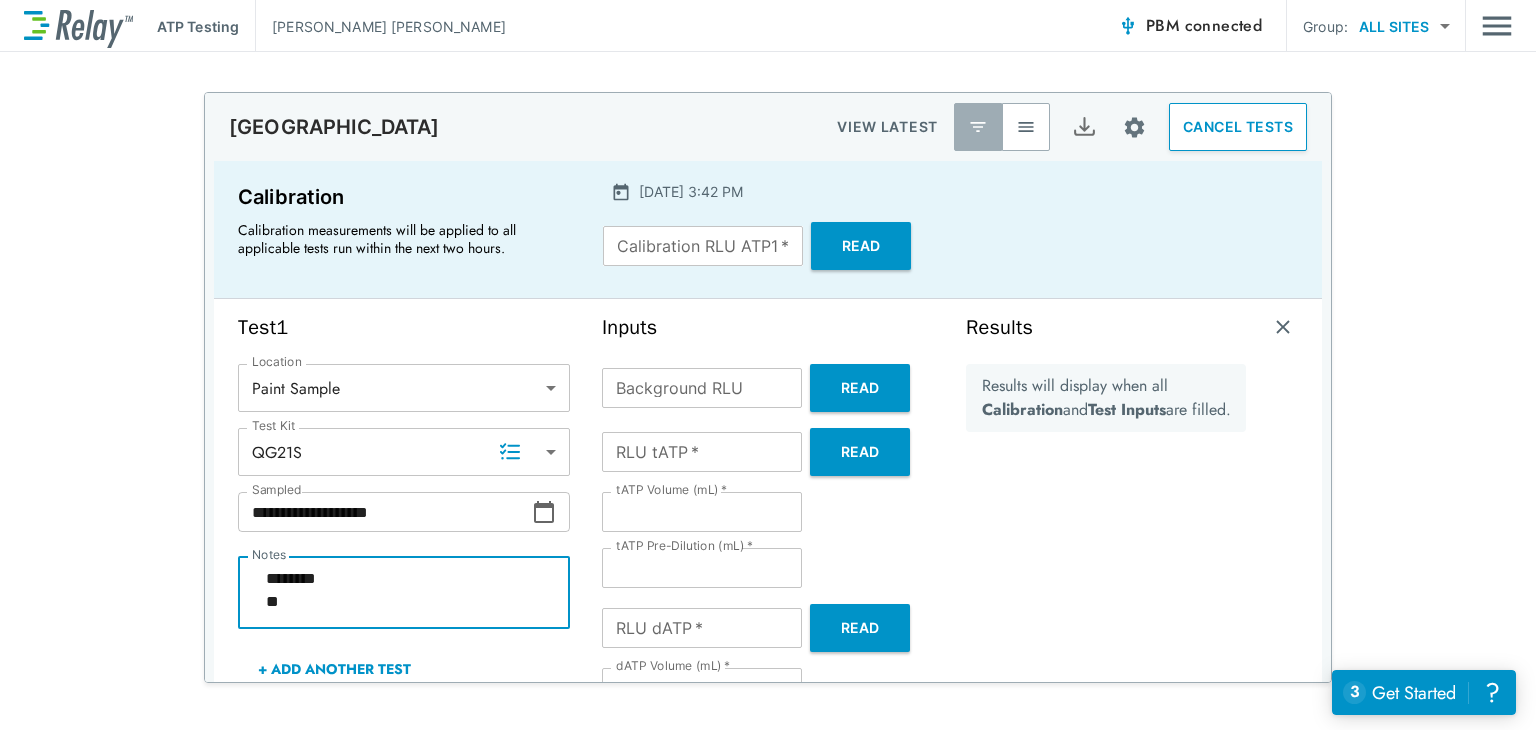 type on "*" 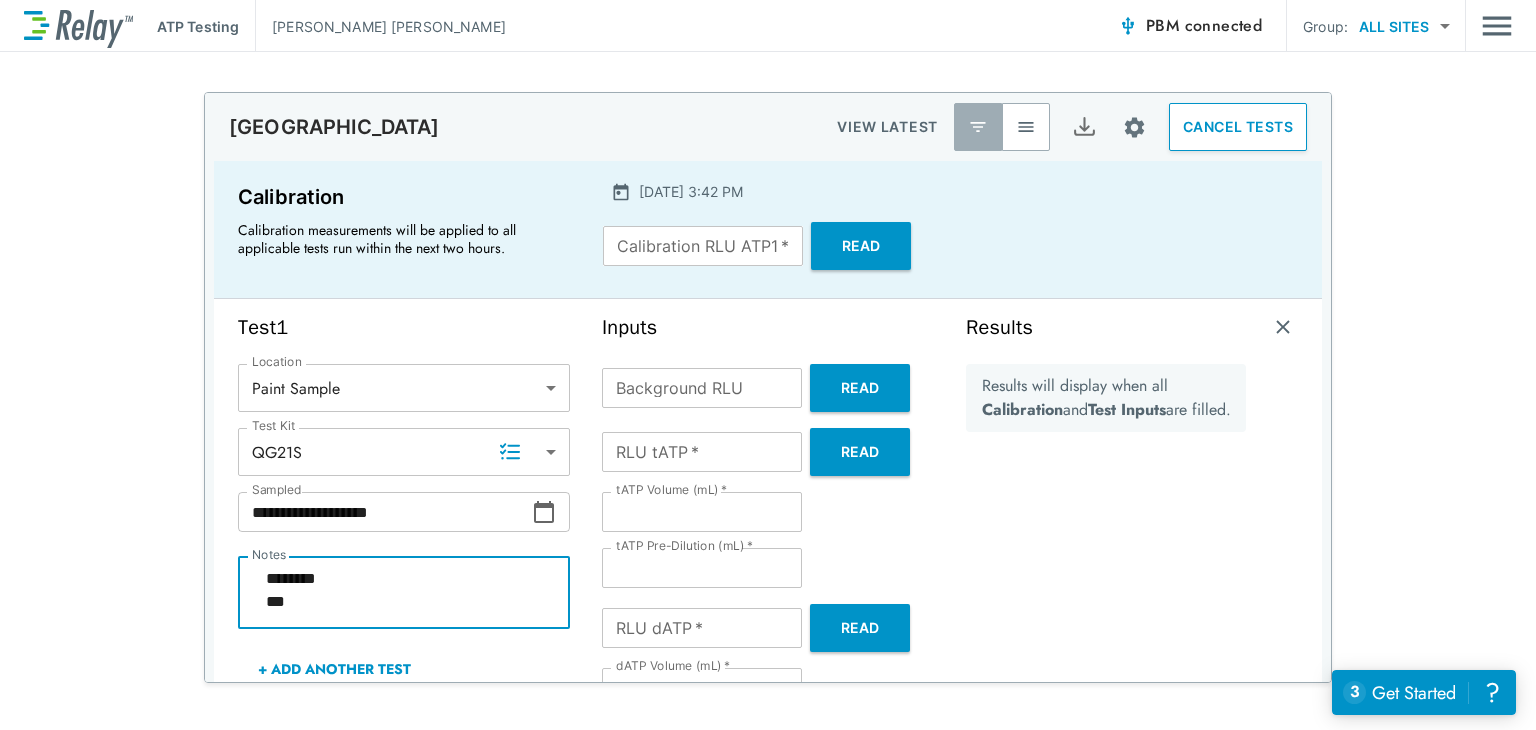 type on "*" 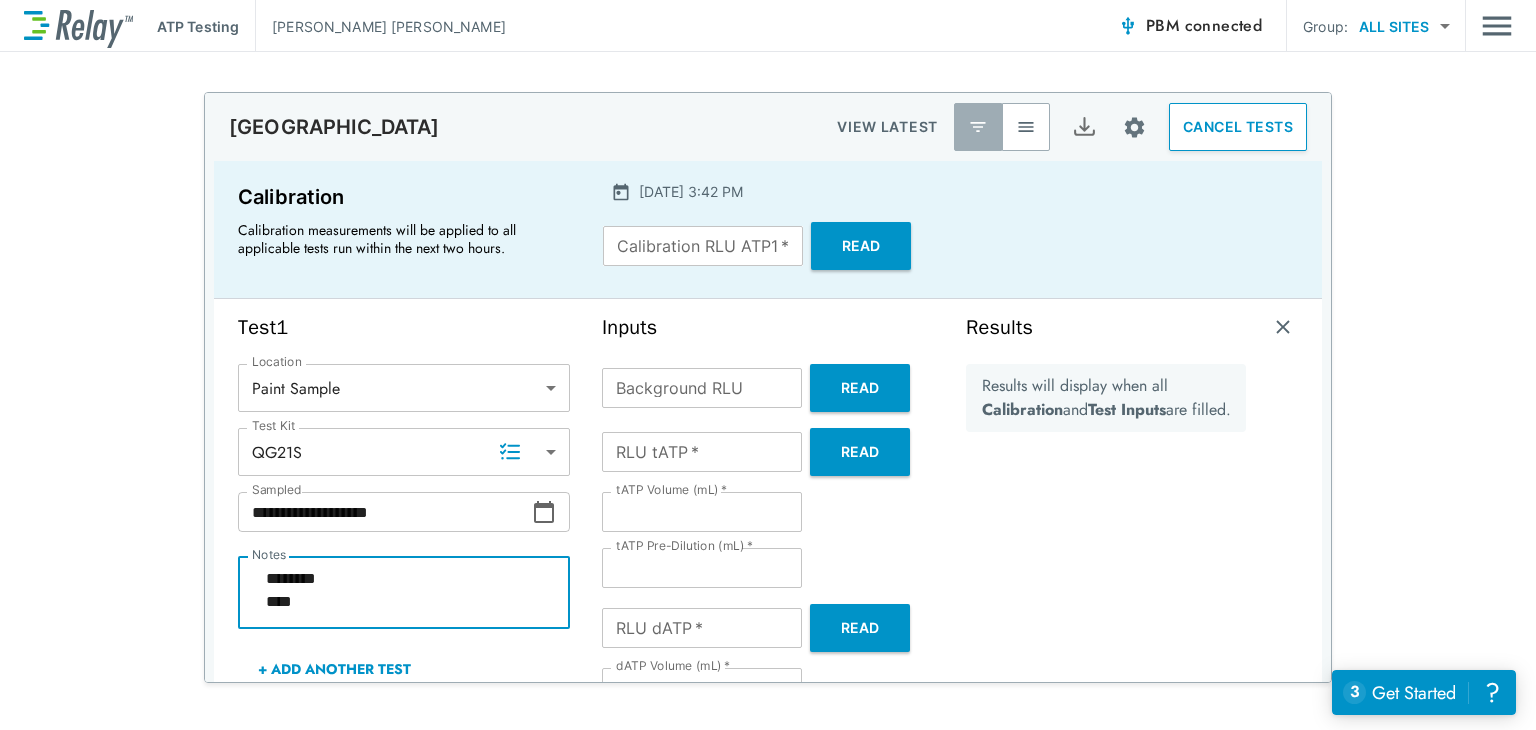 type on "*" 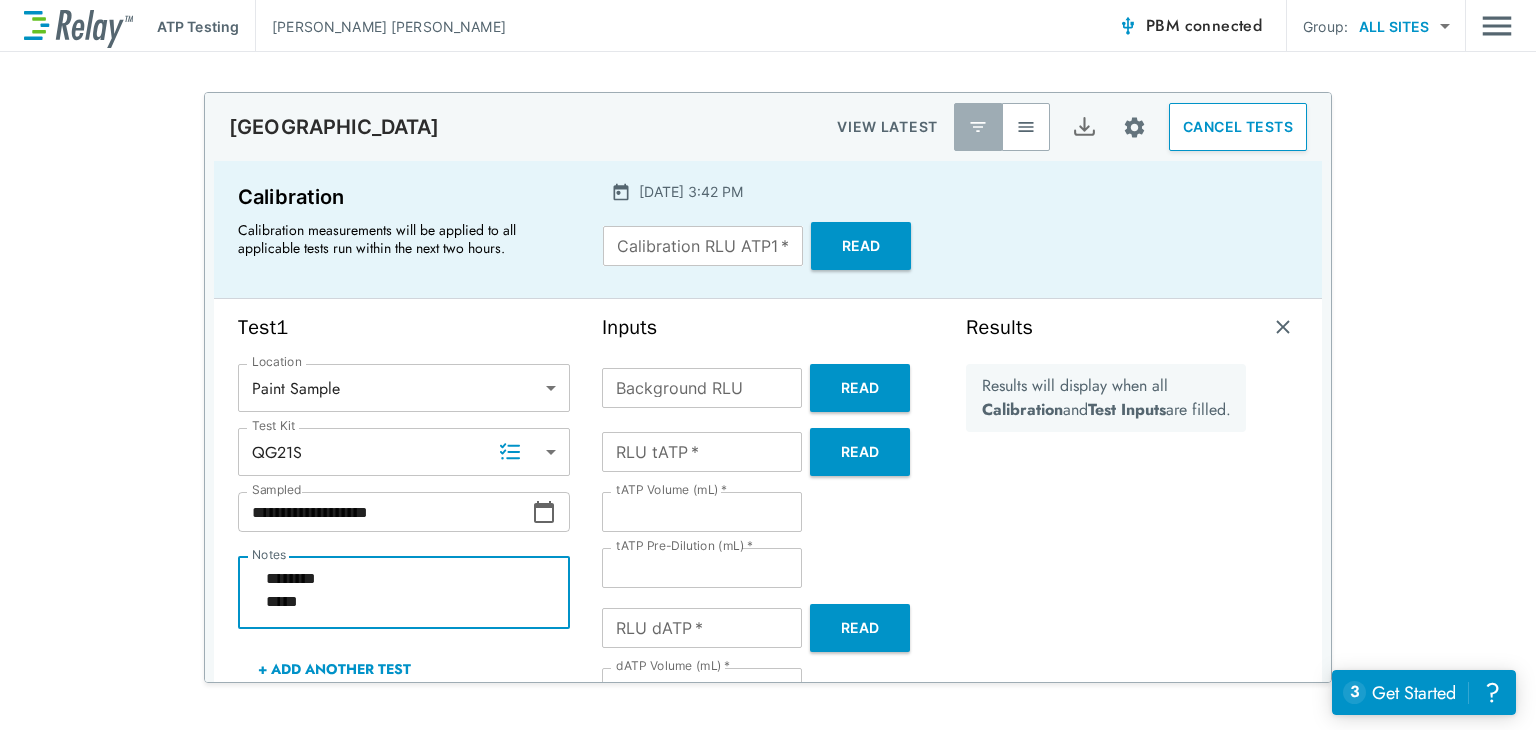 type on "*" 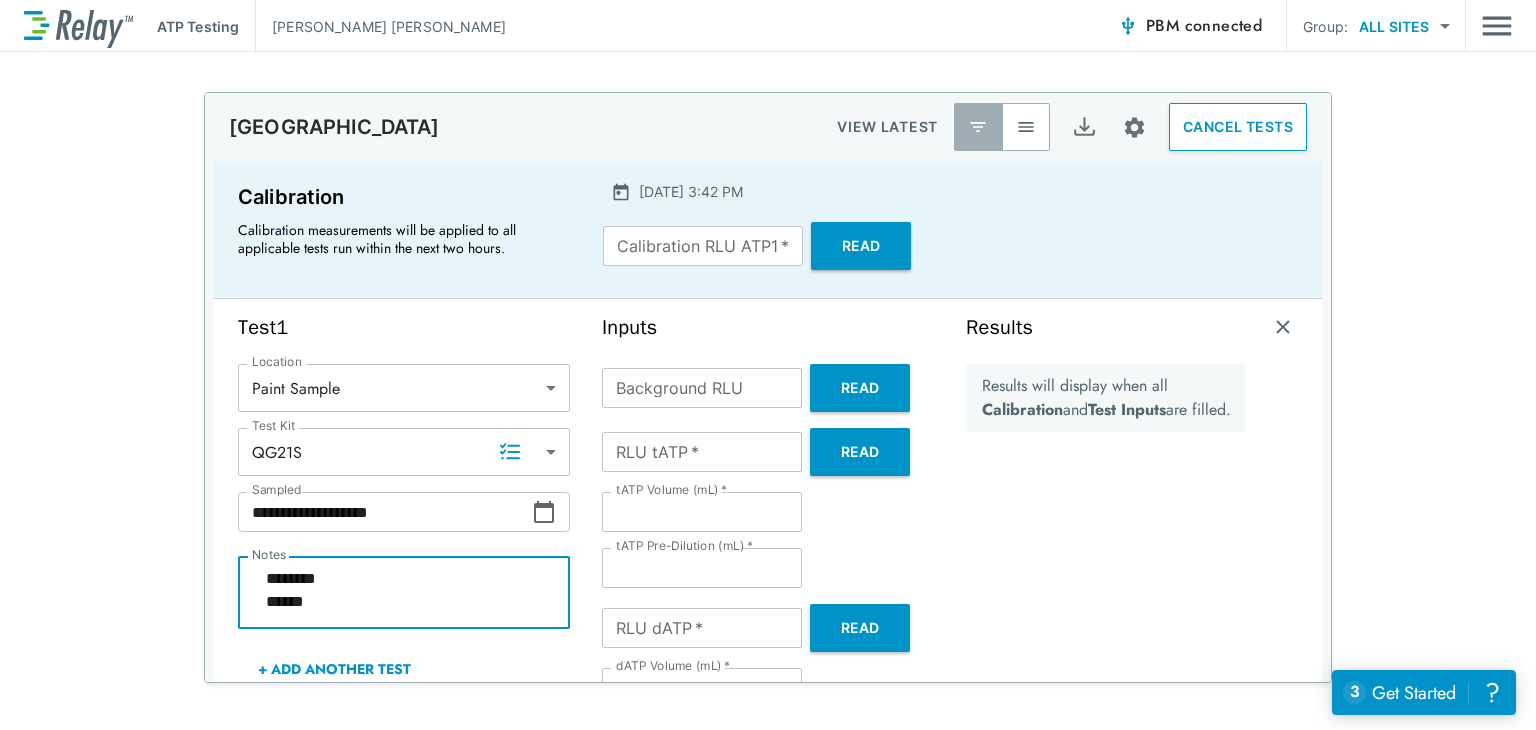 type on "*" 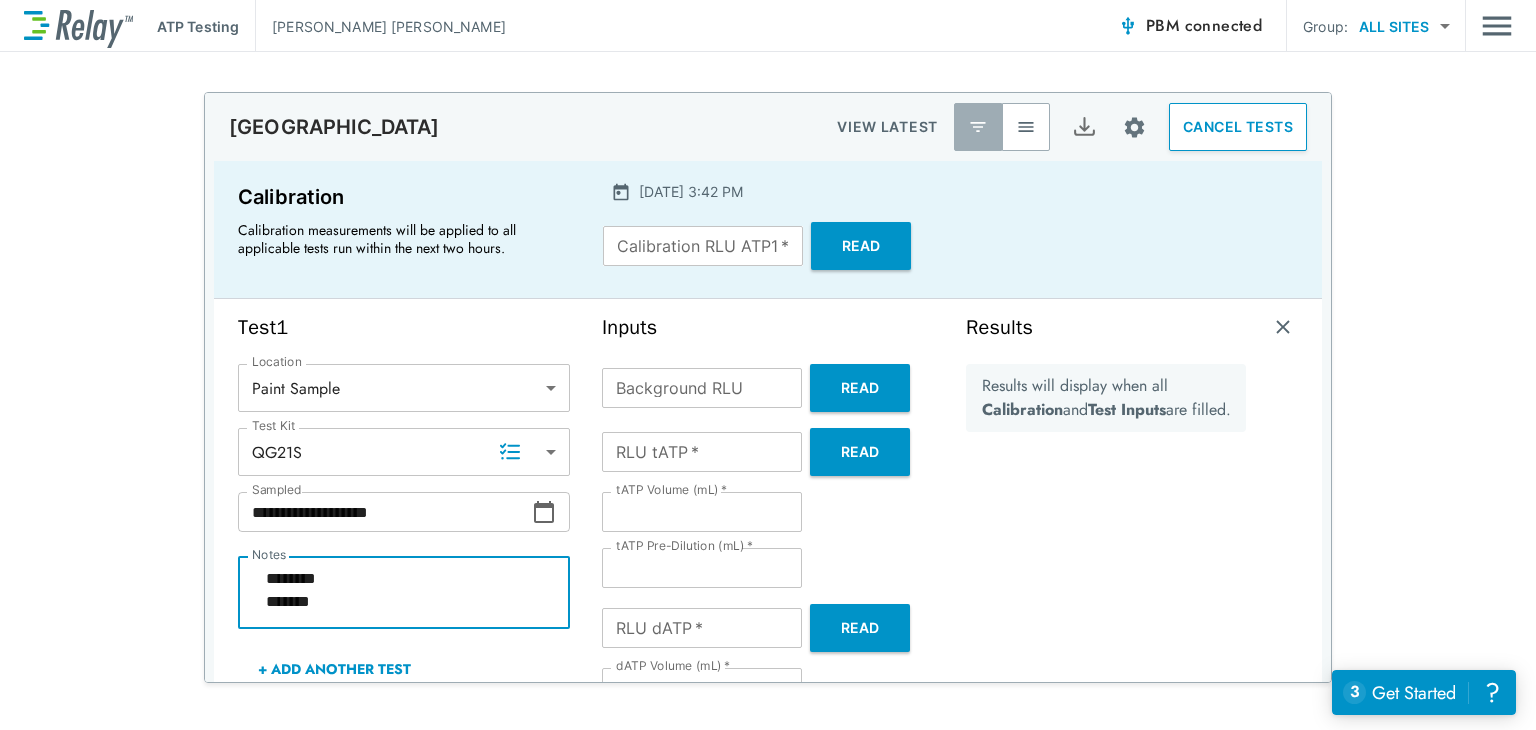 type on "*" 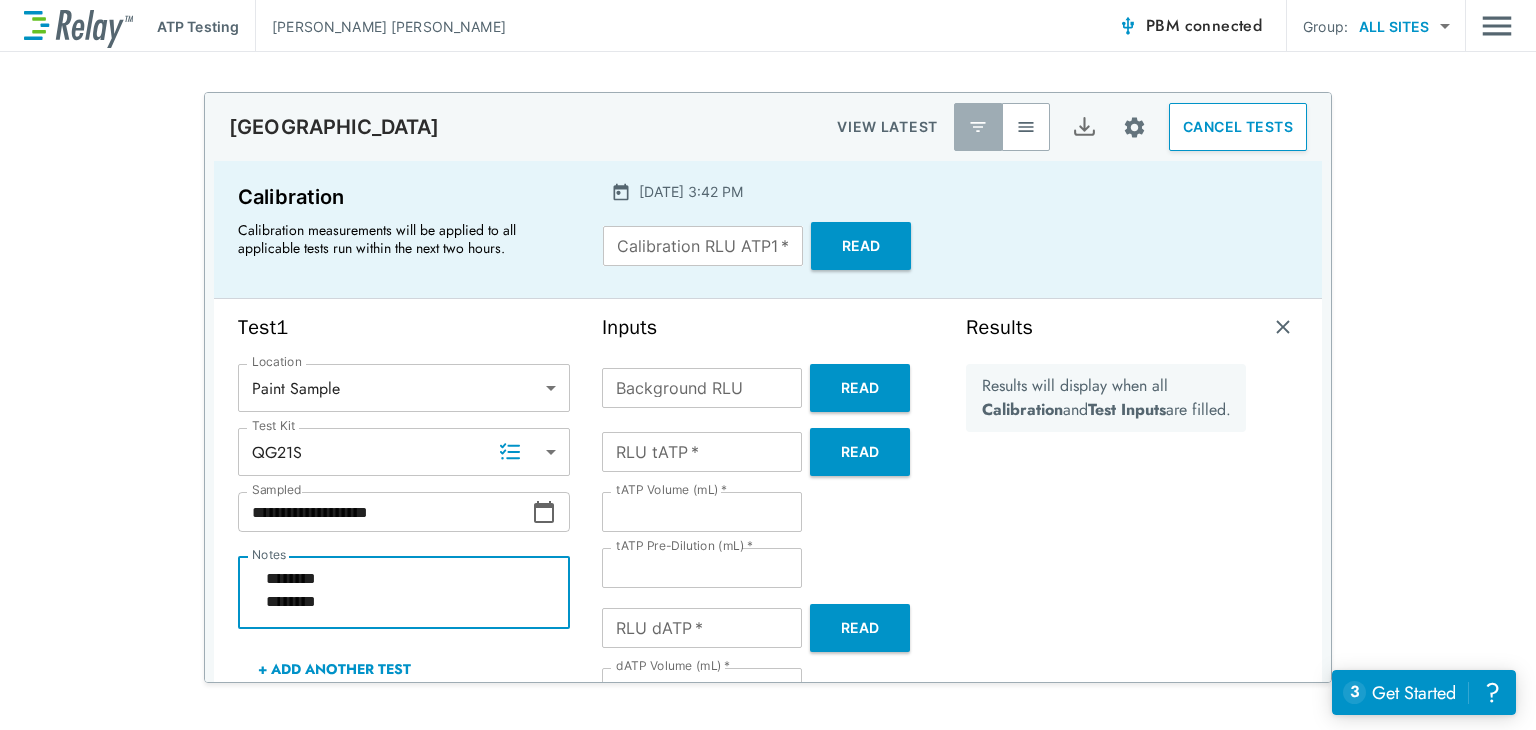 type on "*" 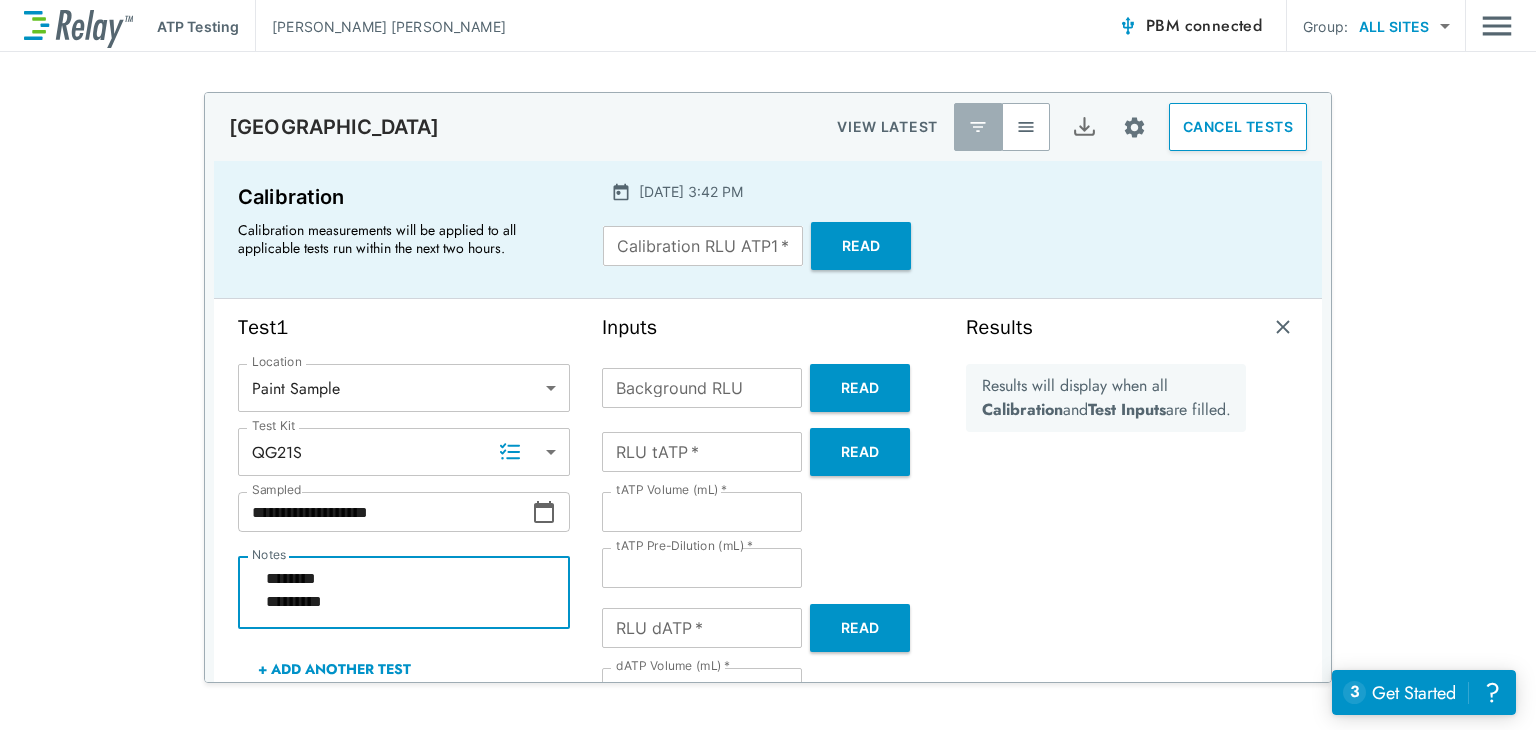 type on "*" 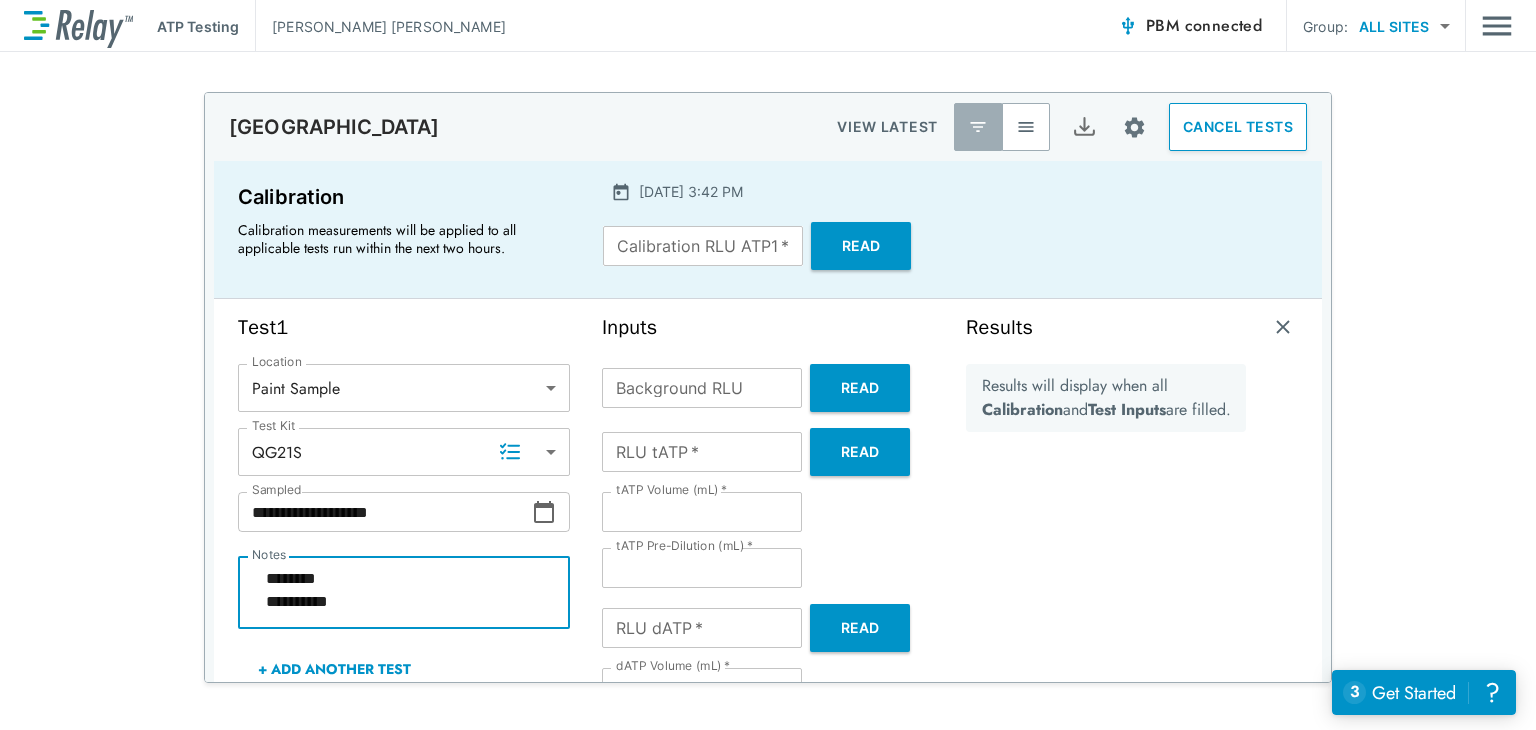type on "*" 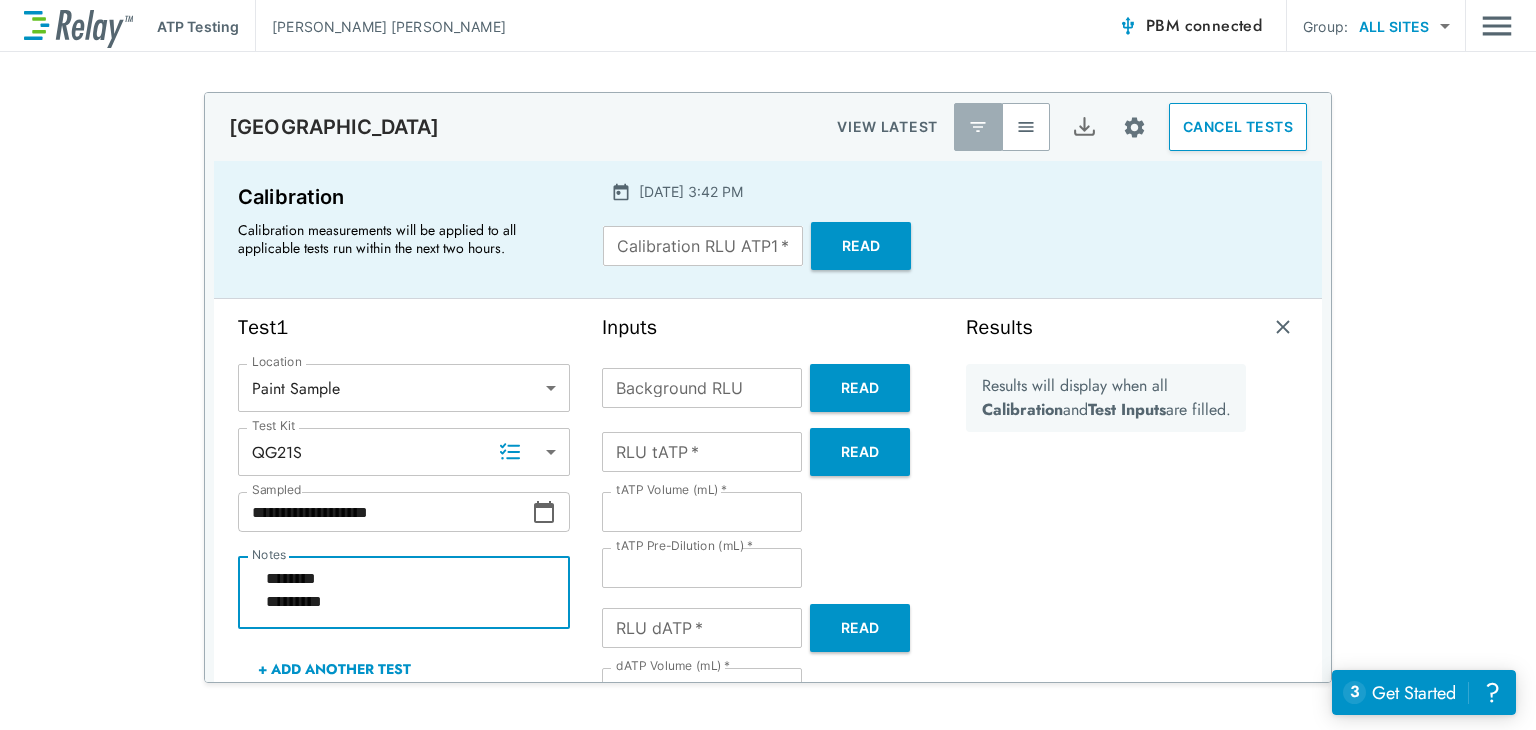 type on "*" 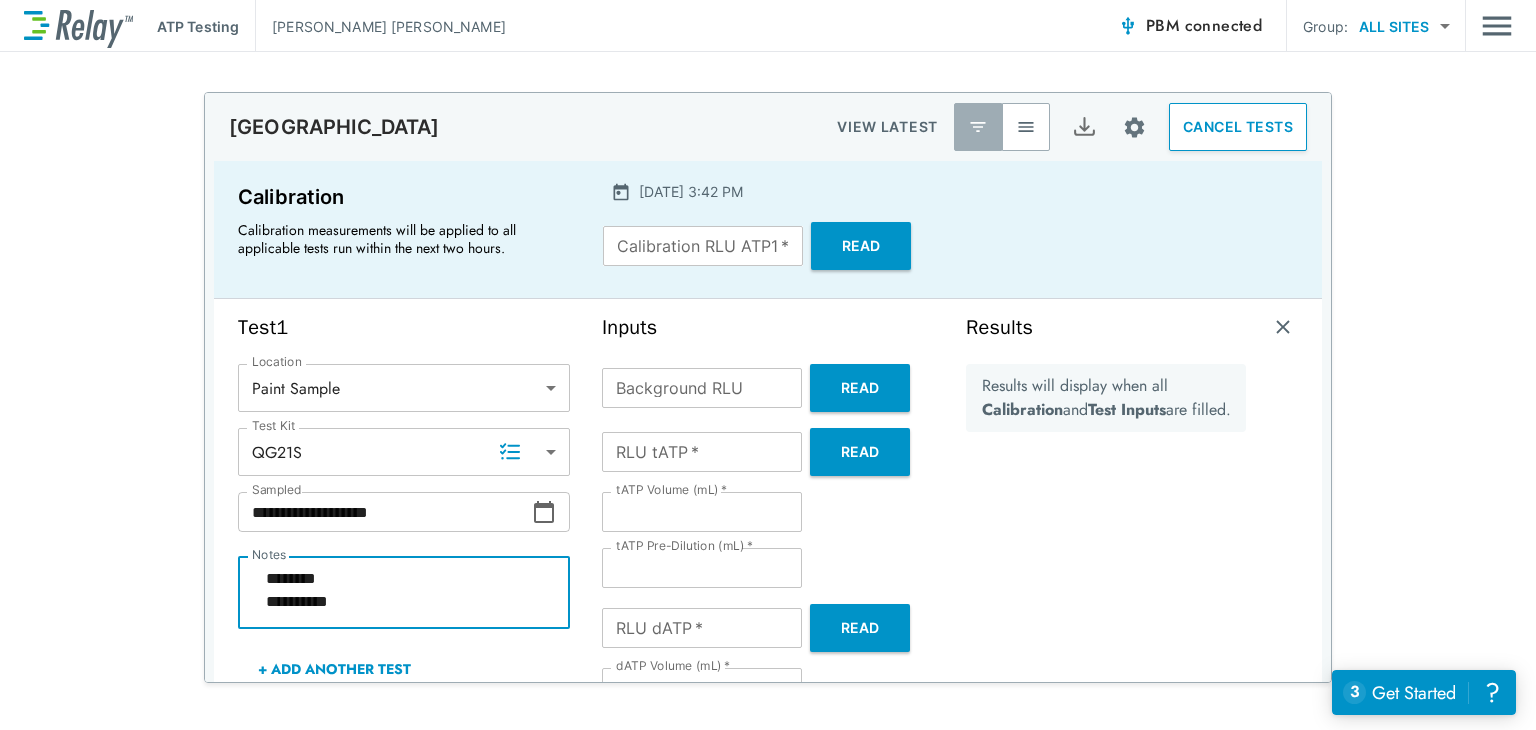 type on "*" 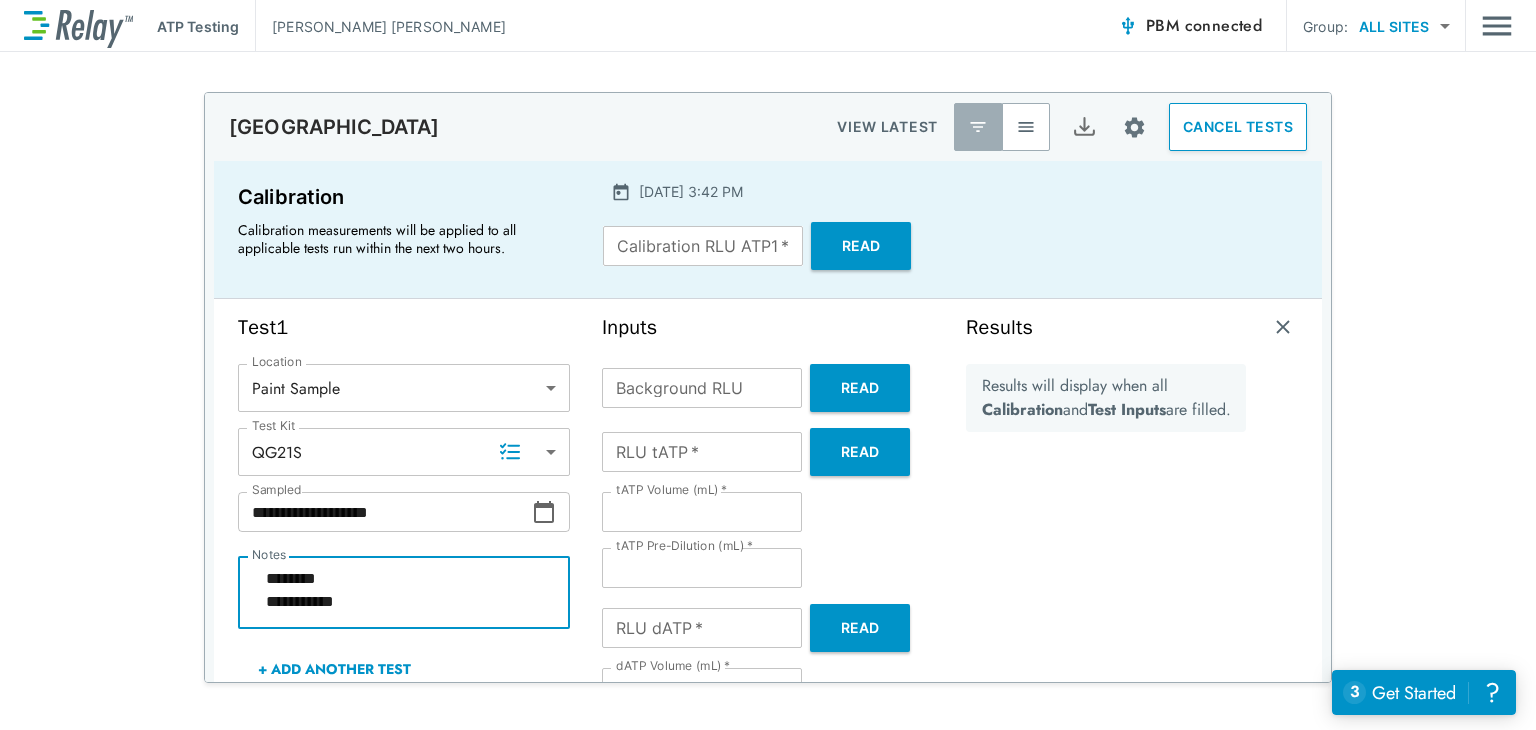 type on "*" 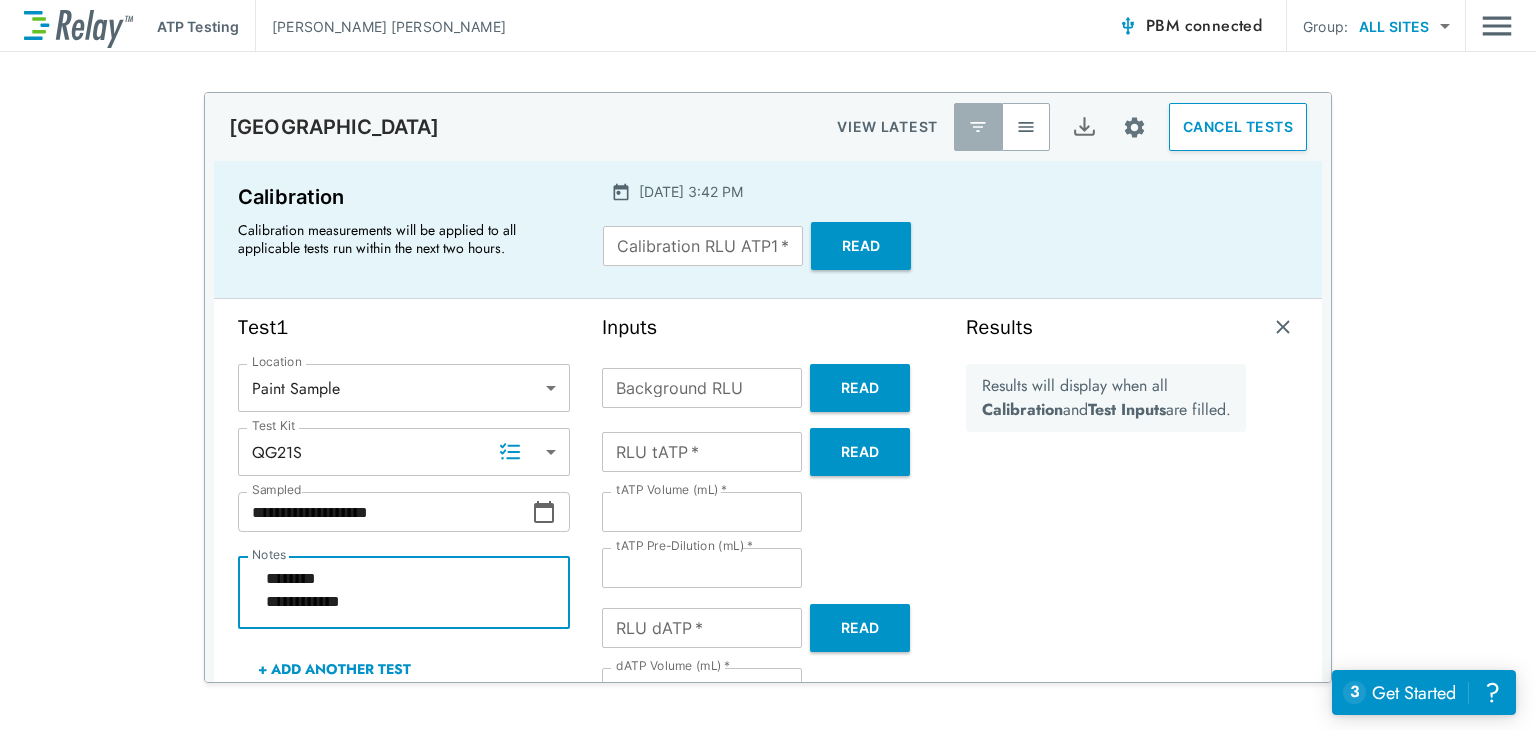 type on "*" 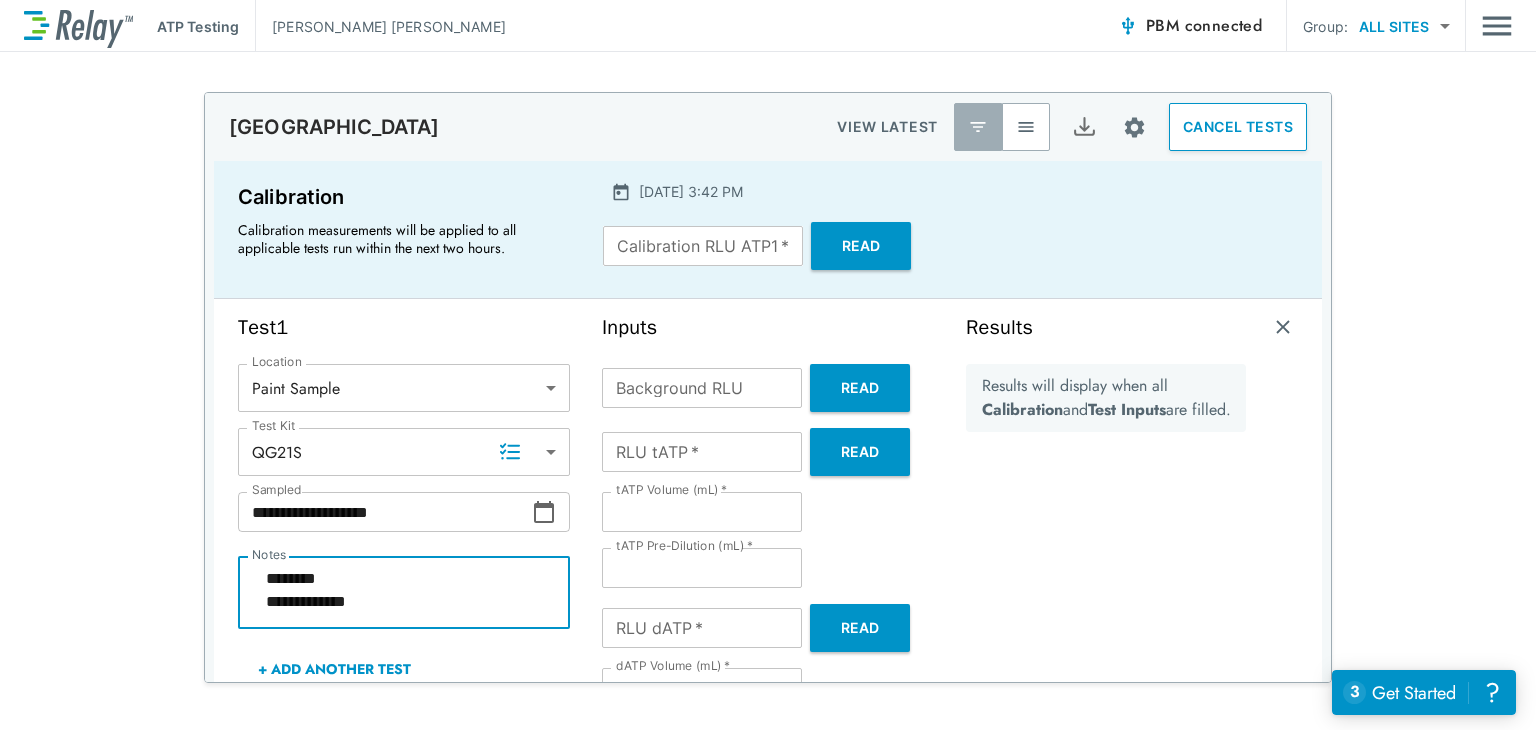 type on "*" 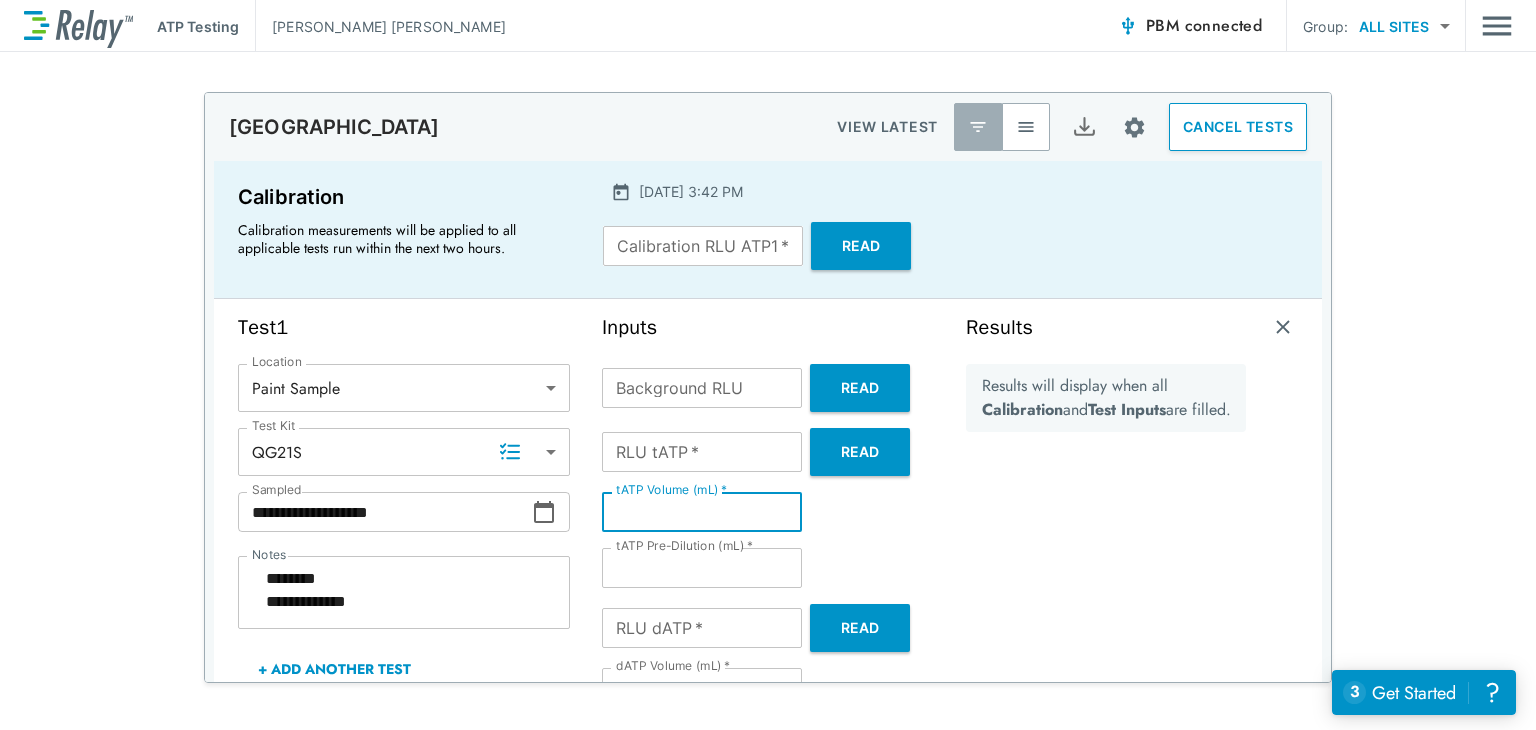 click on "*" at bounding box center [702, 512] 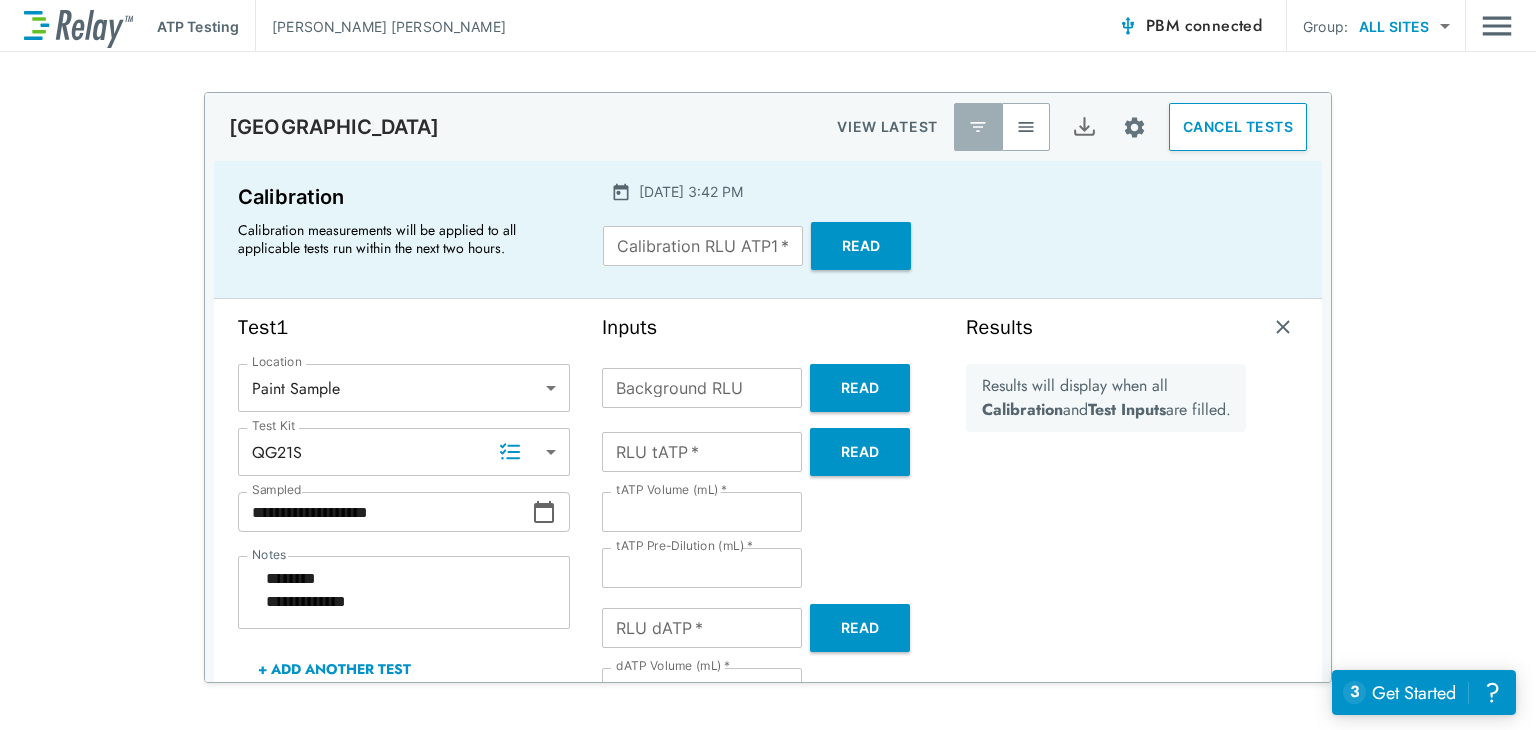 click on "tATP Volume (mL)   * *** tATP Volume (mL)   *" at bounding box center [768, 512] 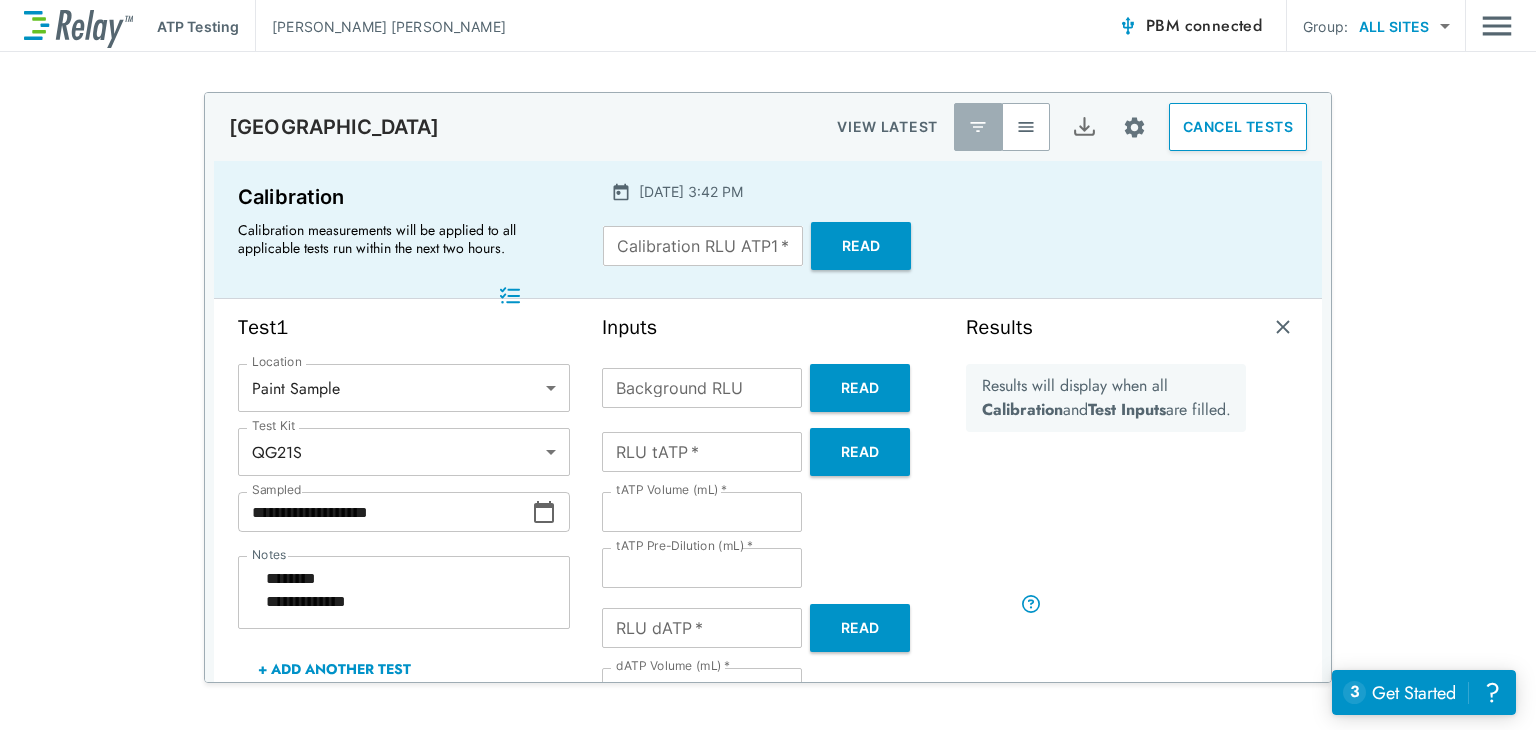 scroll, scrollTop: 155, scrollLeft: 0, axis: vertical 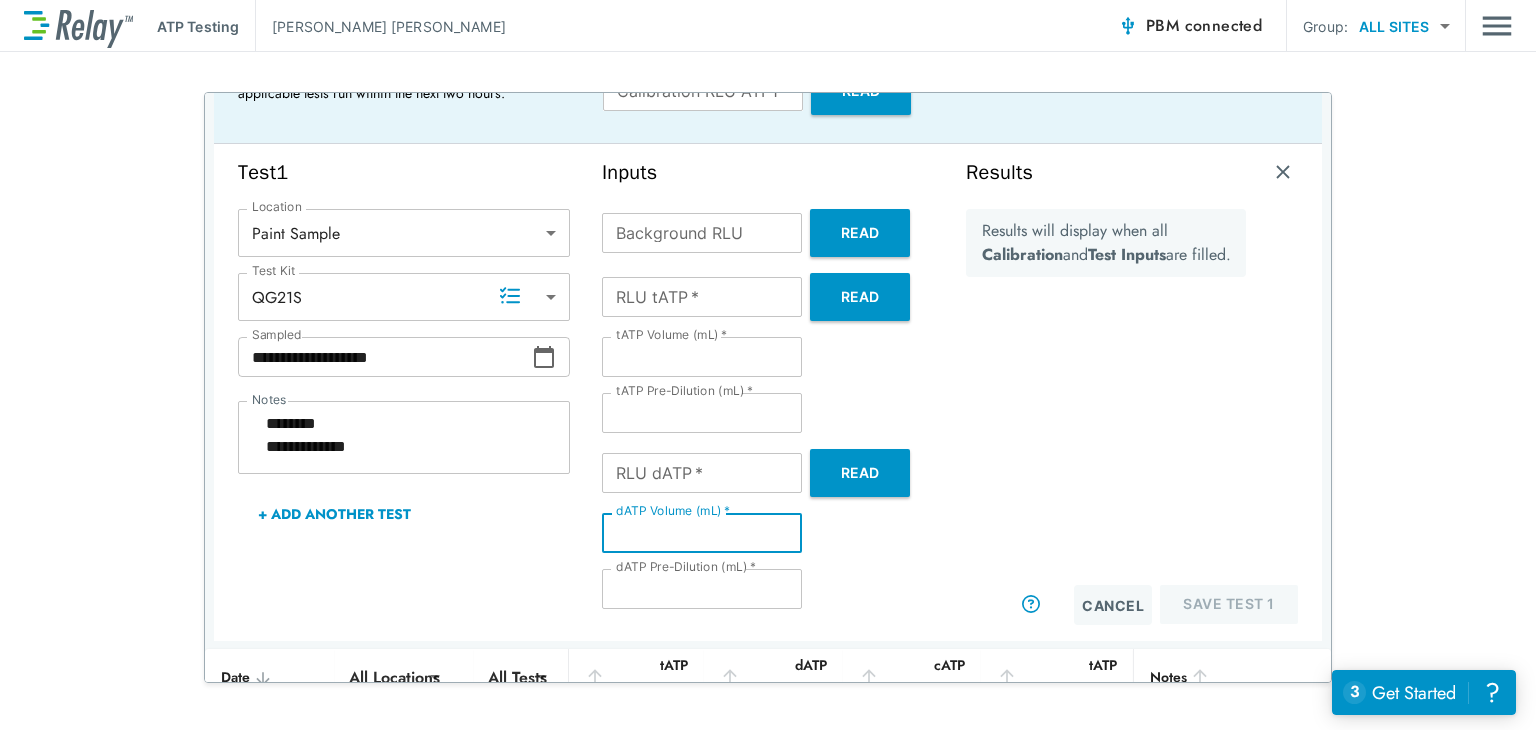 click on "*" at bounding box center (702, 533) 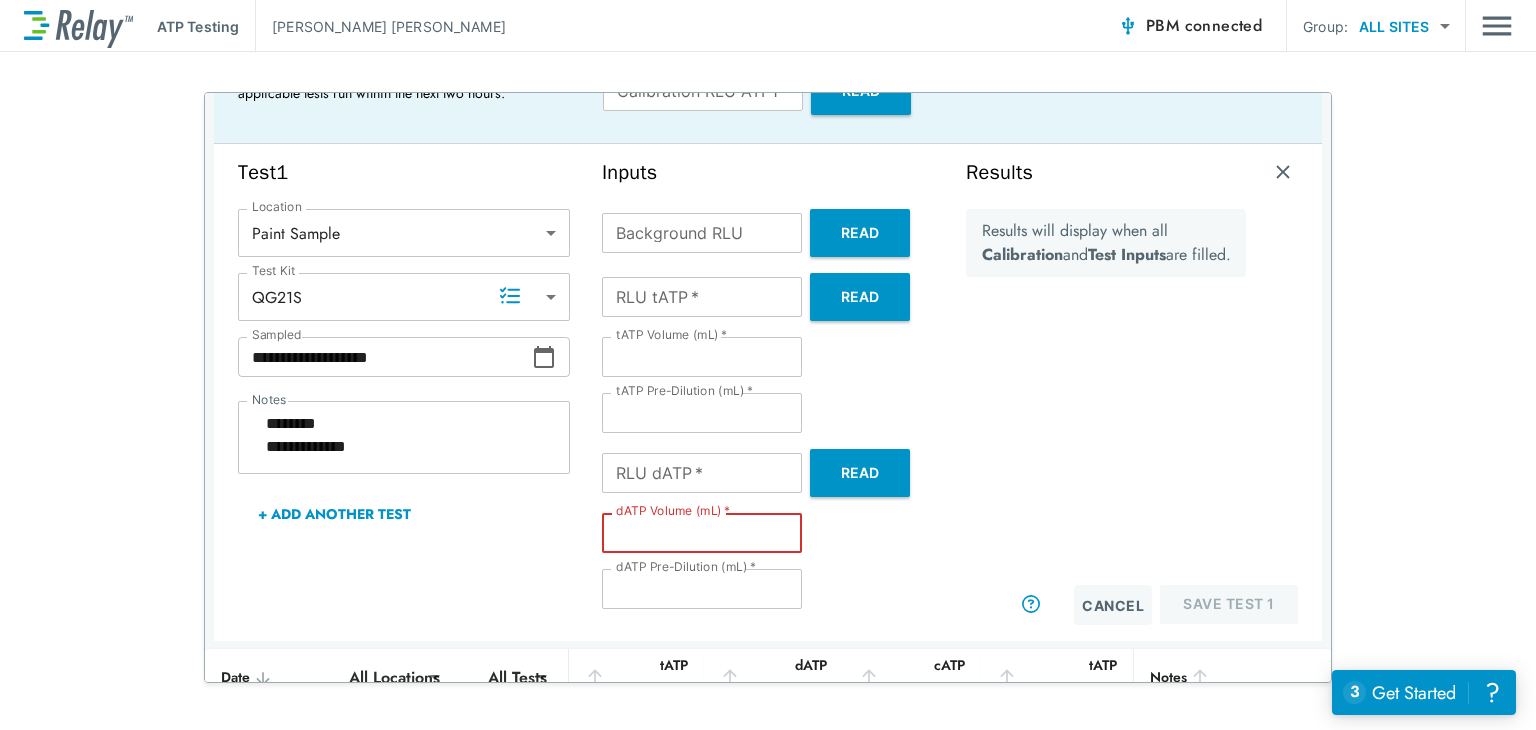 type on "*" 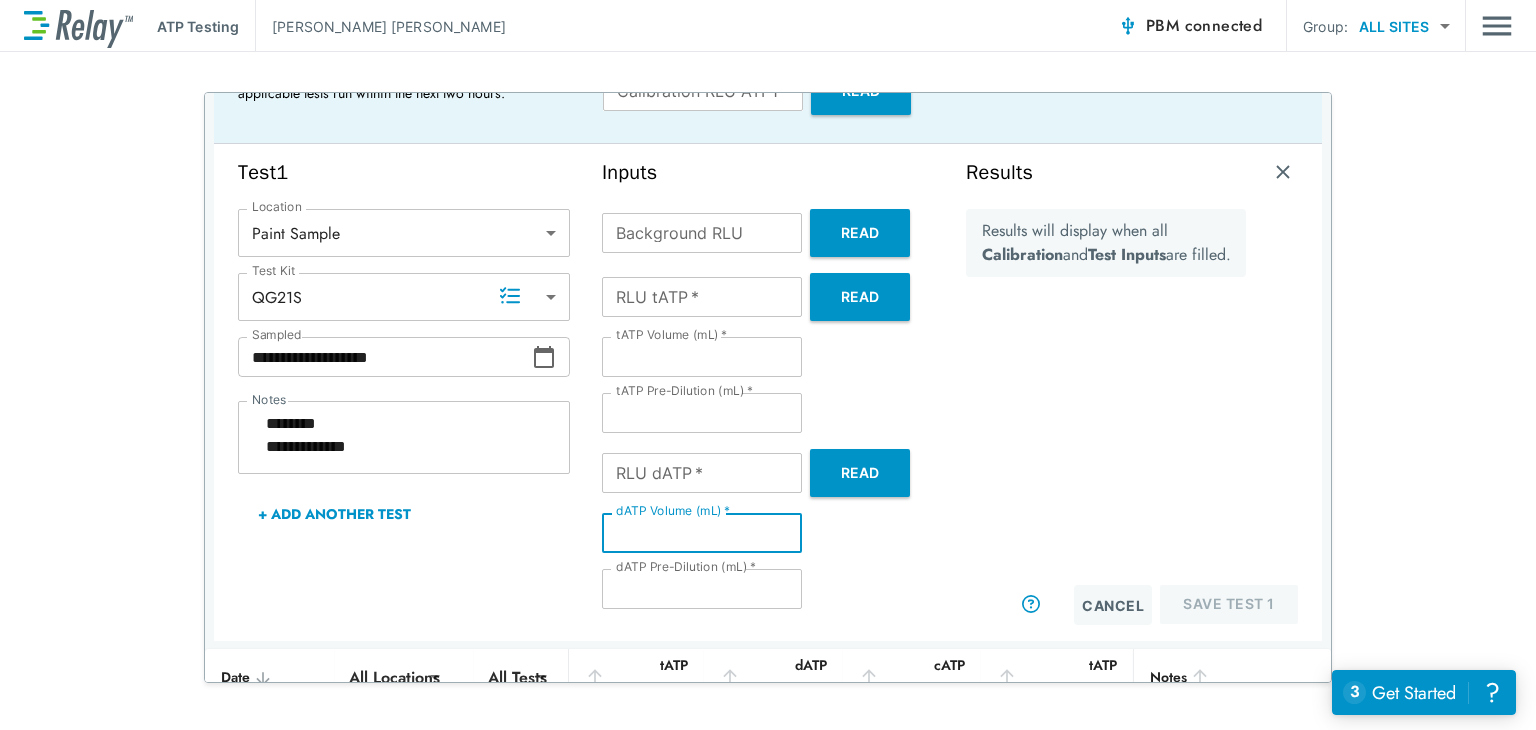 type on "*" 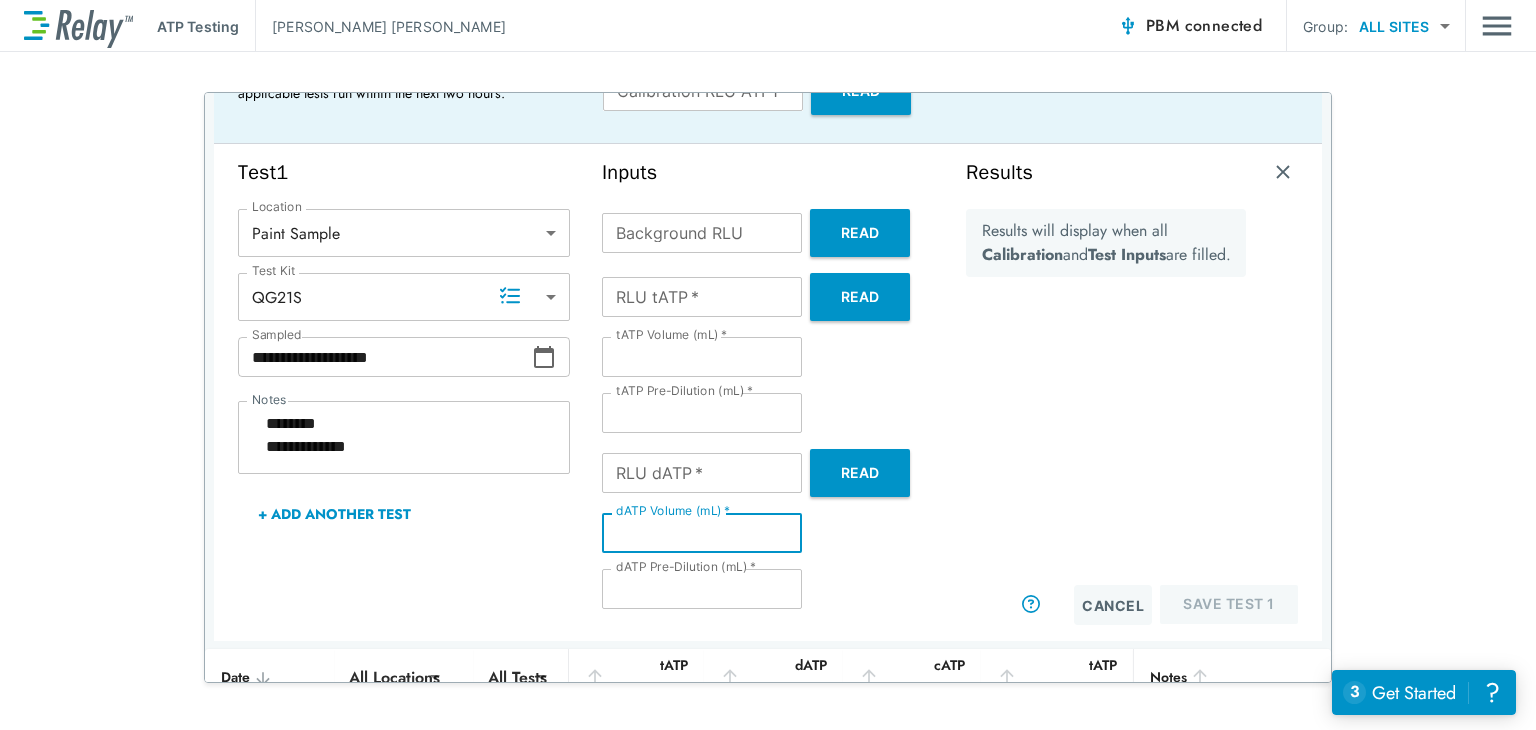 type on "*" 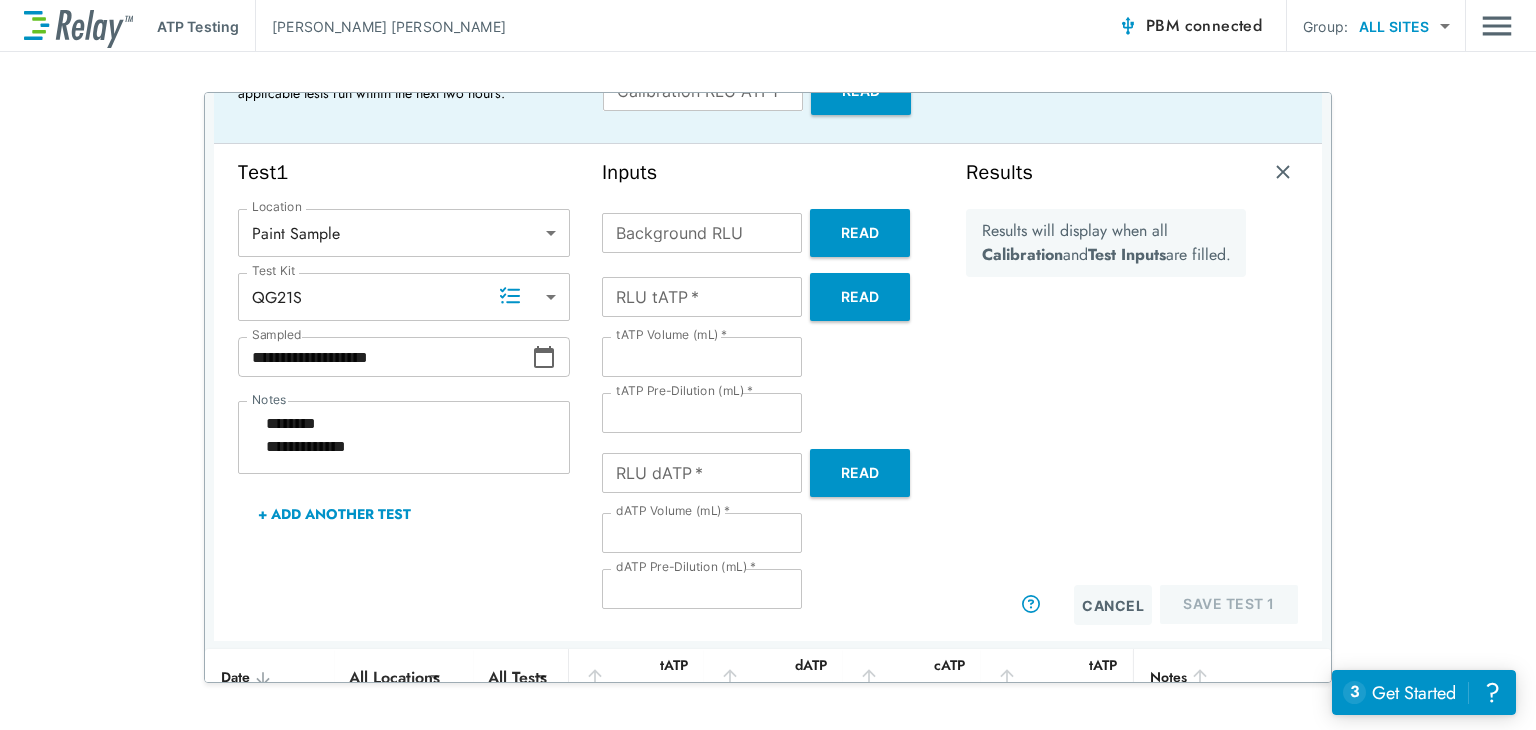 click on "tATP Pre-Dilution (mL)   * * tATP Pre-Dilution (mL)   *" at bounding box center [768, 413] 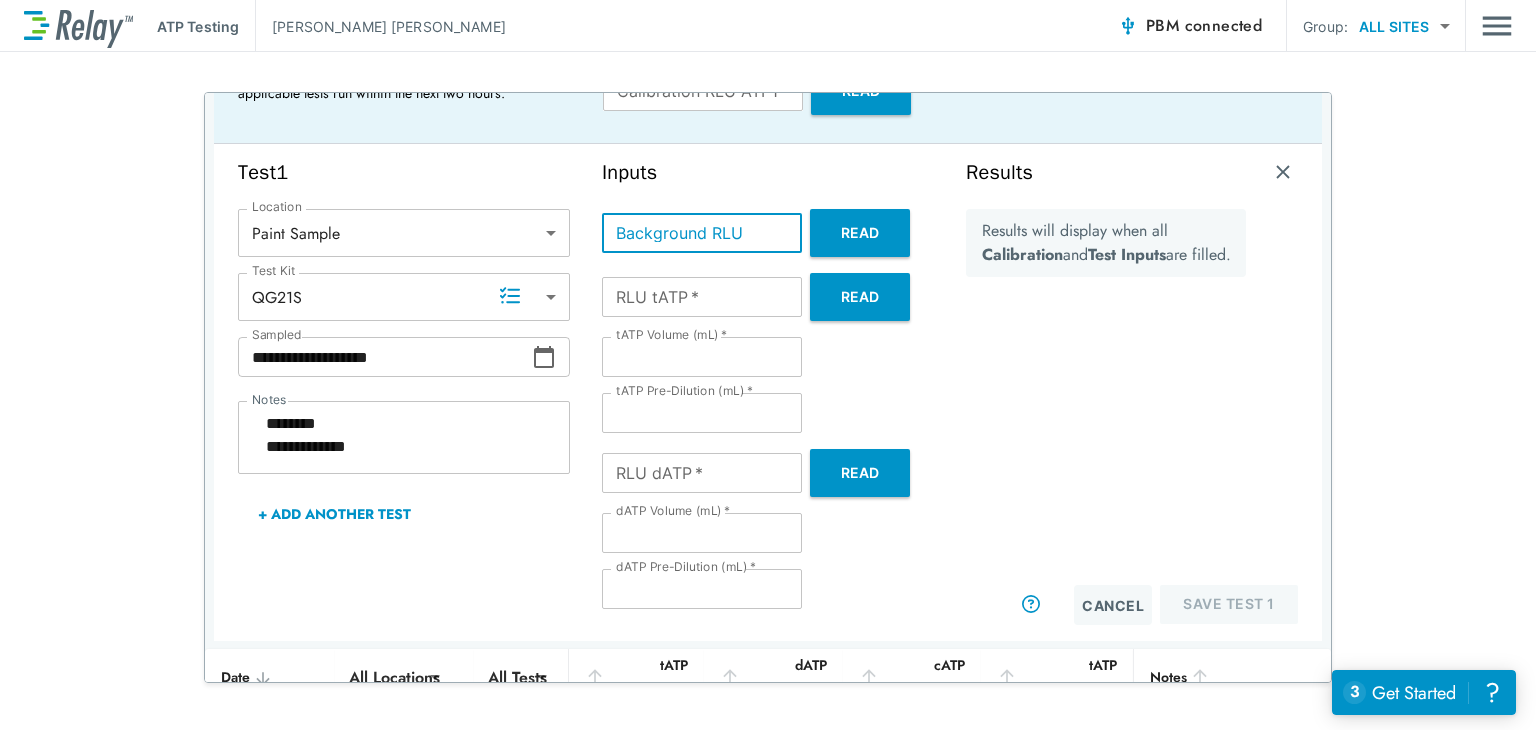 click on "Read" at bounding box center [861, 91] 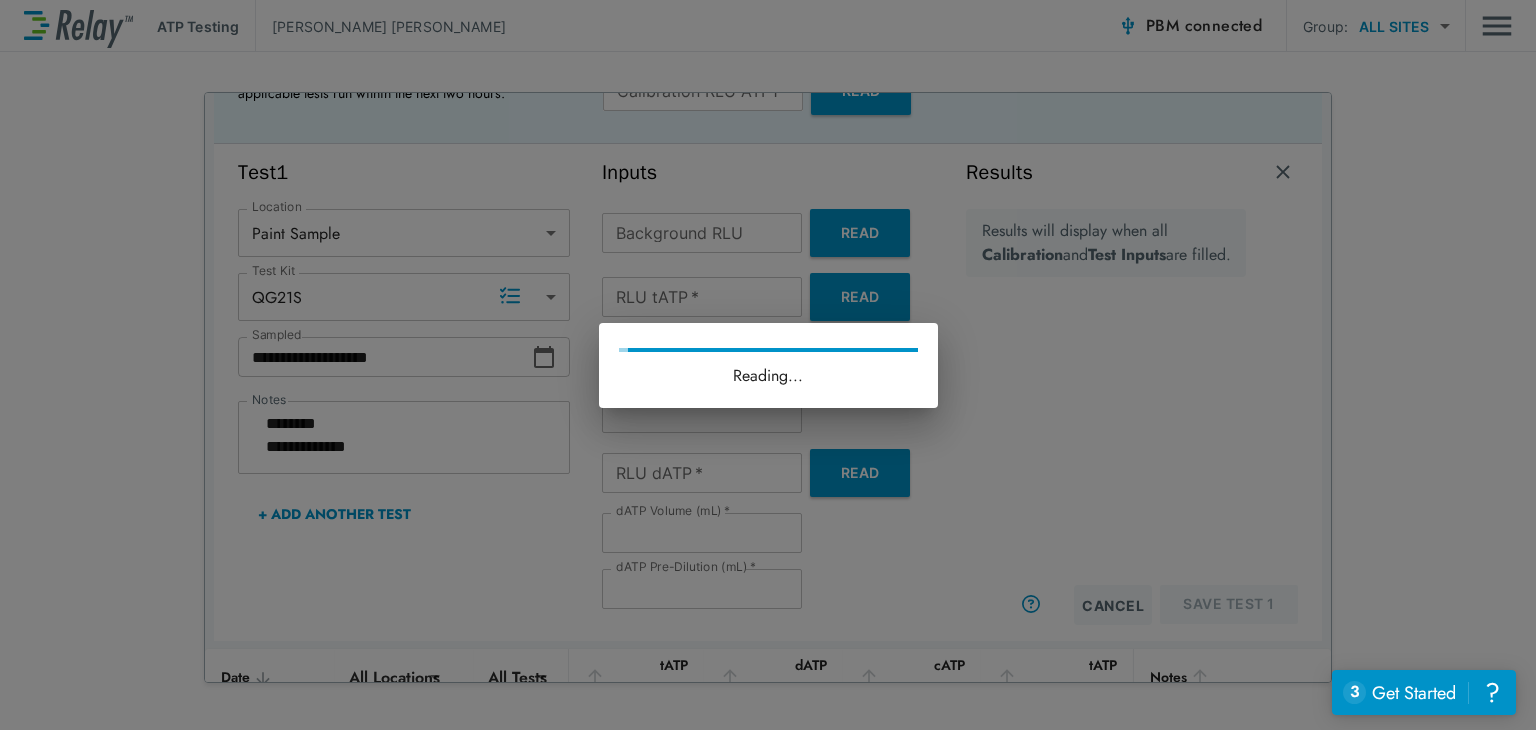 type on "*" 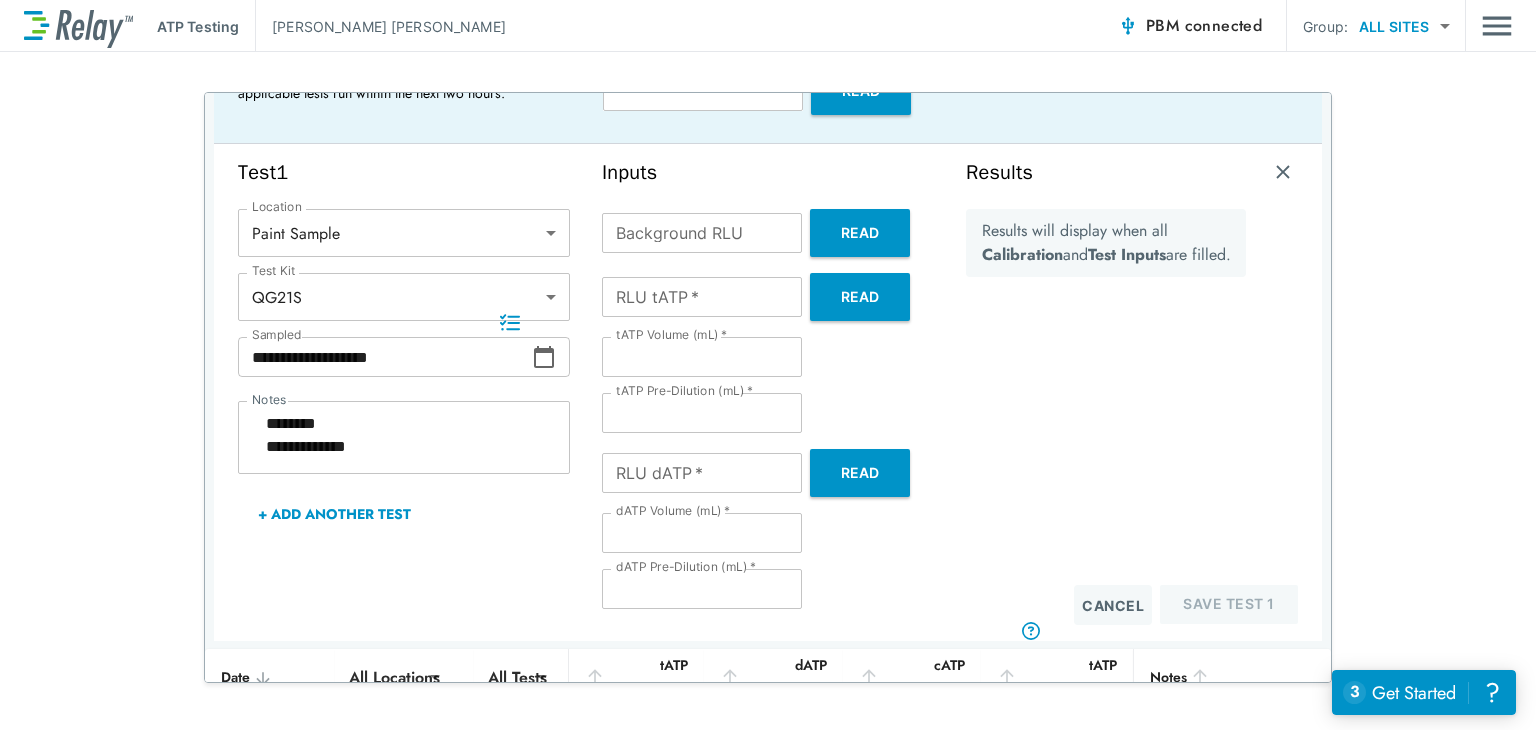 scroll, scrollTop: 128, scrollLeft: 0, axis: vertical 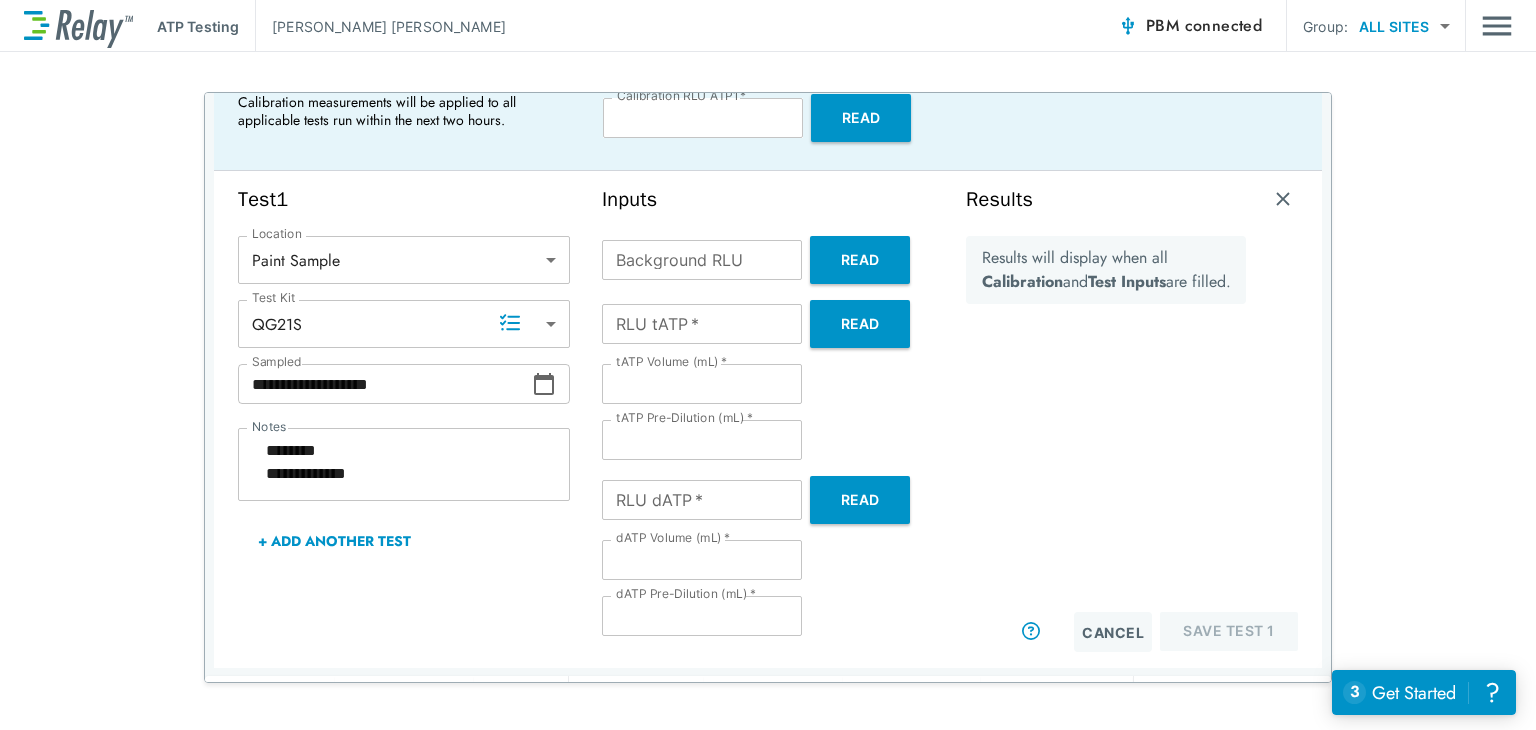 click on "Inputs Background RLU Background RLU Read RLU tATP   * RLU tATP   * Read tATP Volume (mL)   * *** tATP Volume (mL)   * tATP Pre-Dilution (mL)   * * tATP Pre-Dilution (mL)   * RLU dATP   * RLU dATP   * Read dATP Volume (mL)   * *** dATP Volume (mL)   * dATP Pre-Dilution (mL)   * * dATP Pre-Dilution (mL)   *" at bounding box center (768, 419) 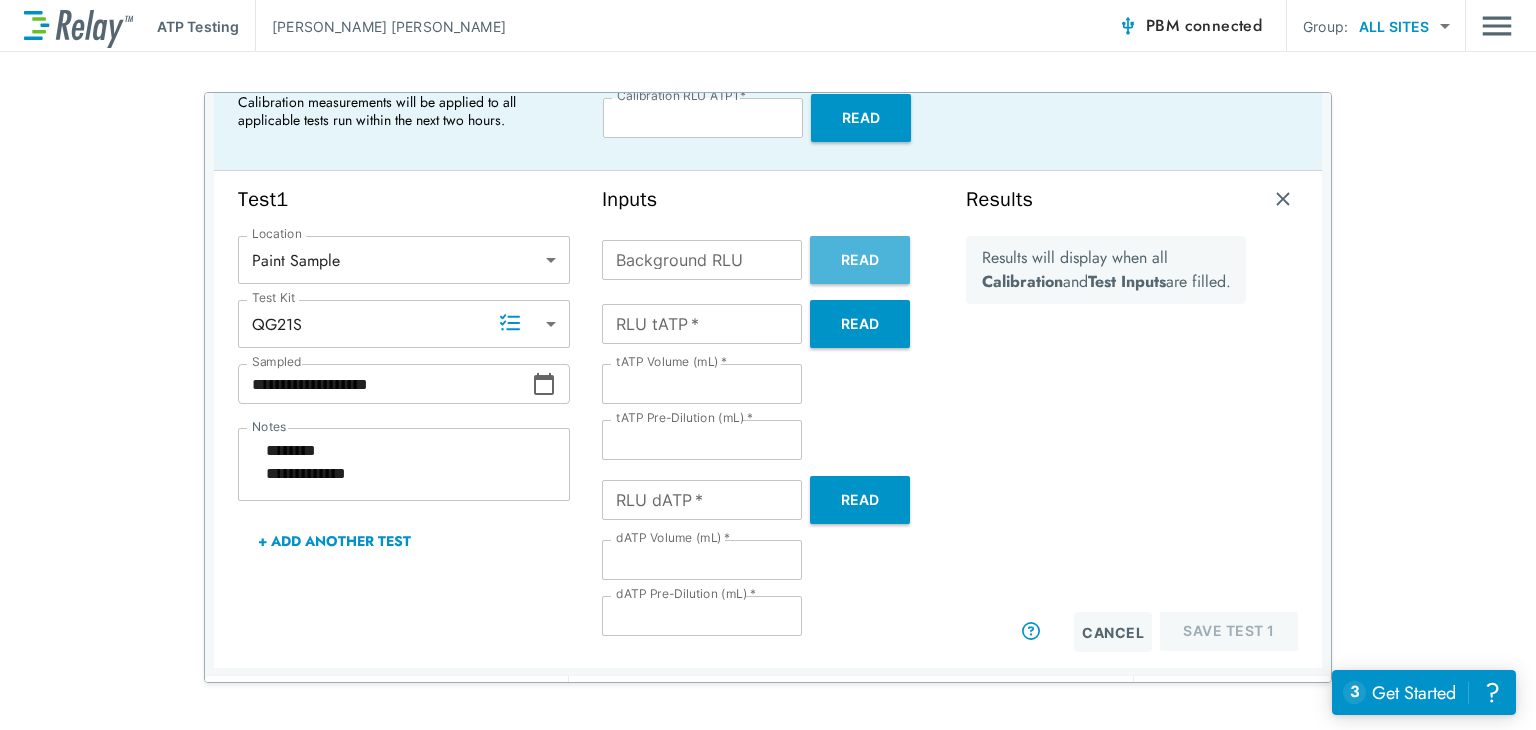 click on "Read" at bounding box center (860, 260) 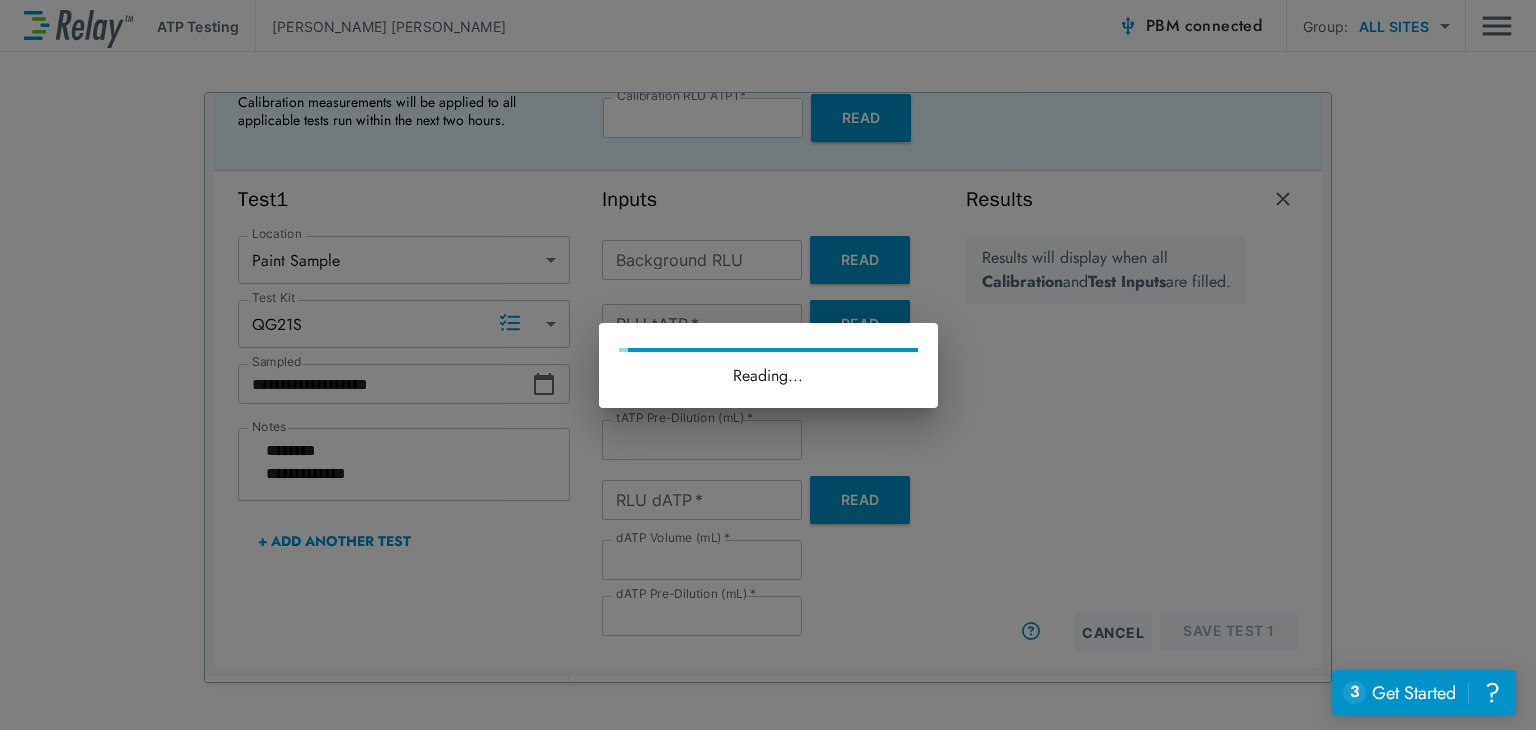 type on "*" 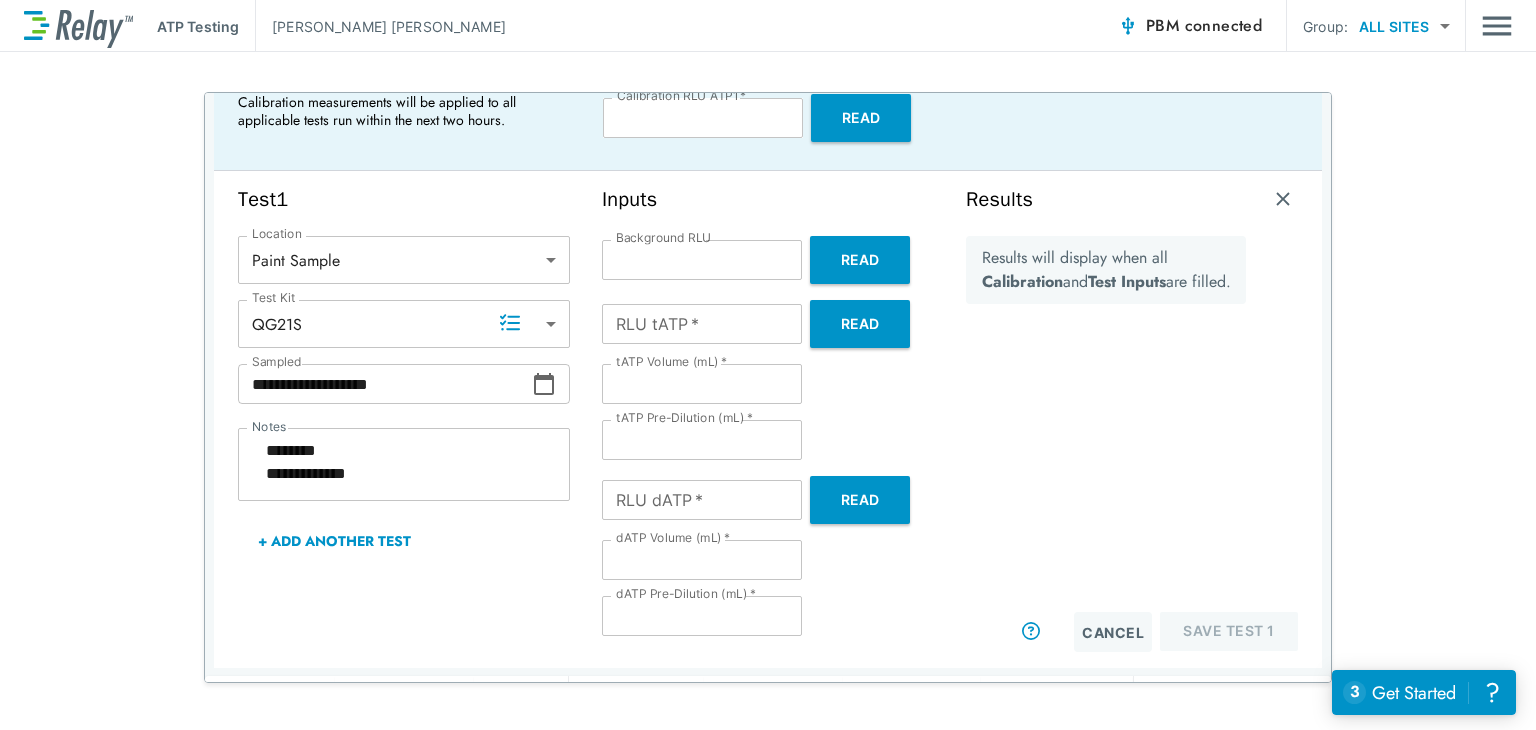 click on "Inputs Background RLU * Background RLU Read RLU tATP   * RLU tATP   * Read tATP Volume (mL)   * *** tATP Volume (mL)   * tATP Pre-Dilution (mL)   * * tATP Pre-Dilution (mL)   * RLU dATP   * RLU dATP   * Read dATP Volume (mL)   * *** dATP Volume (mL)   * dATP Pre-Dilution (mL)   * * dATP Pre-Dilution (mL)   *" at bounding box center [768, 419] 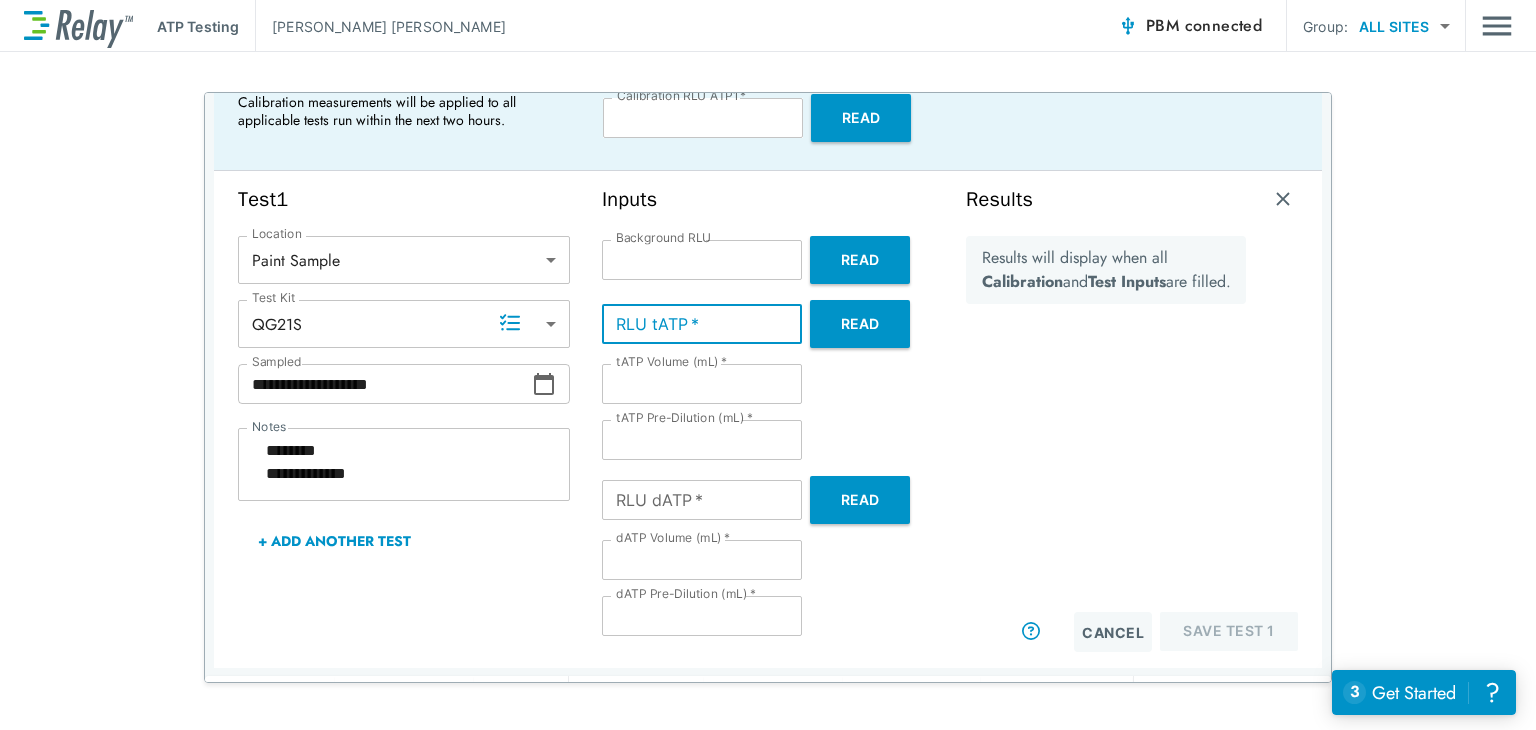 click on "Read" at bounding box center (860, 324) 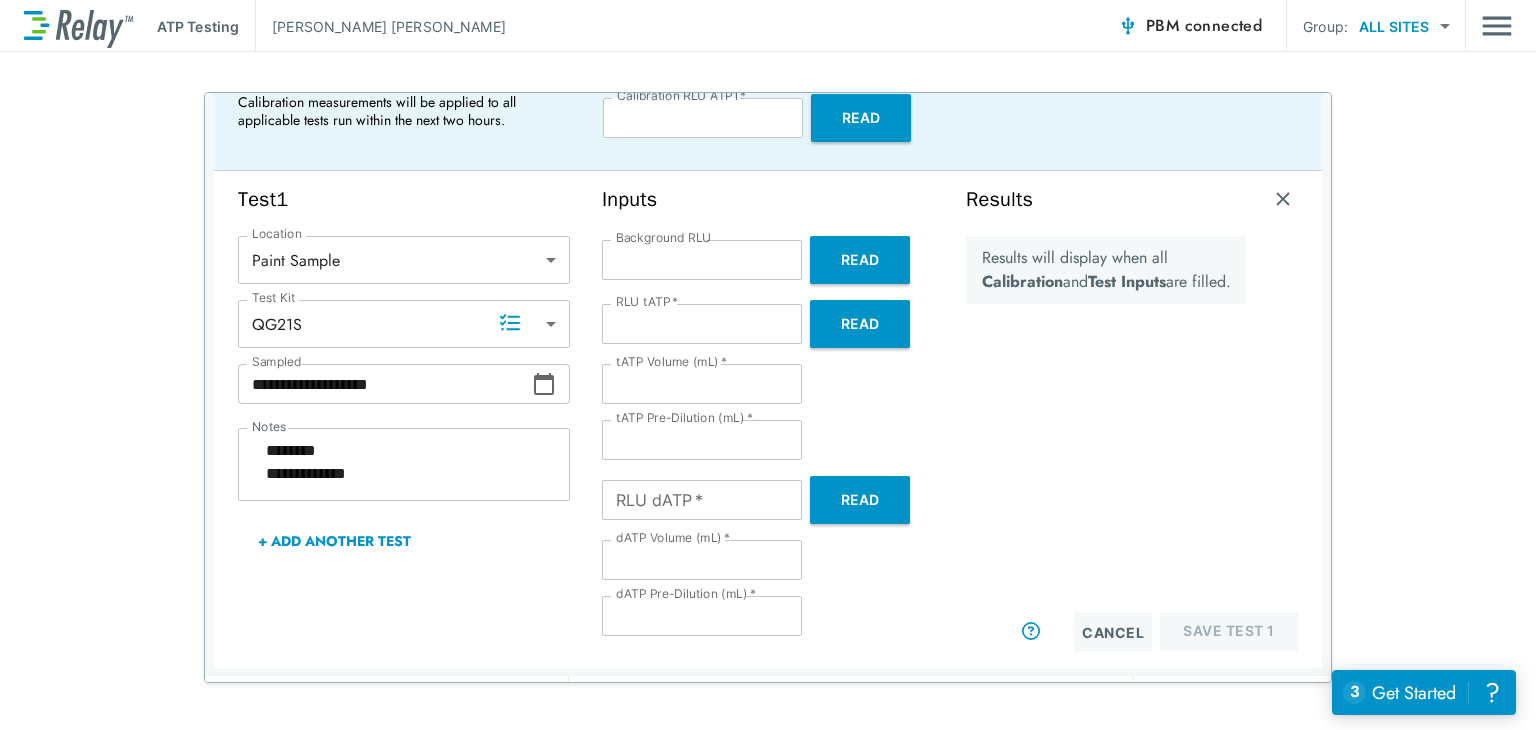 type on "*" 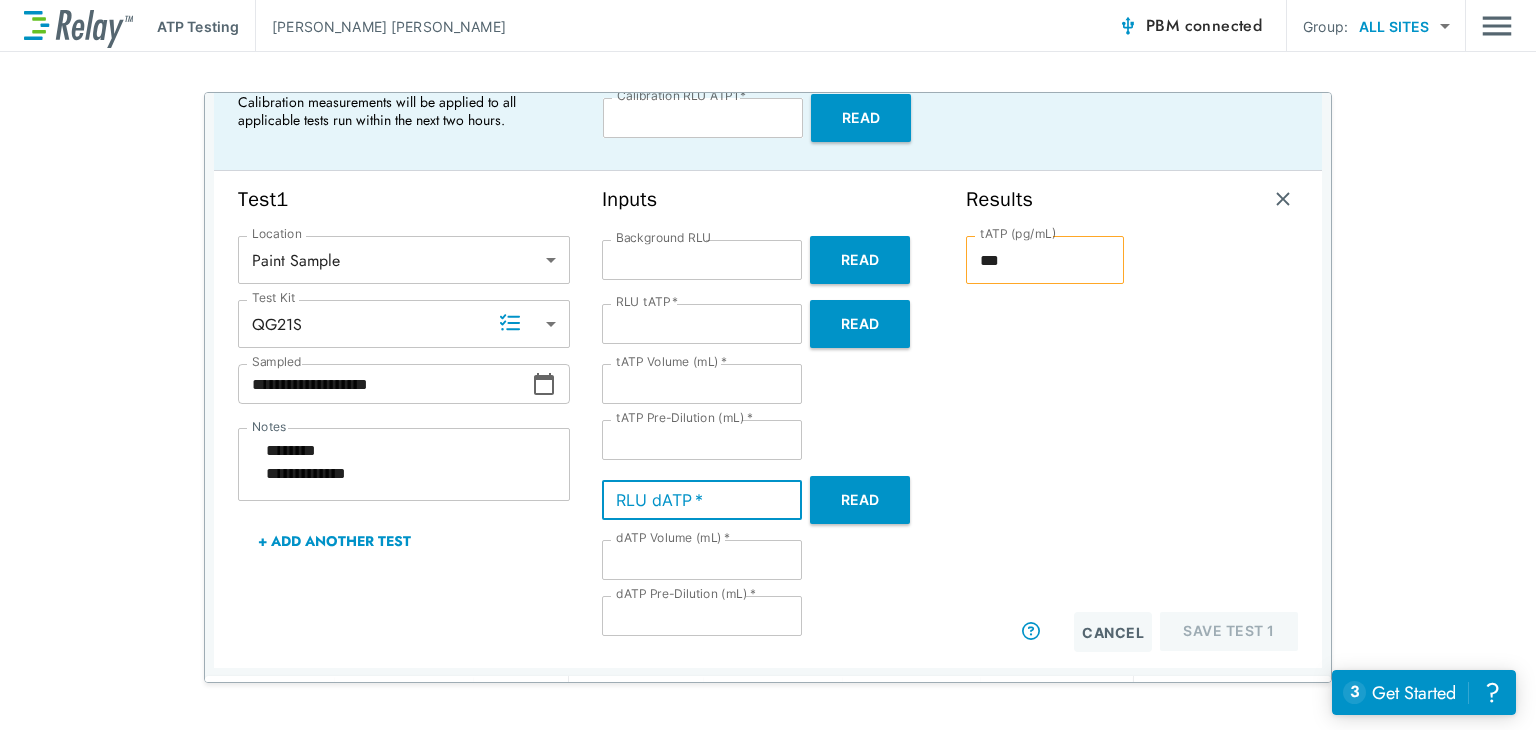 click on "RLU dATP   *" at bounding box center (702, 500) 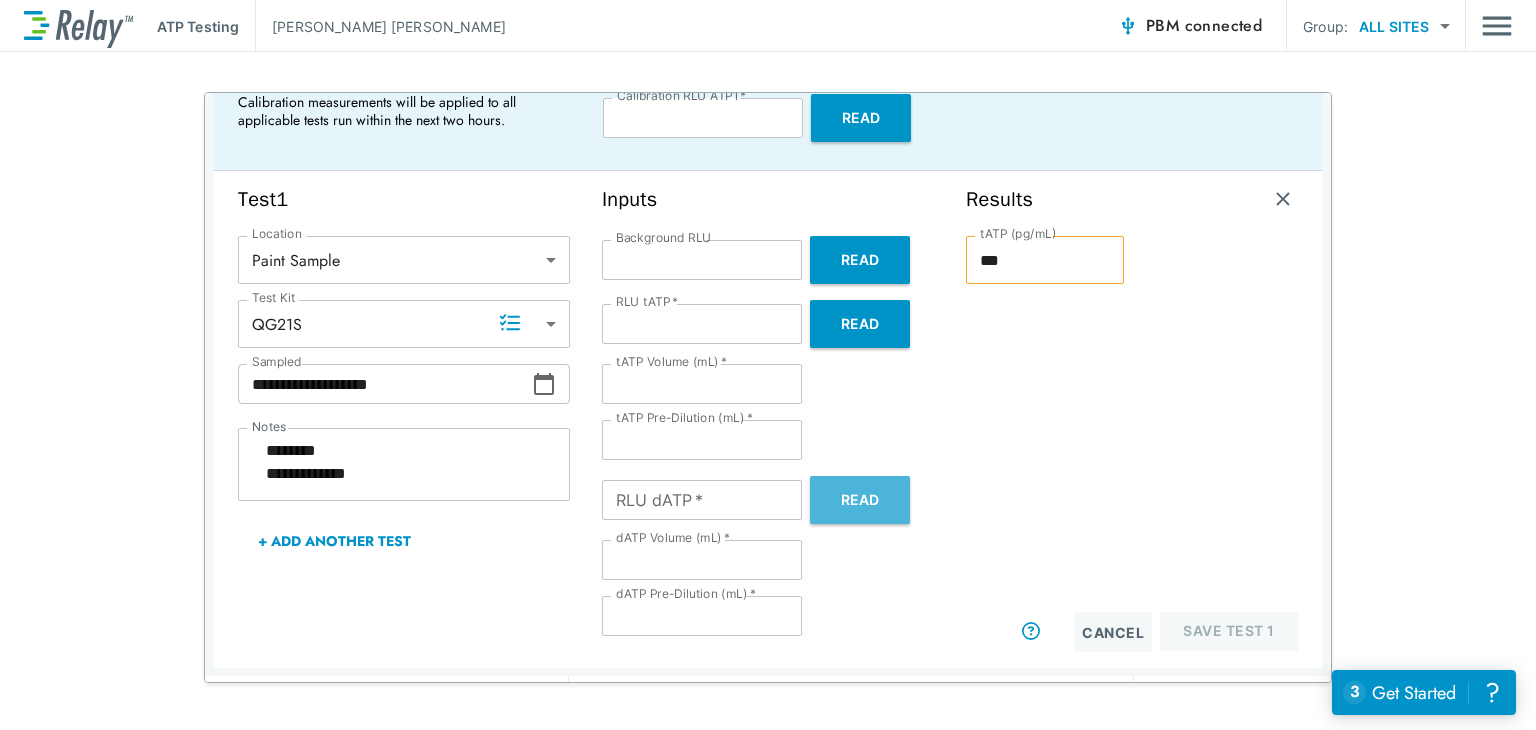 click on "Read" at bounding box center (860, 500) 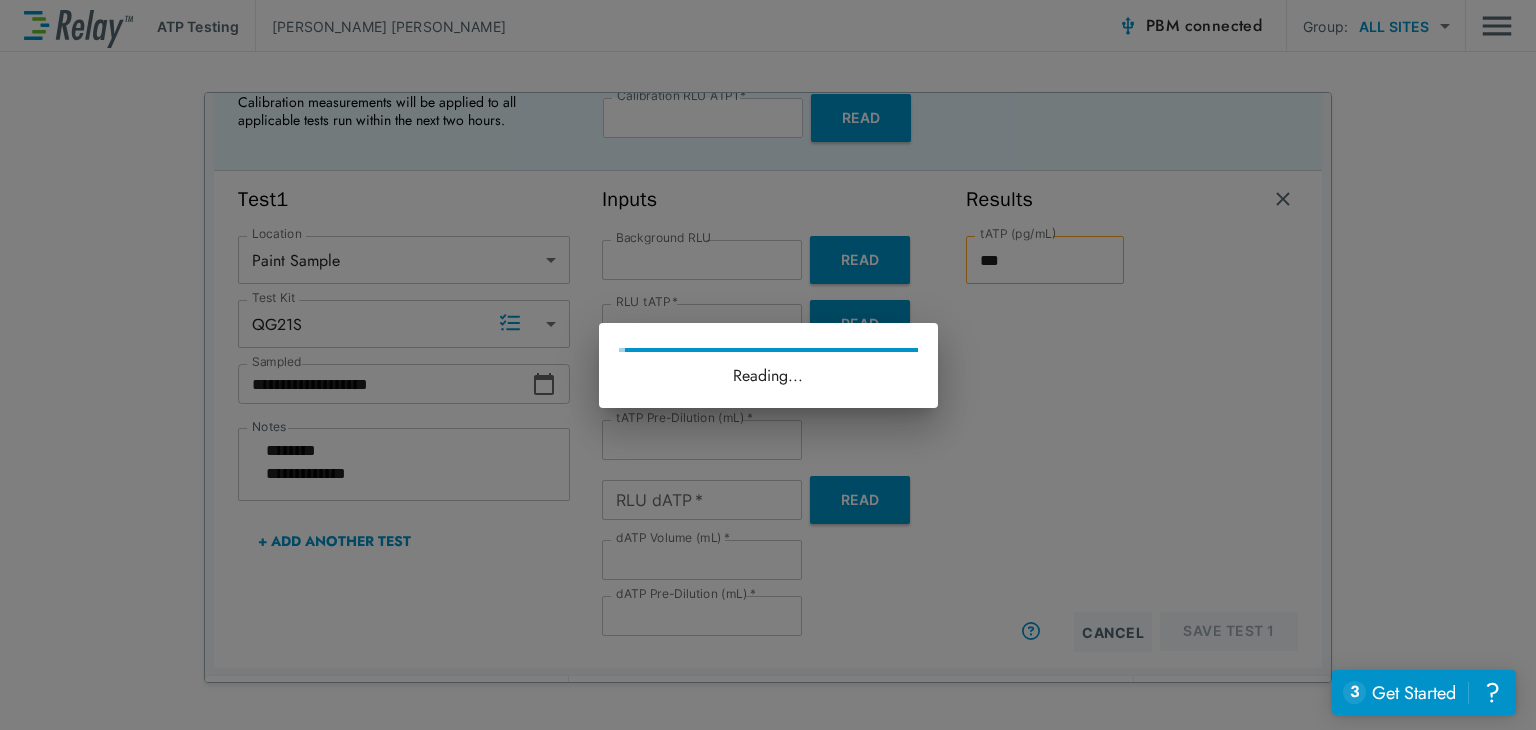 type on "*" 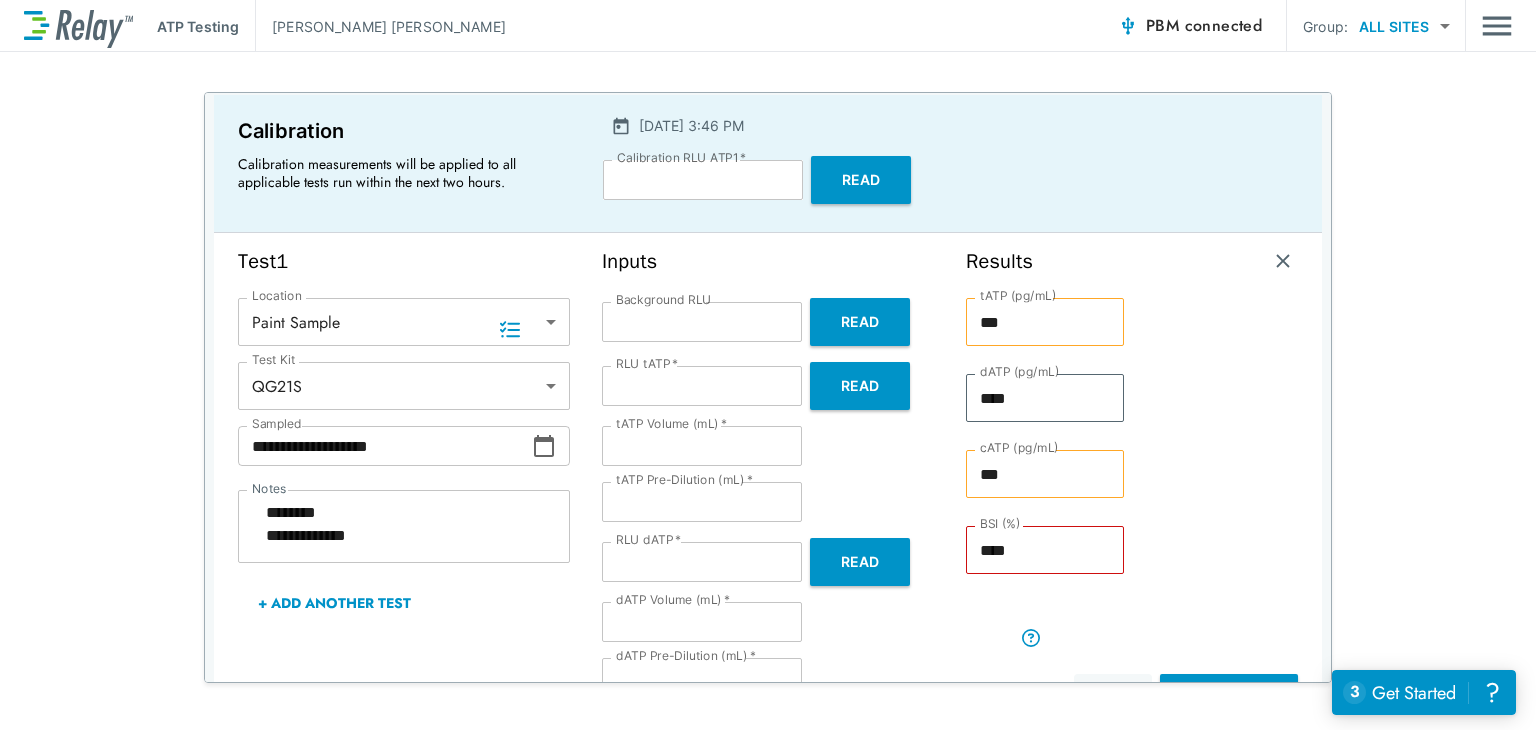 scroll, scrollTop: 121, scrollLeft: 0, axis: vertical 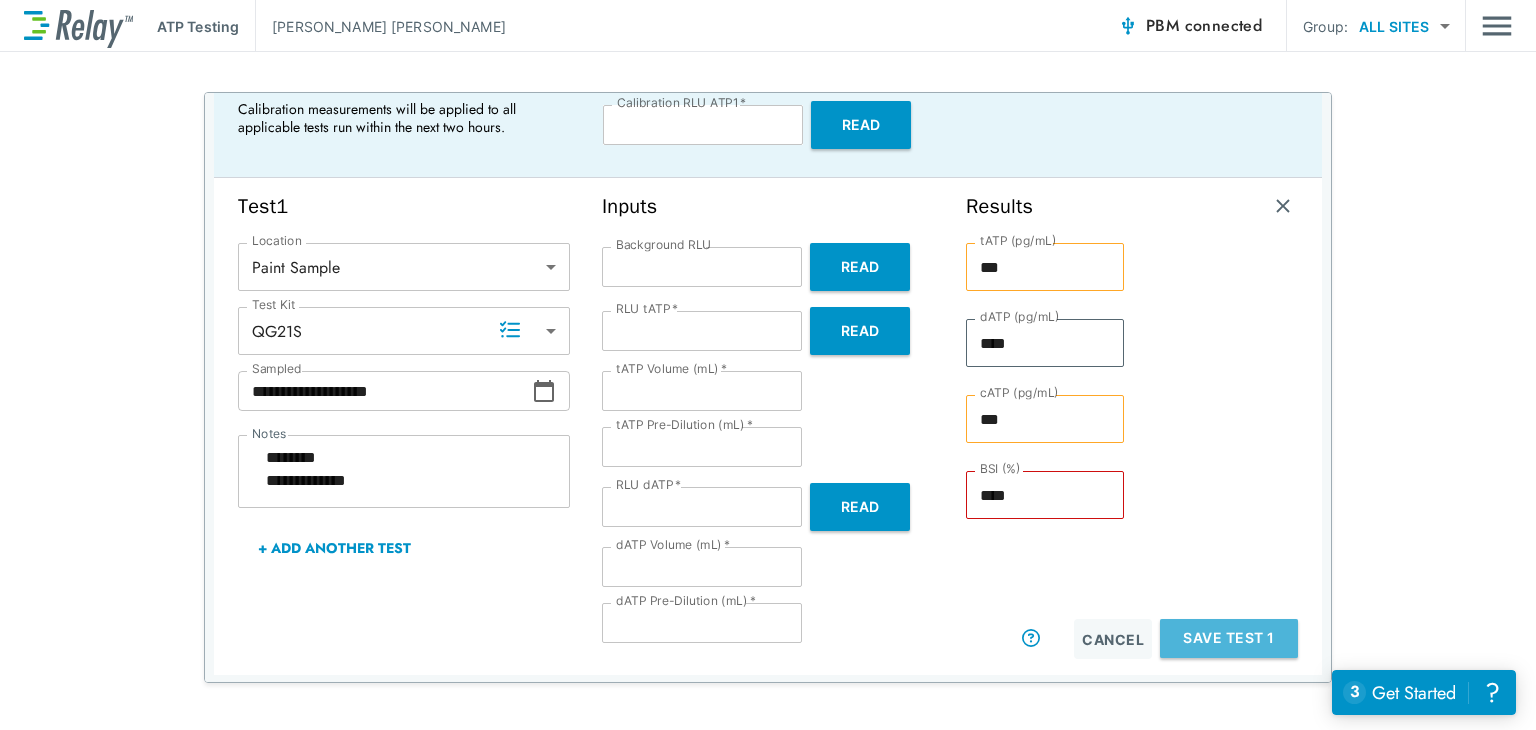 click on "Save Test 1" at bounding box center (1229, 638) 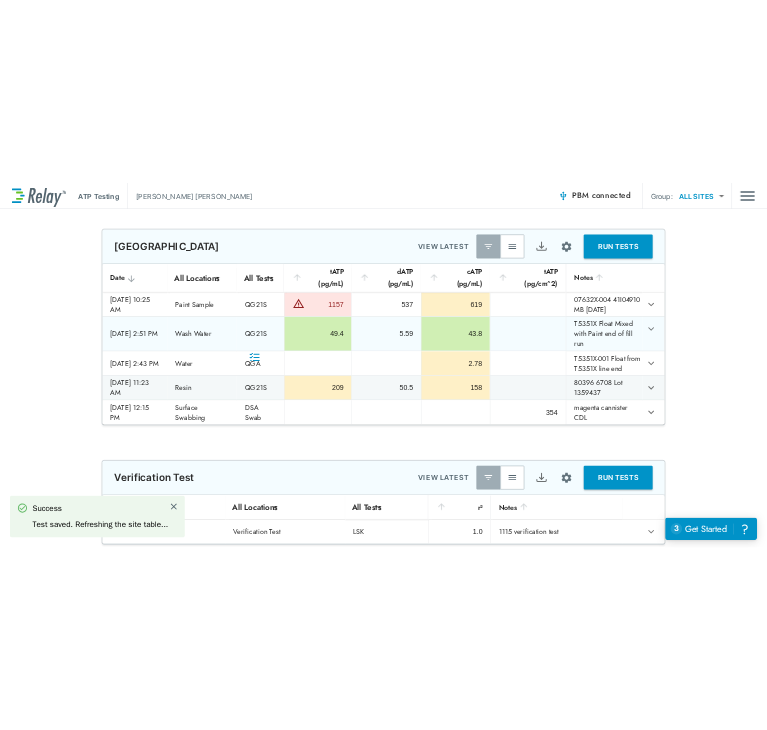 scroll, scrollTop: 0, scrollLeft: 0, axis: both 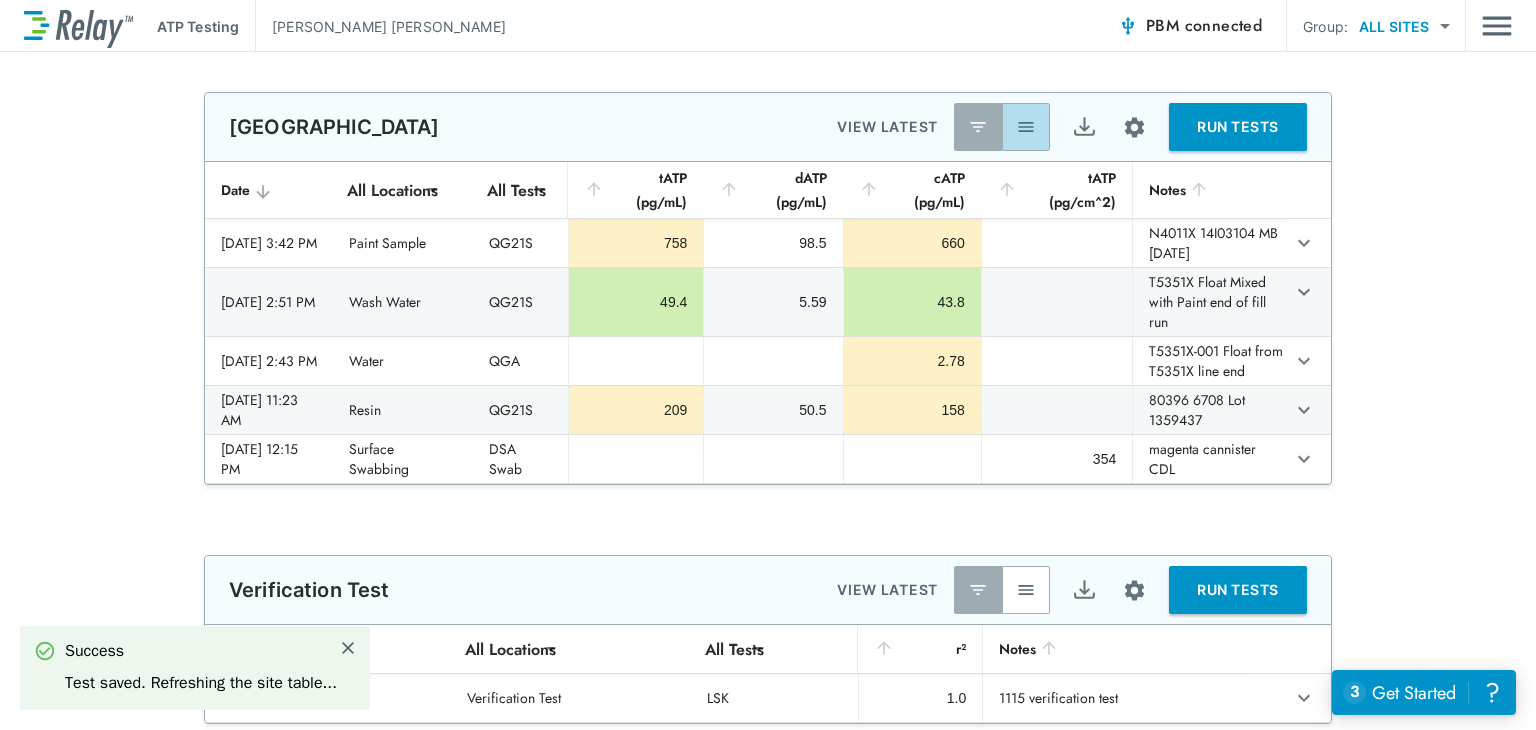 click at bounding box center [1026, 127] 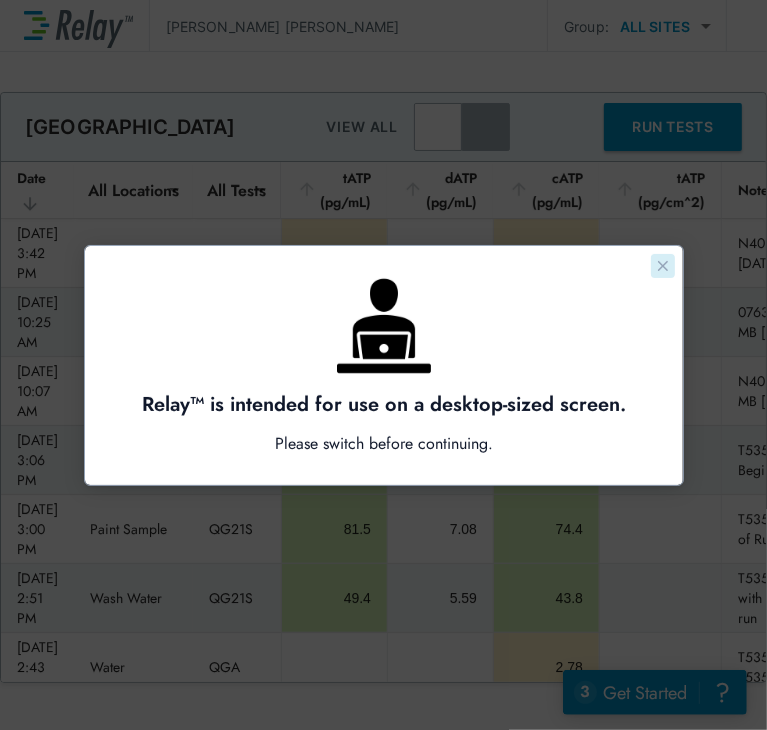 scroll, scrollTop: 0, scrollLeft: 0, axis: both 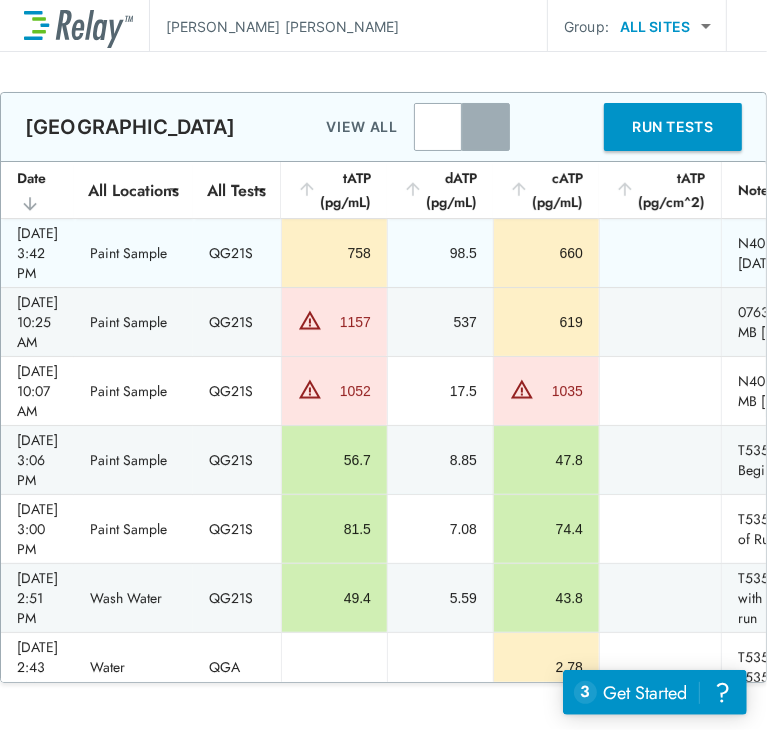 click at bounding box center (486, 127) 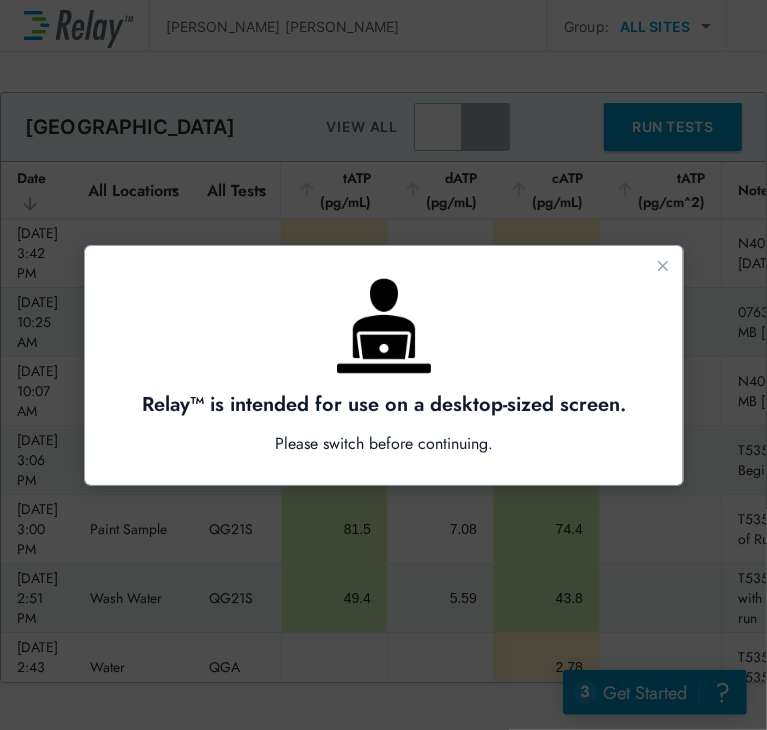 click 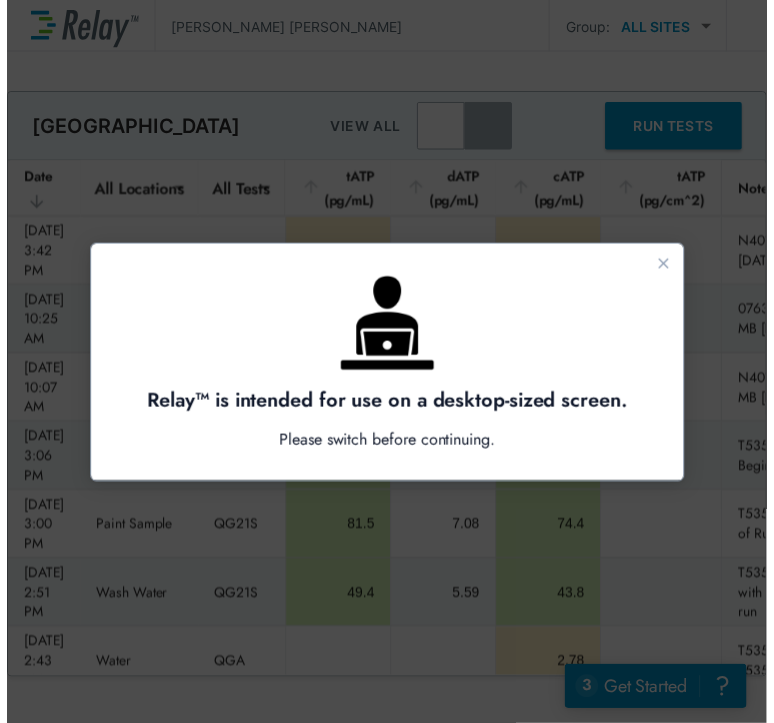scroll, scrollTop: 0, scrollLeft: 0, axis: both 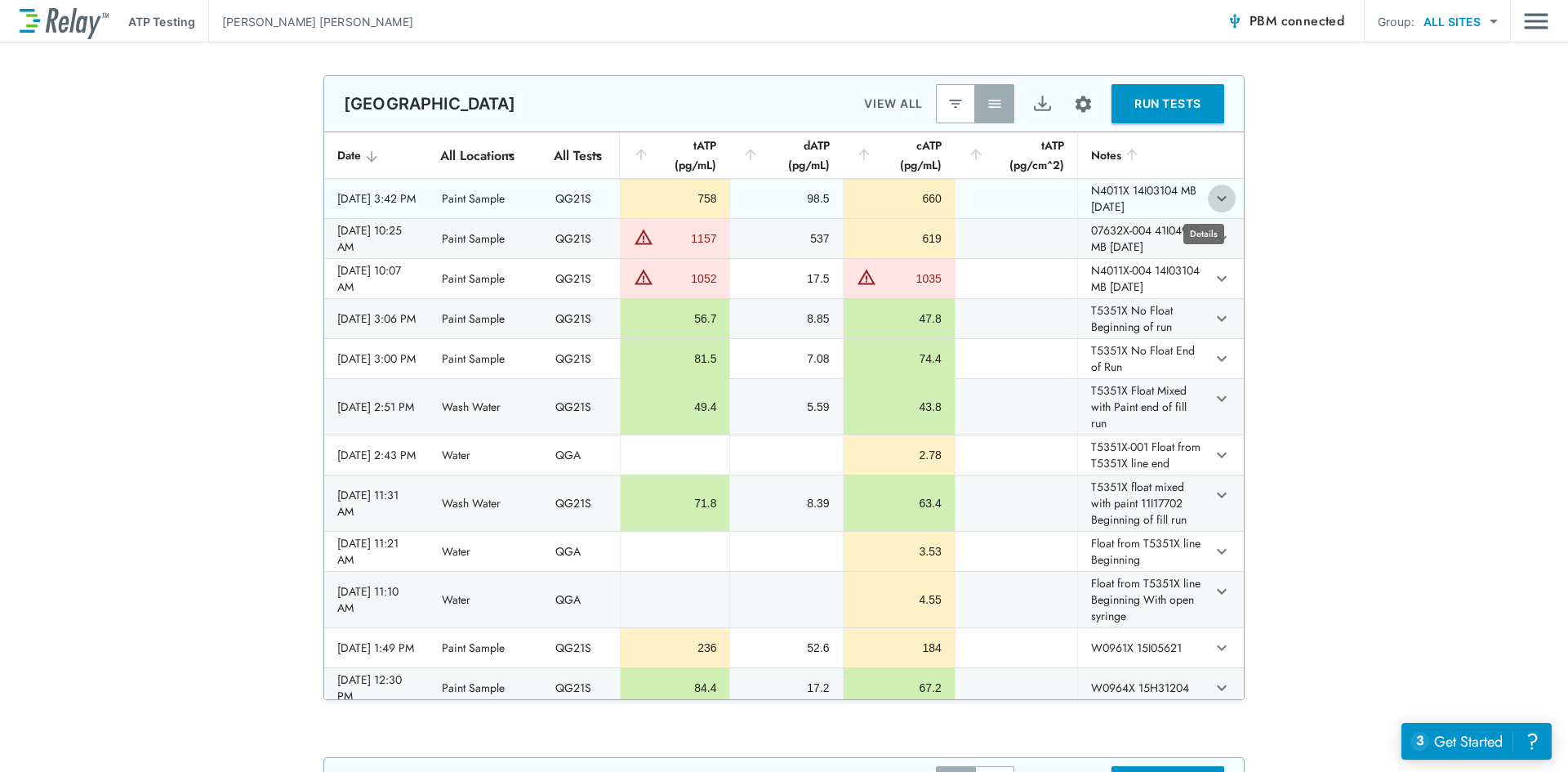 click 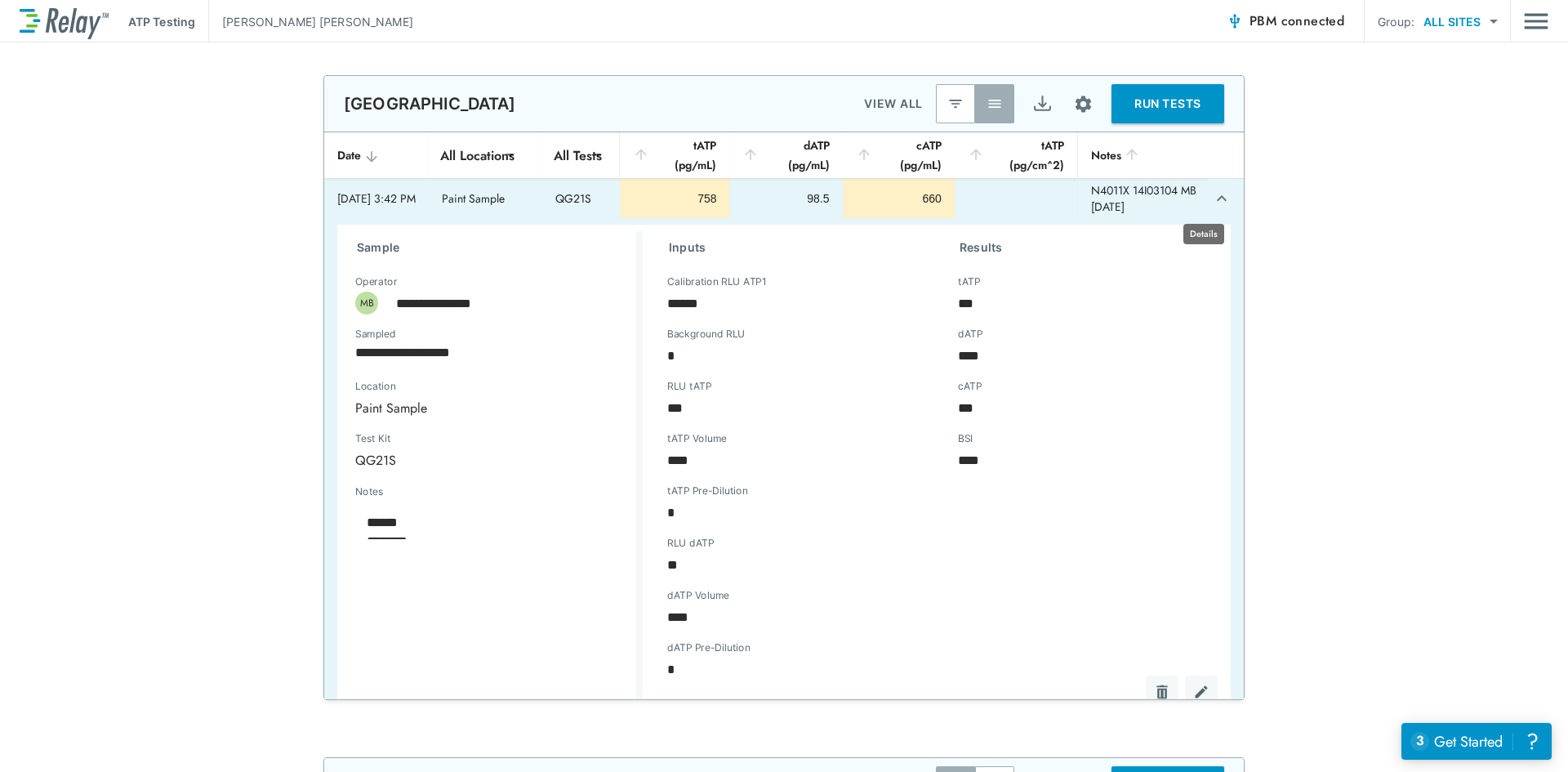 type on "*" 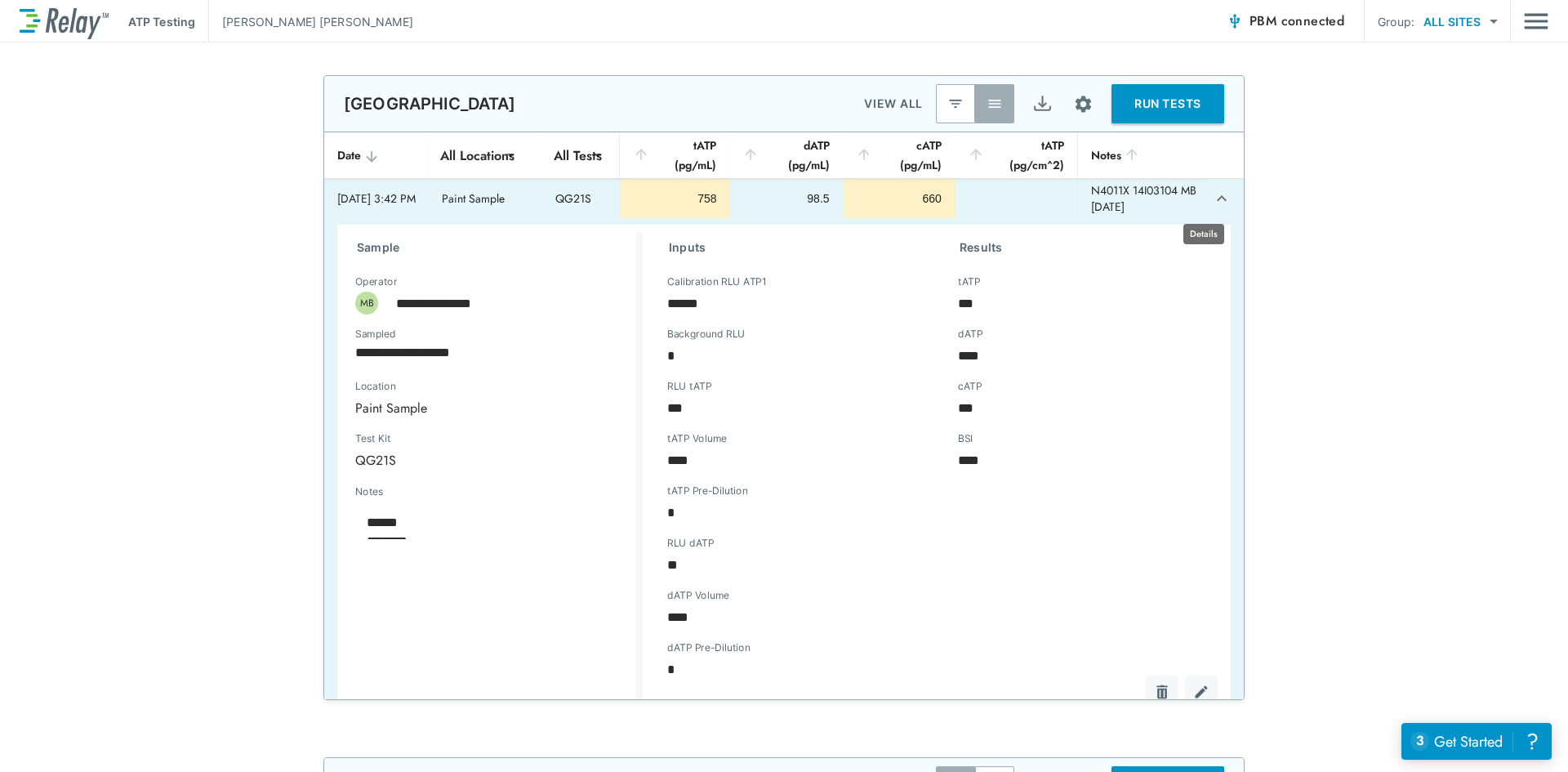 type on "*" 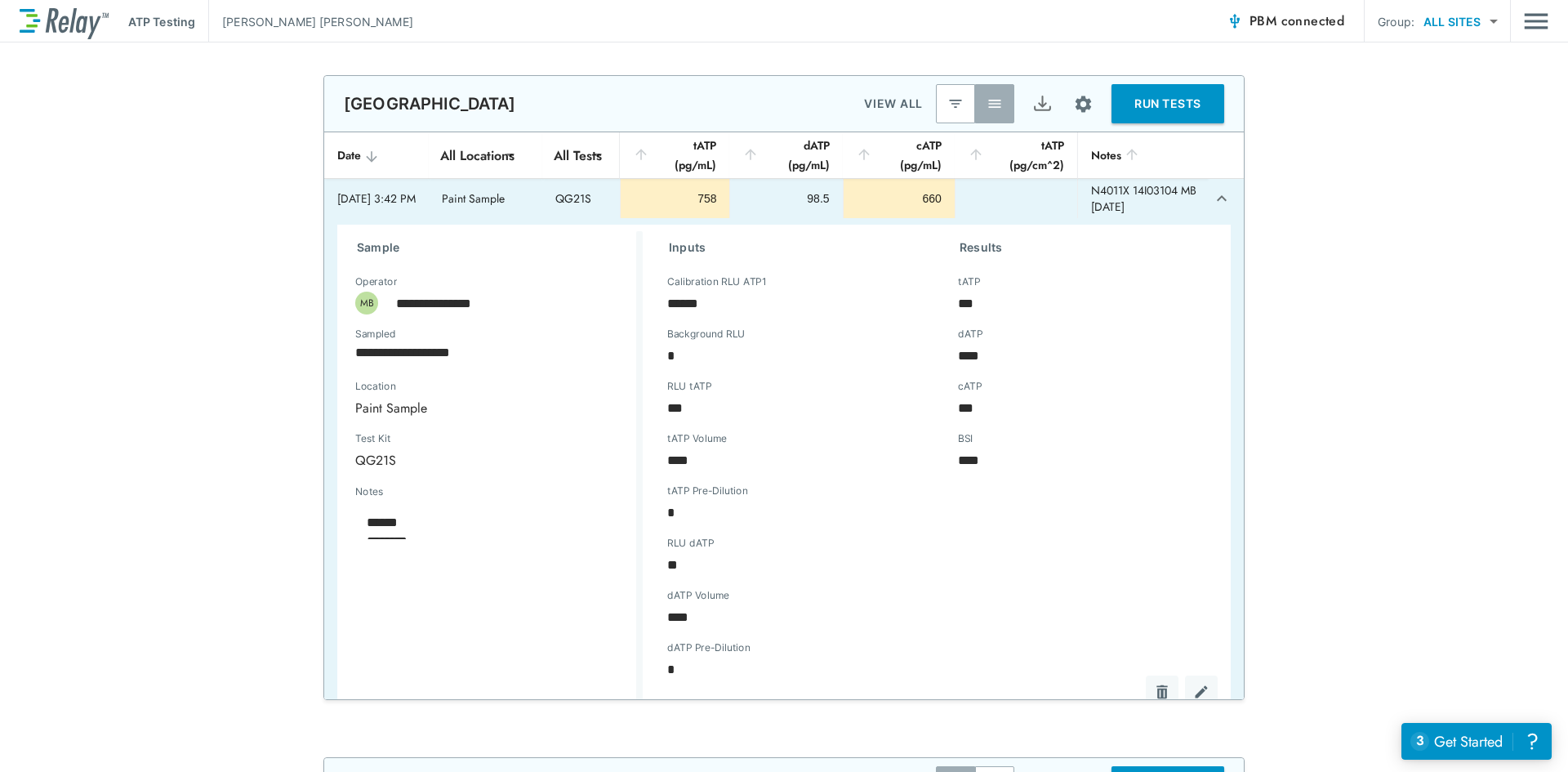type on "*" 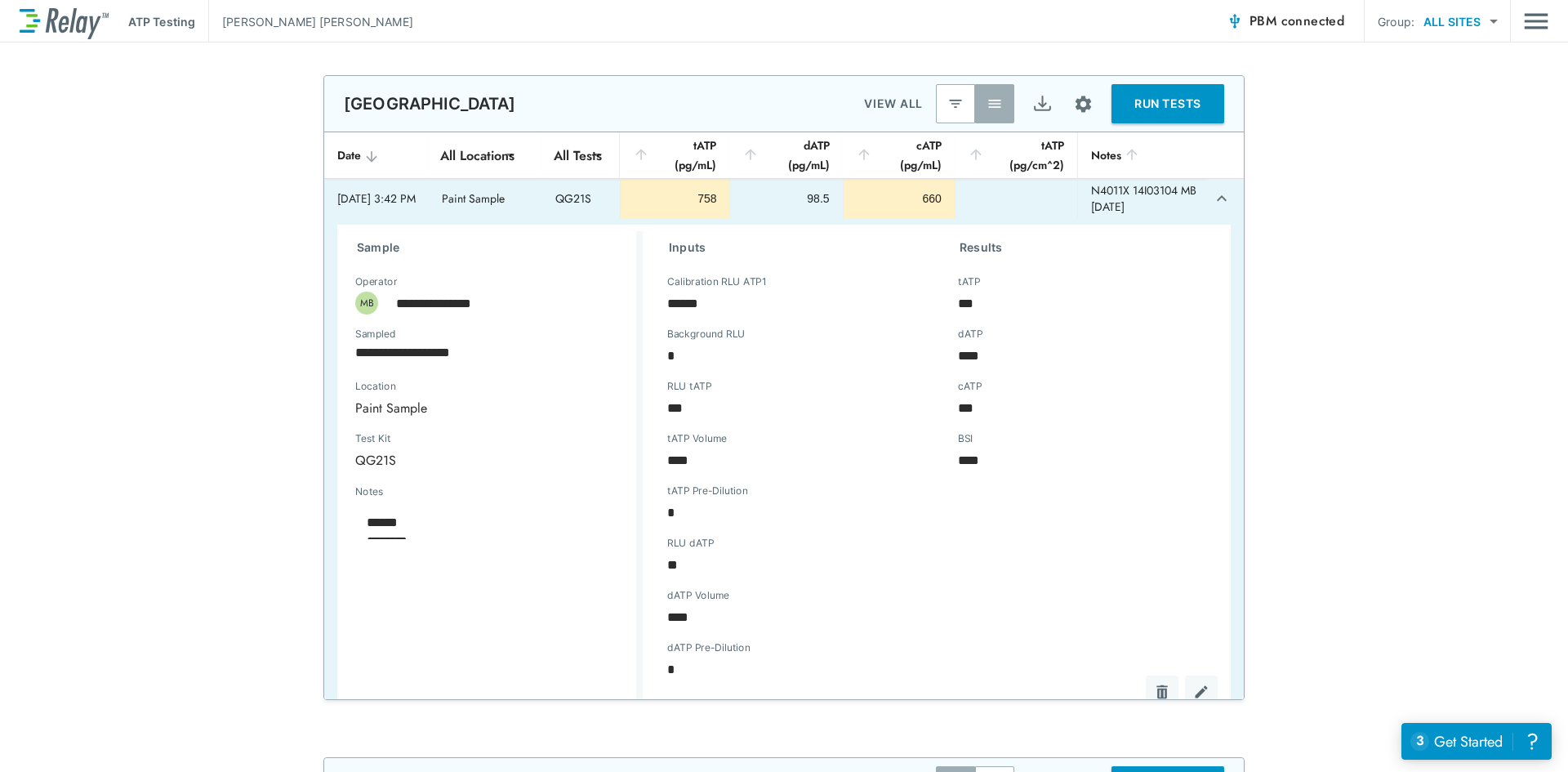 type on "*" 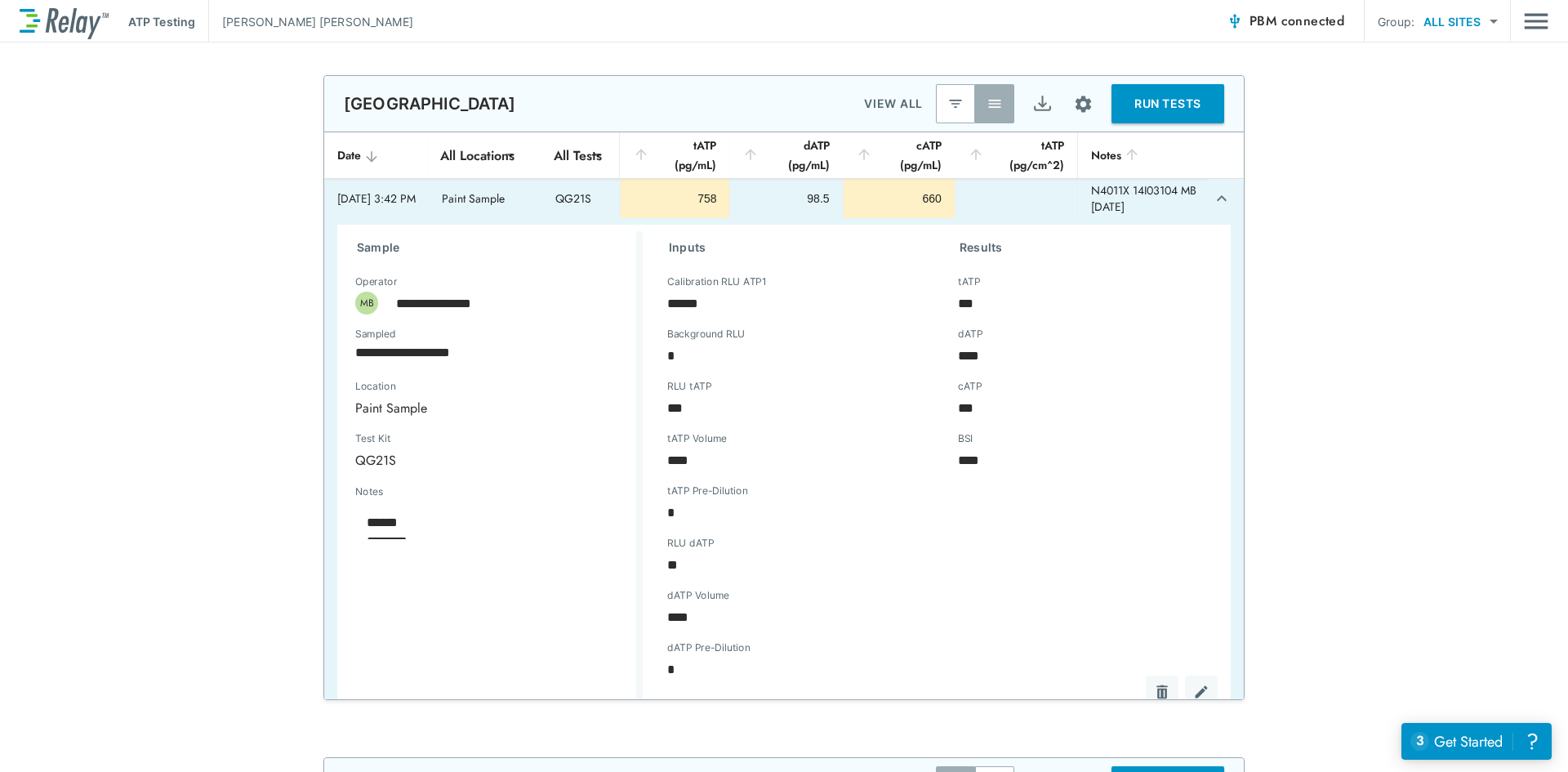 type on "*" 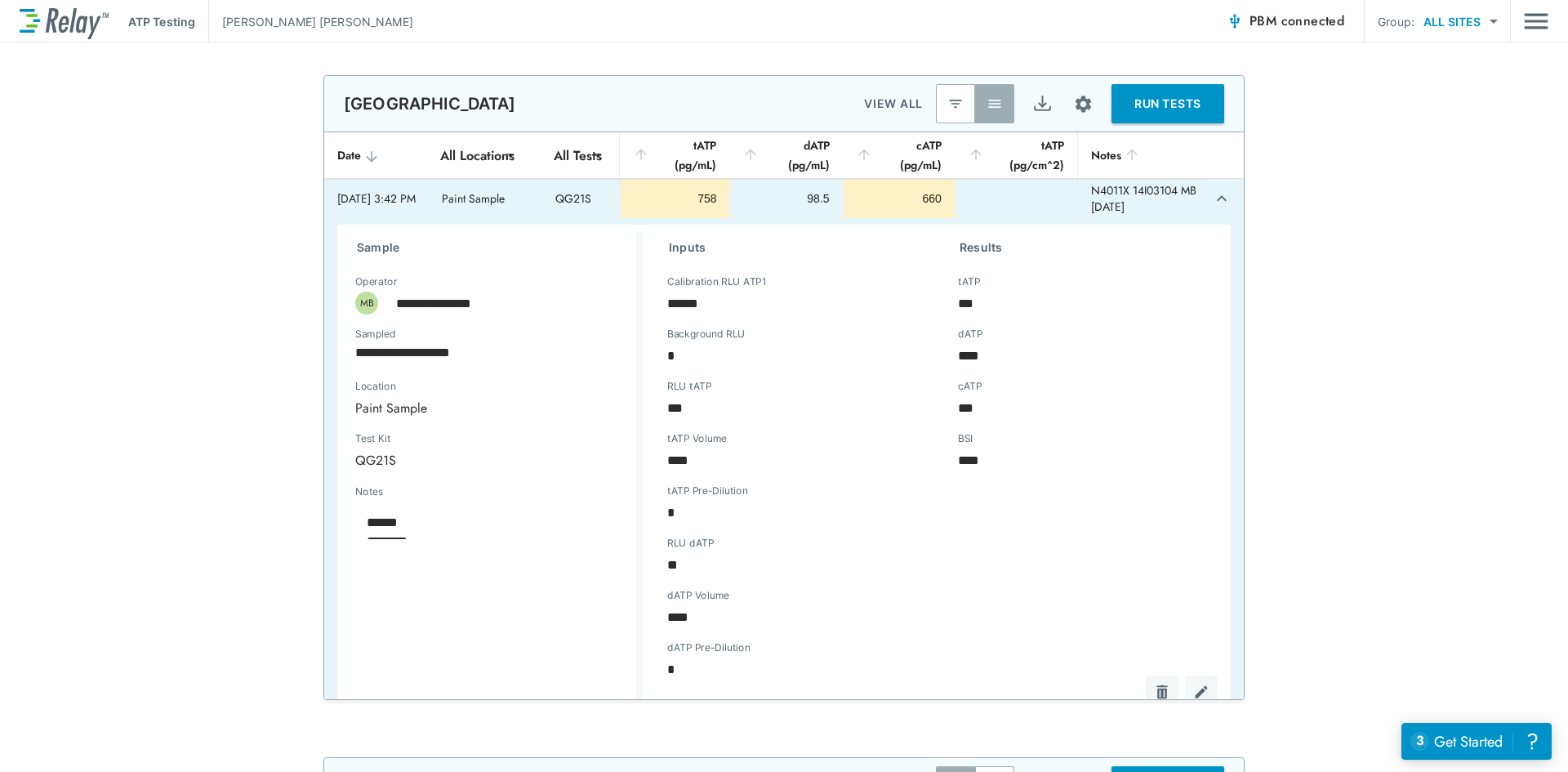 type on "*" 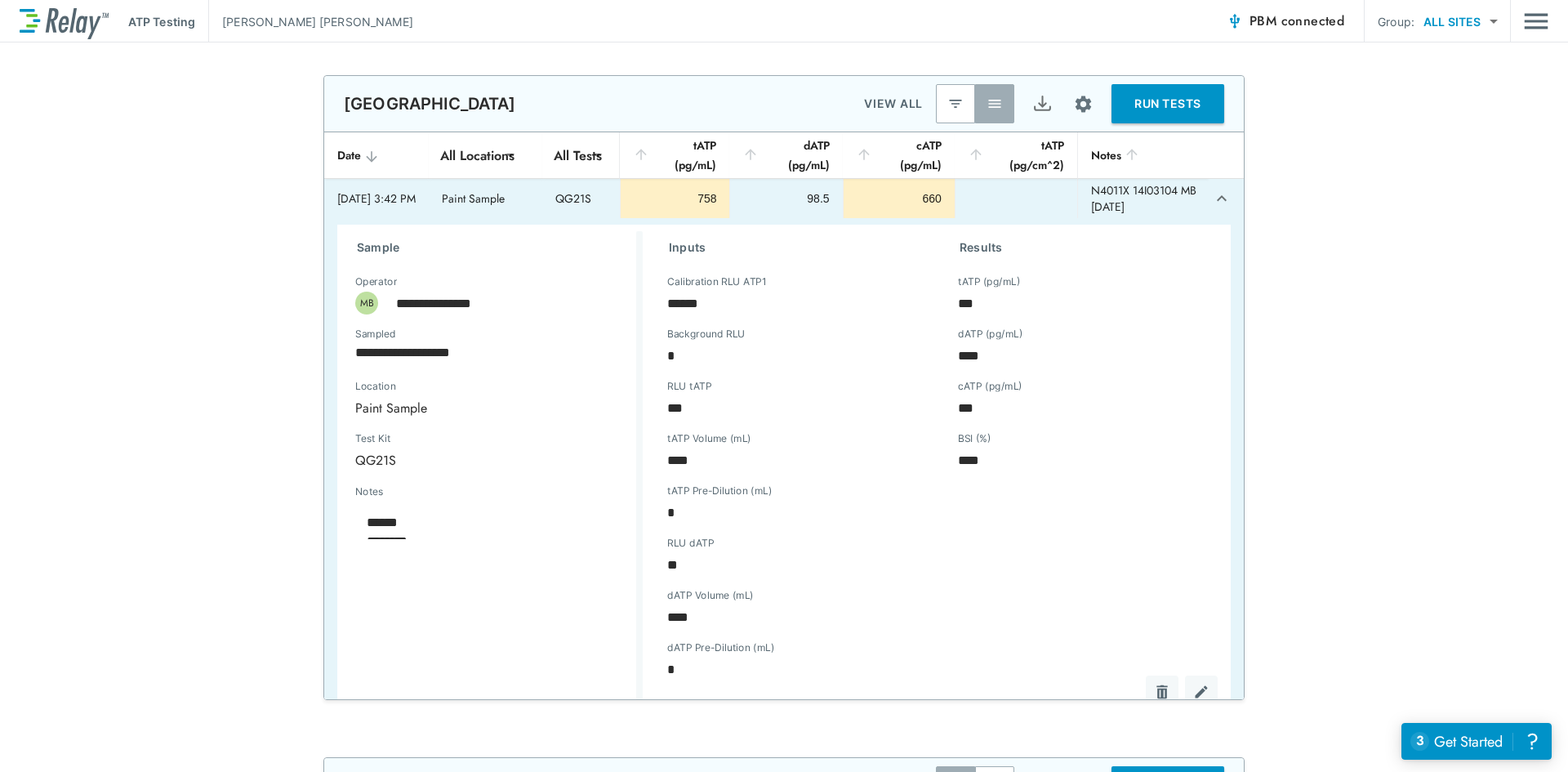 type on "*" 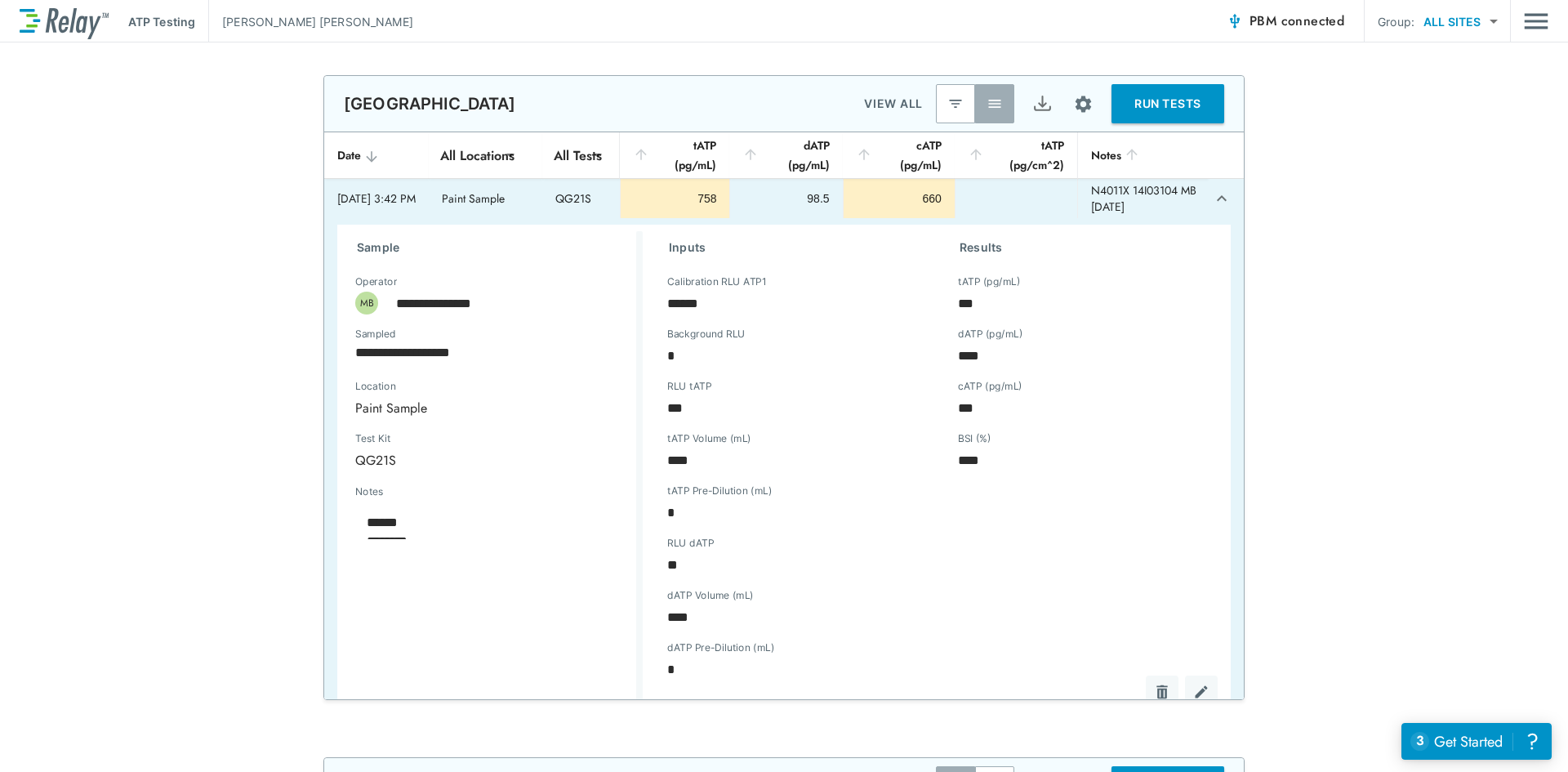 type on "*" 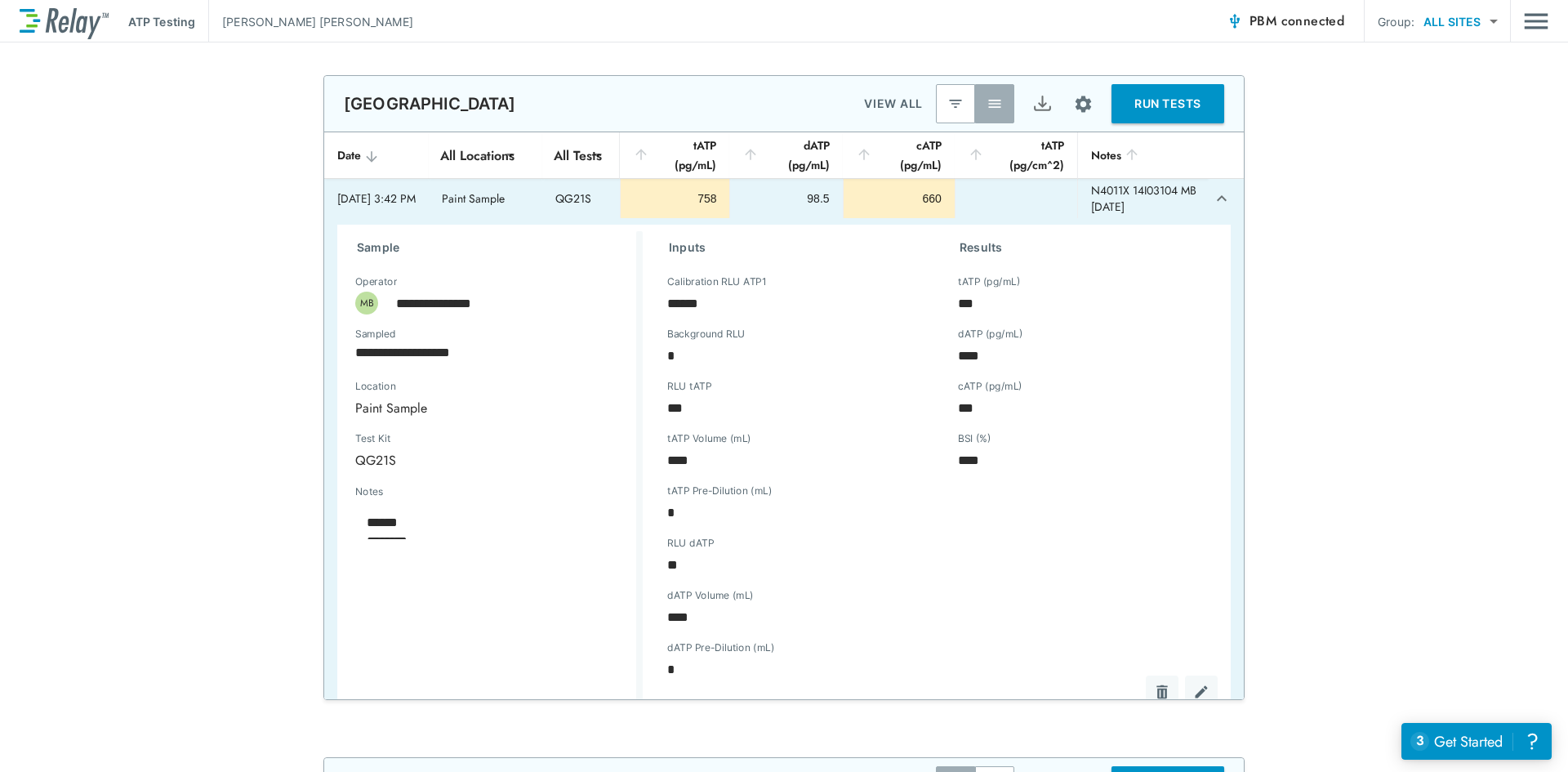 type on "*" 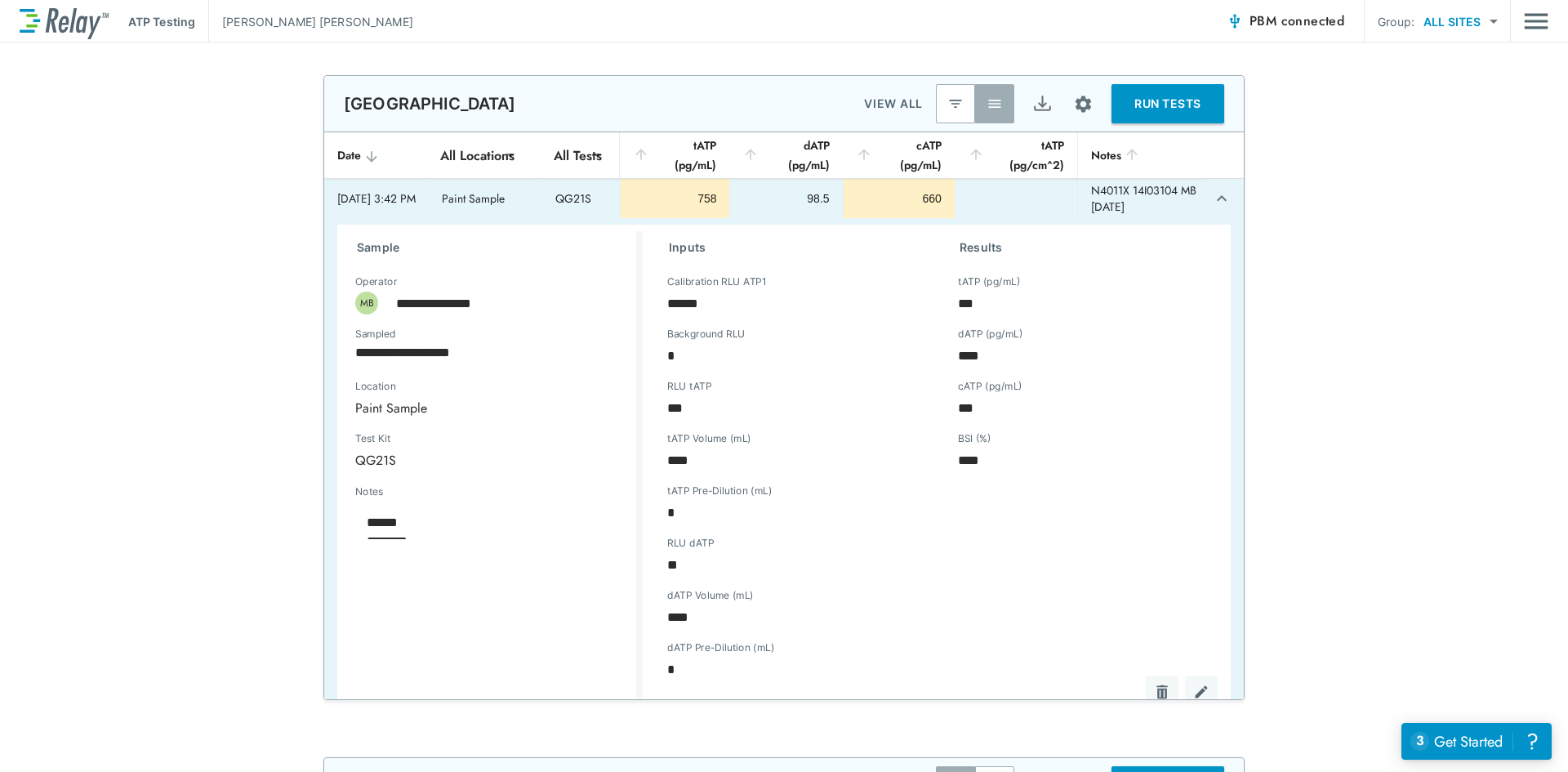 type on "*" 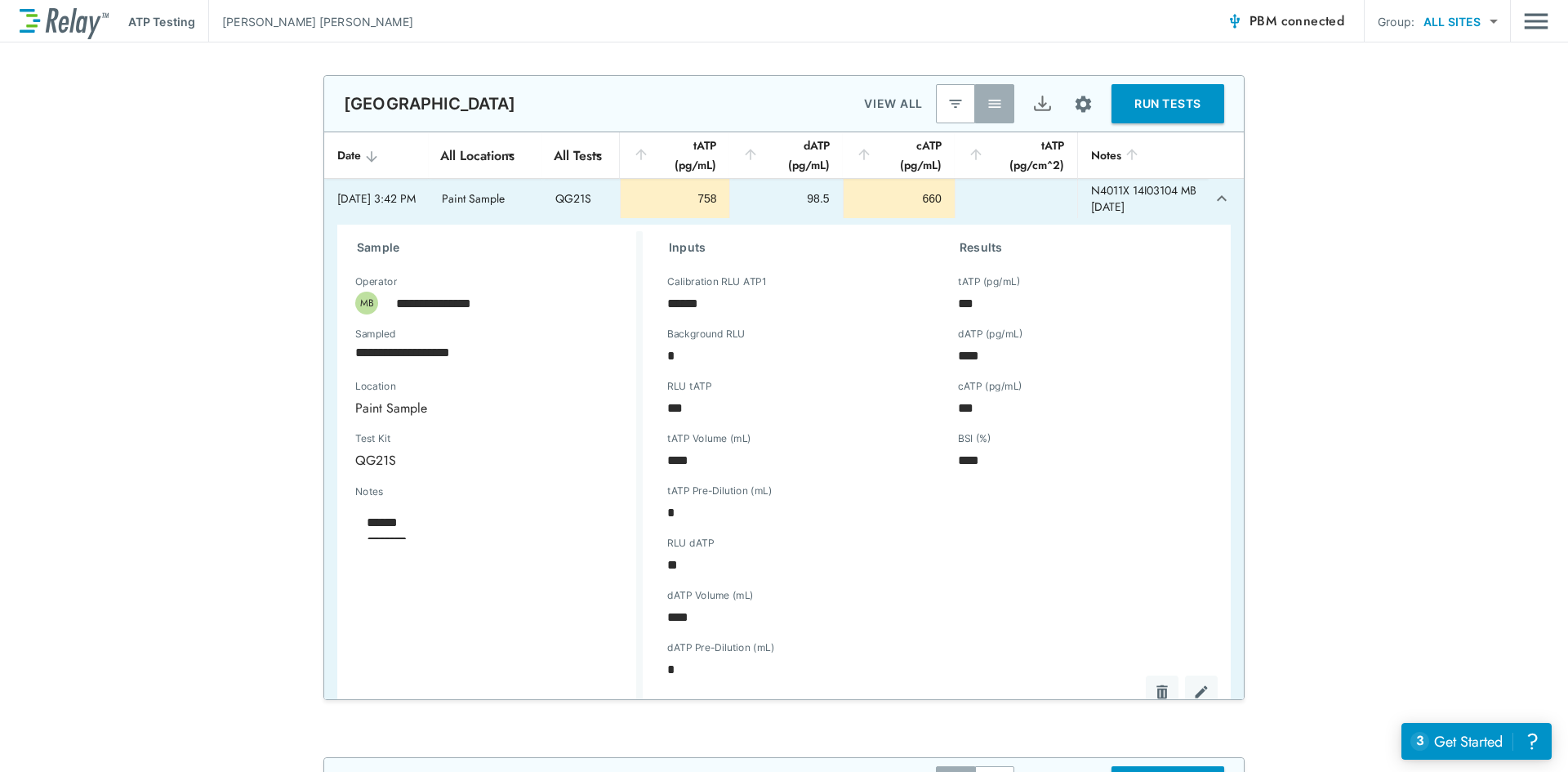 type on "*" 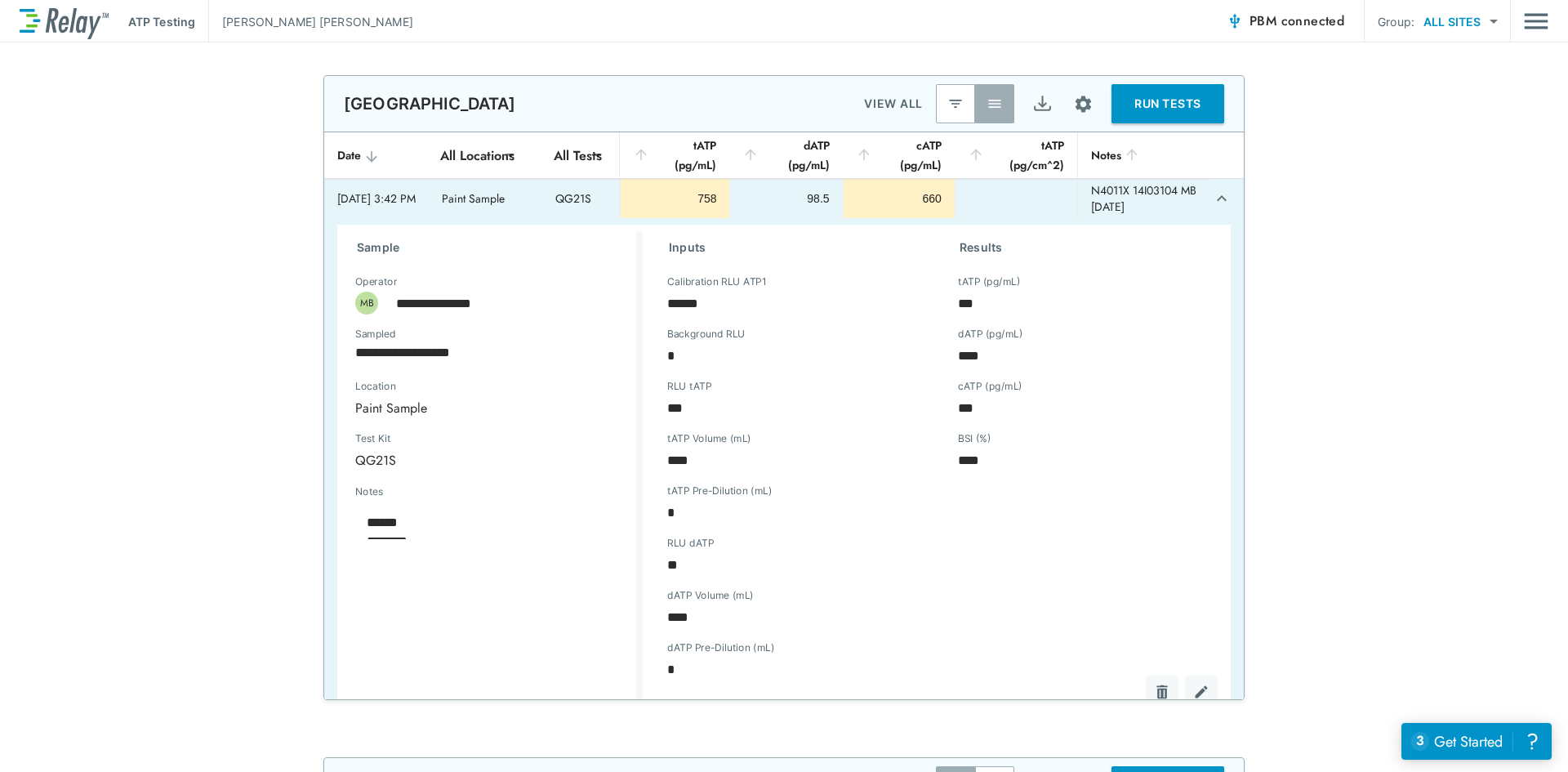 type on "*" 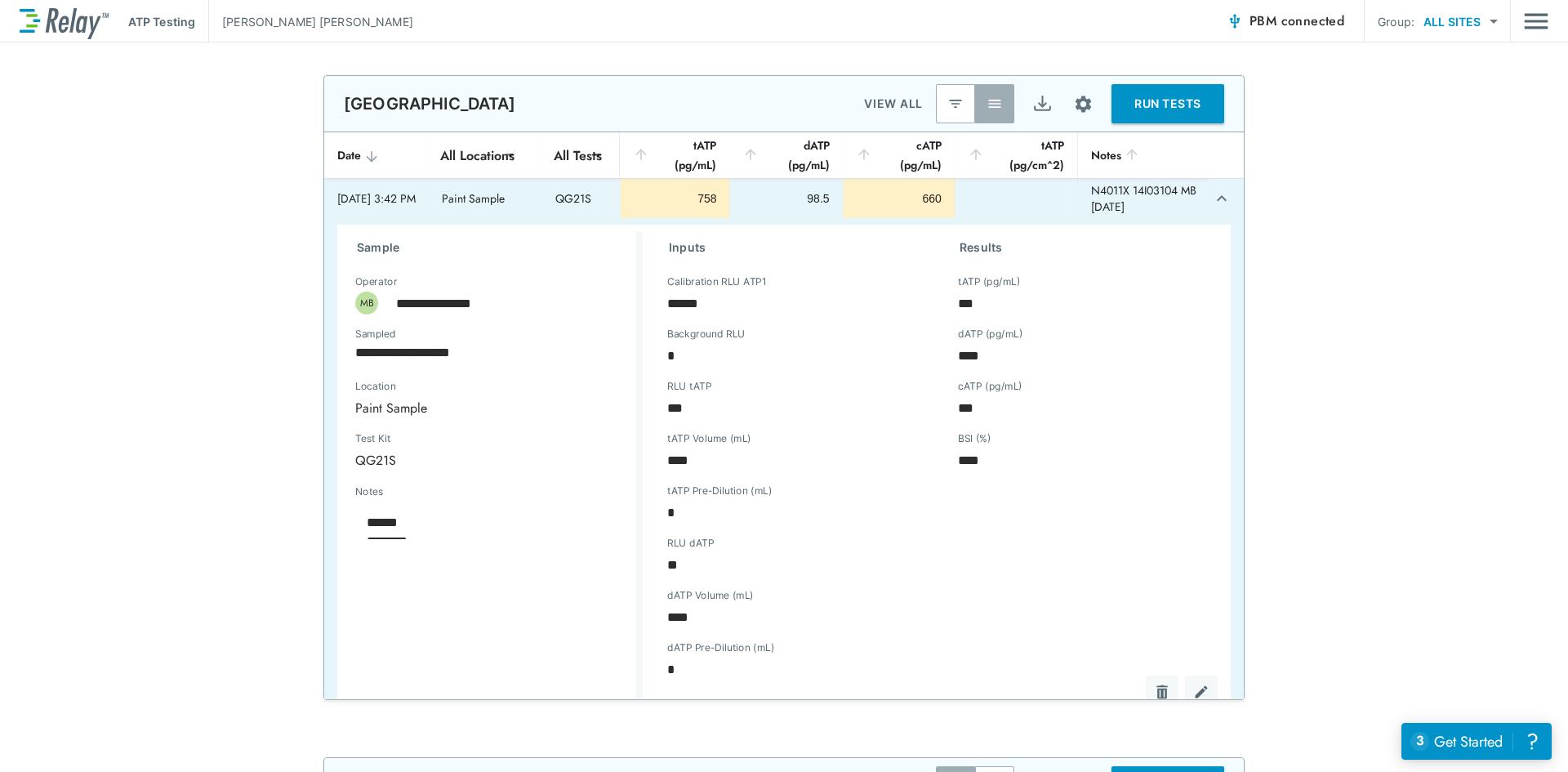 type on "*" 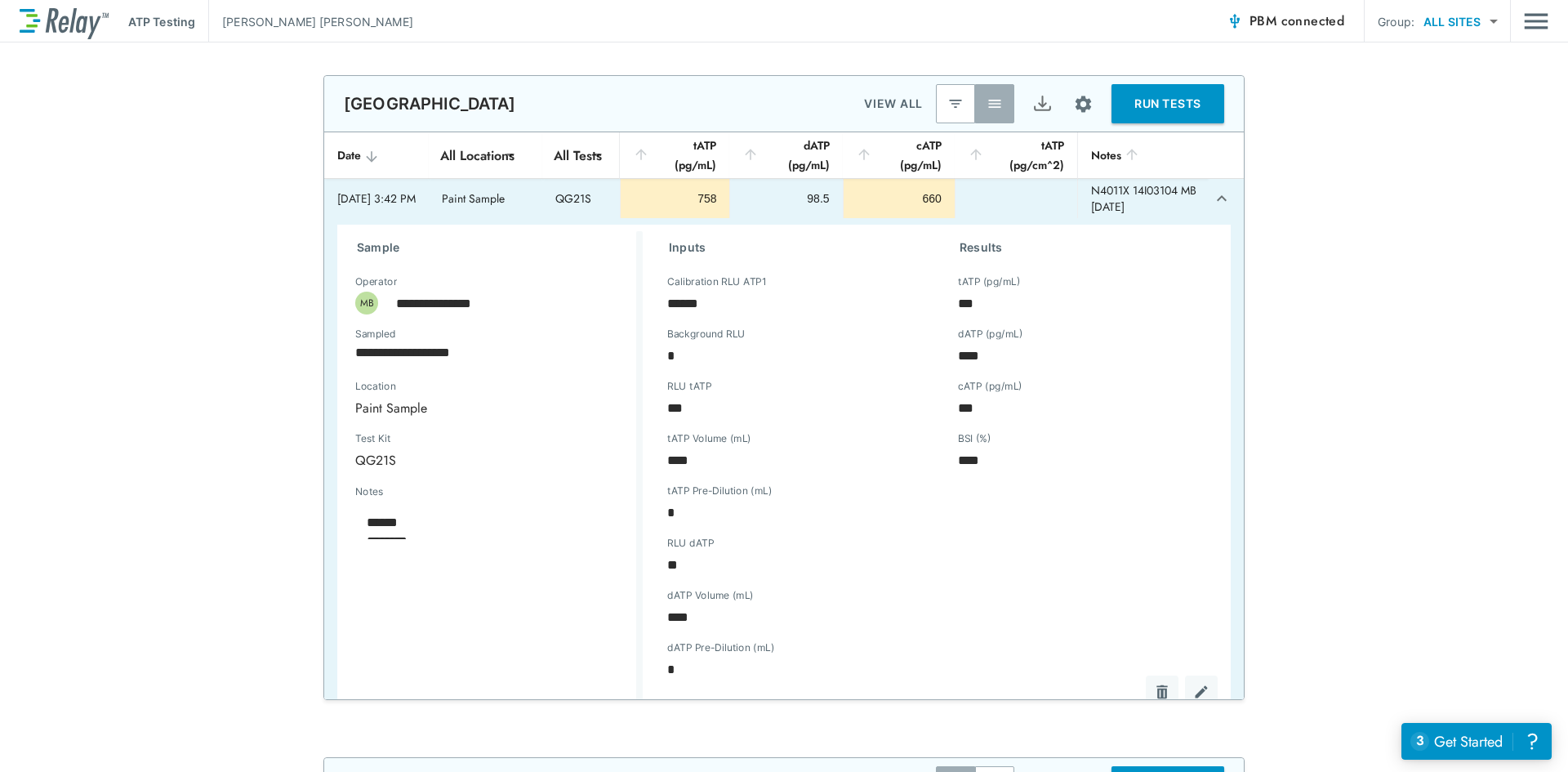 type on "*" 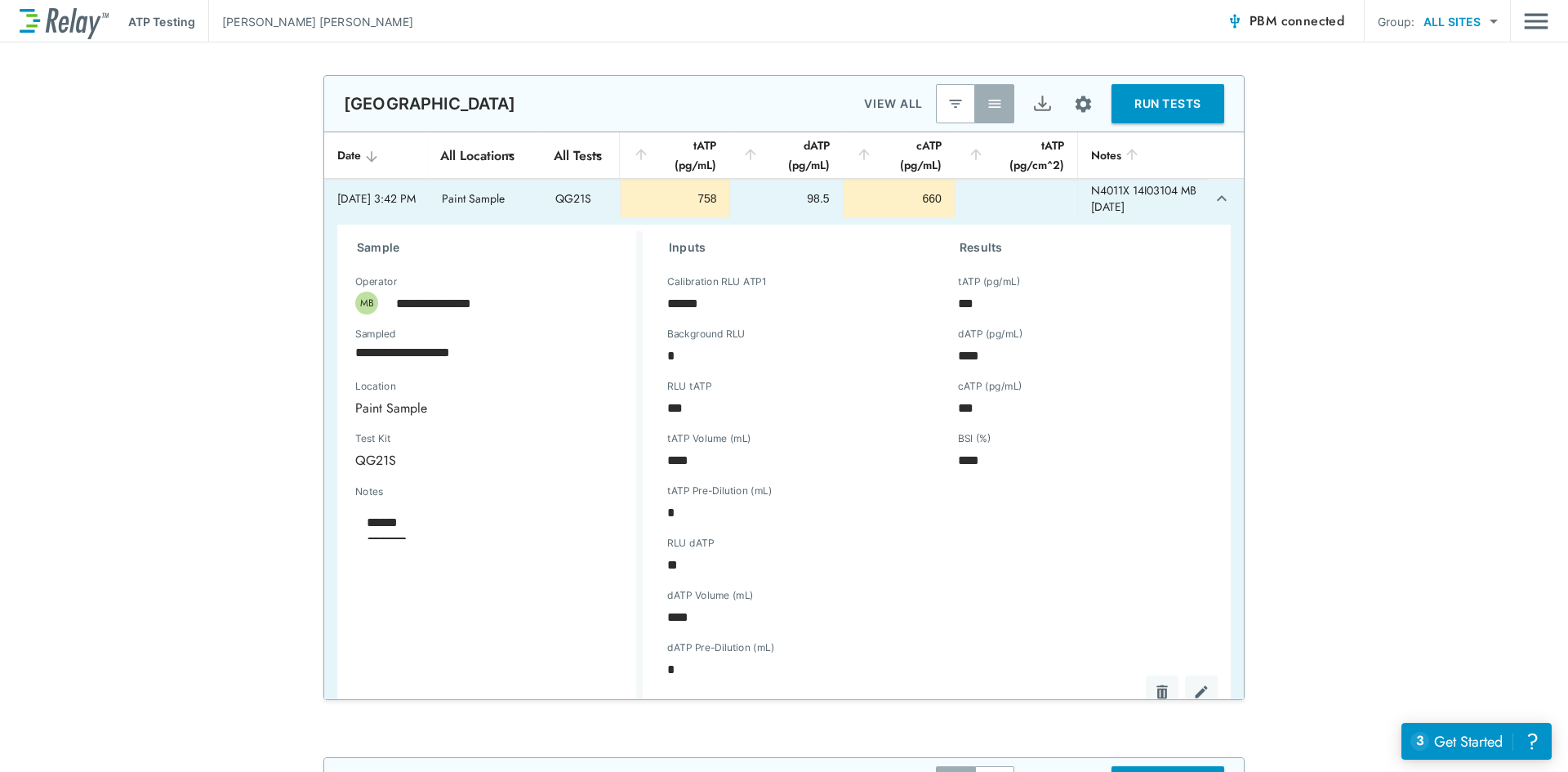 type on "*" 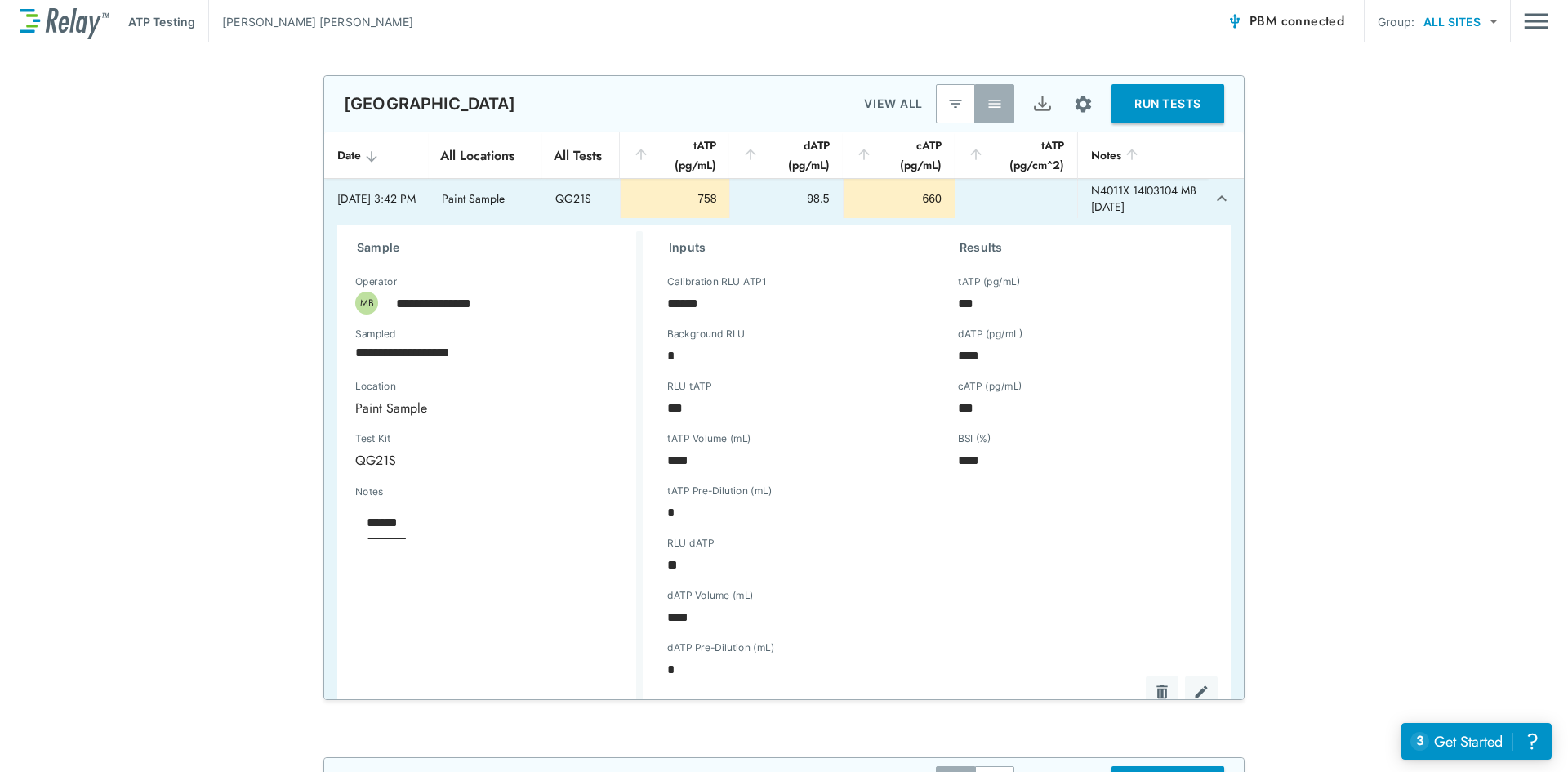 type on "*" 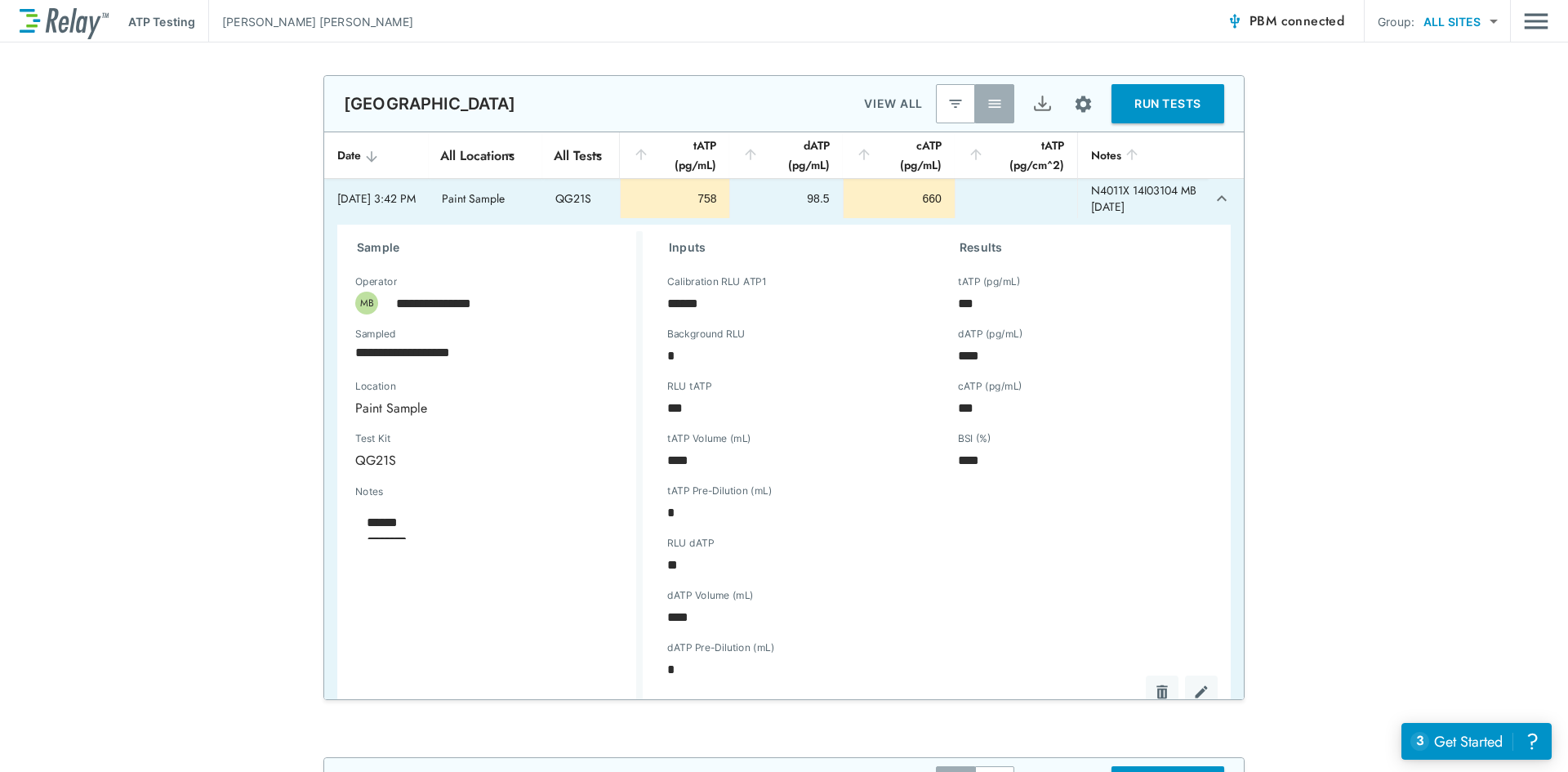 type on "*" 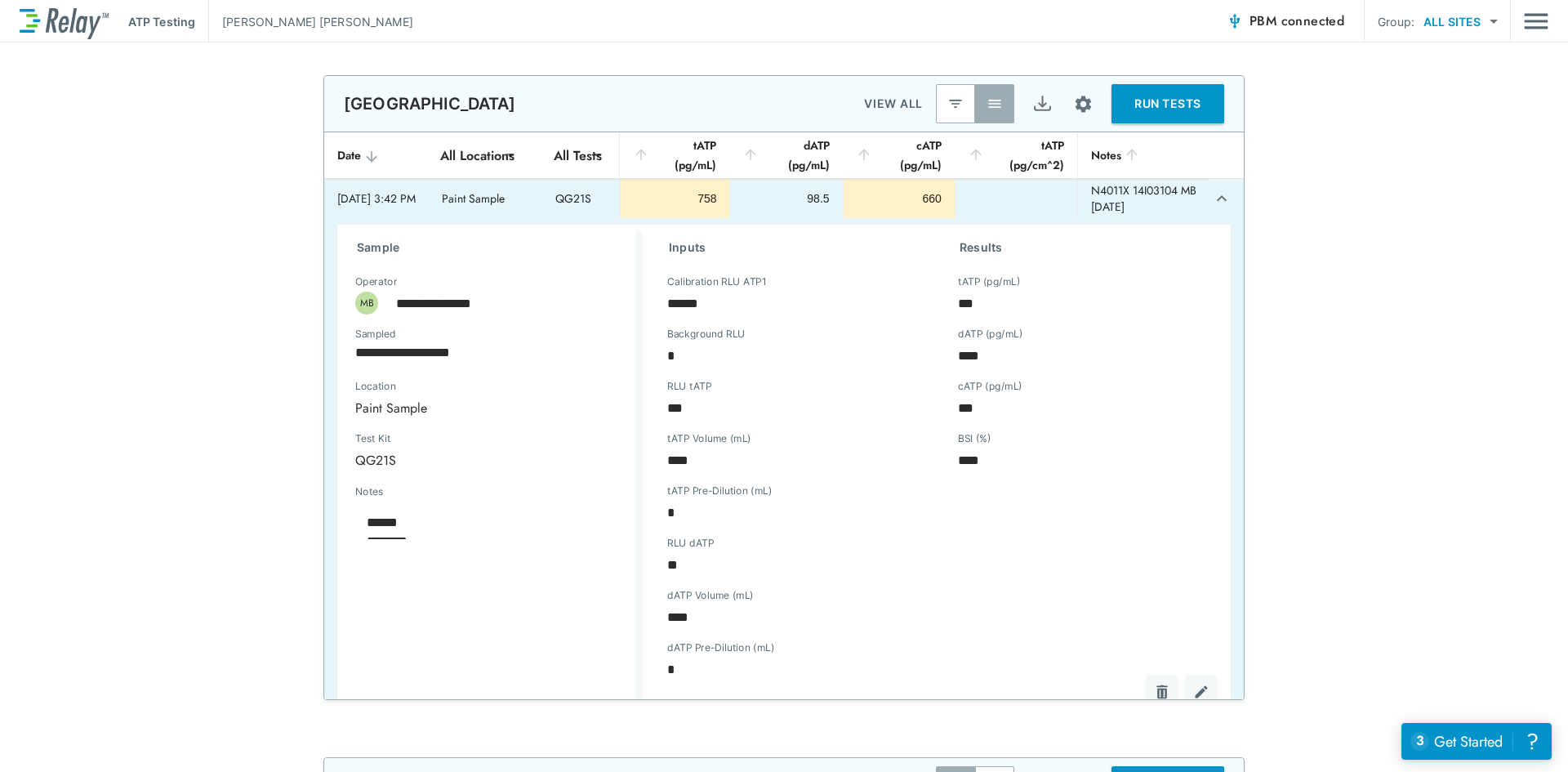 type on "*" 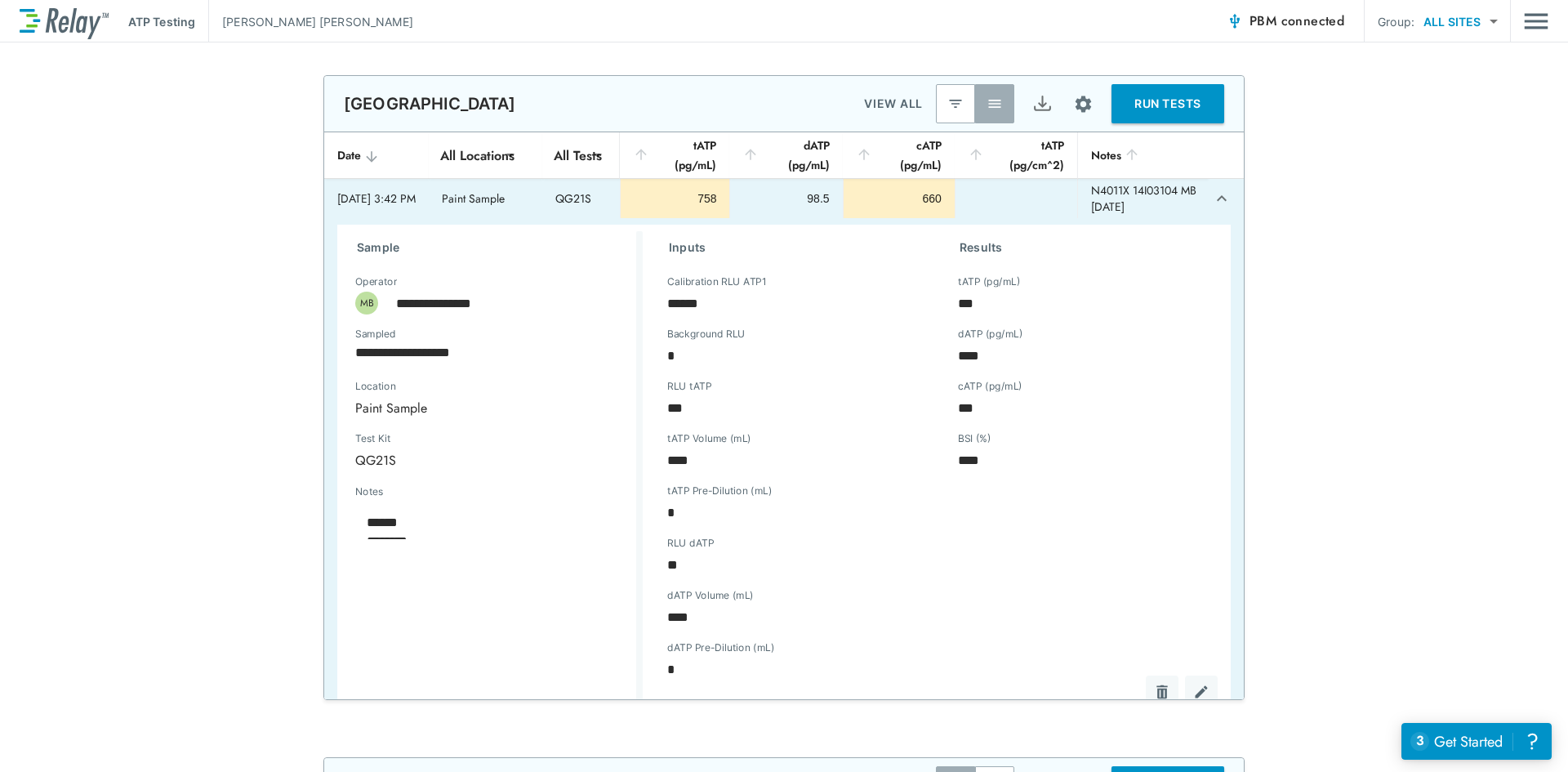 type on "*" 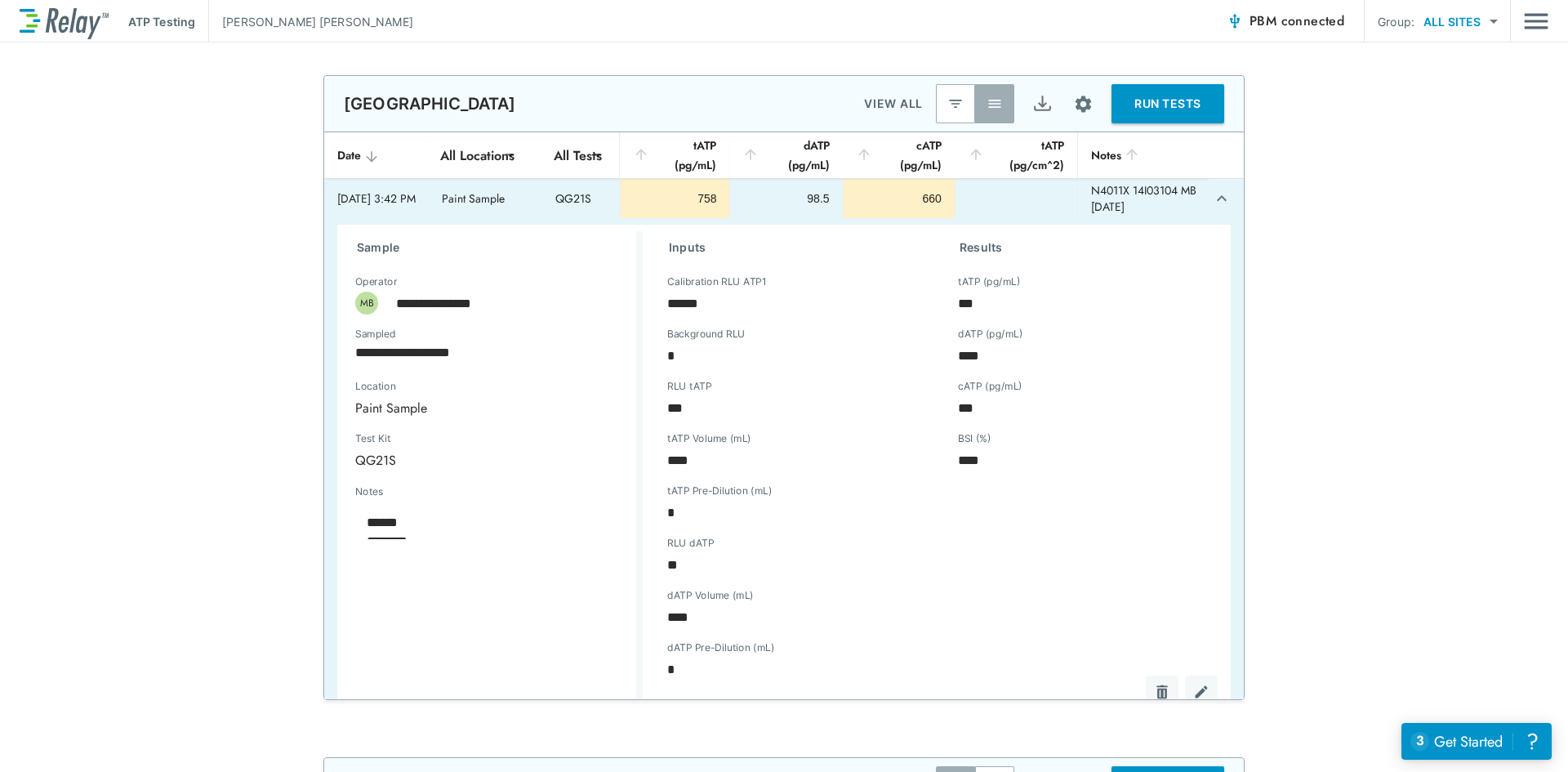 type on "*" 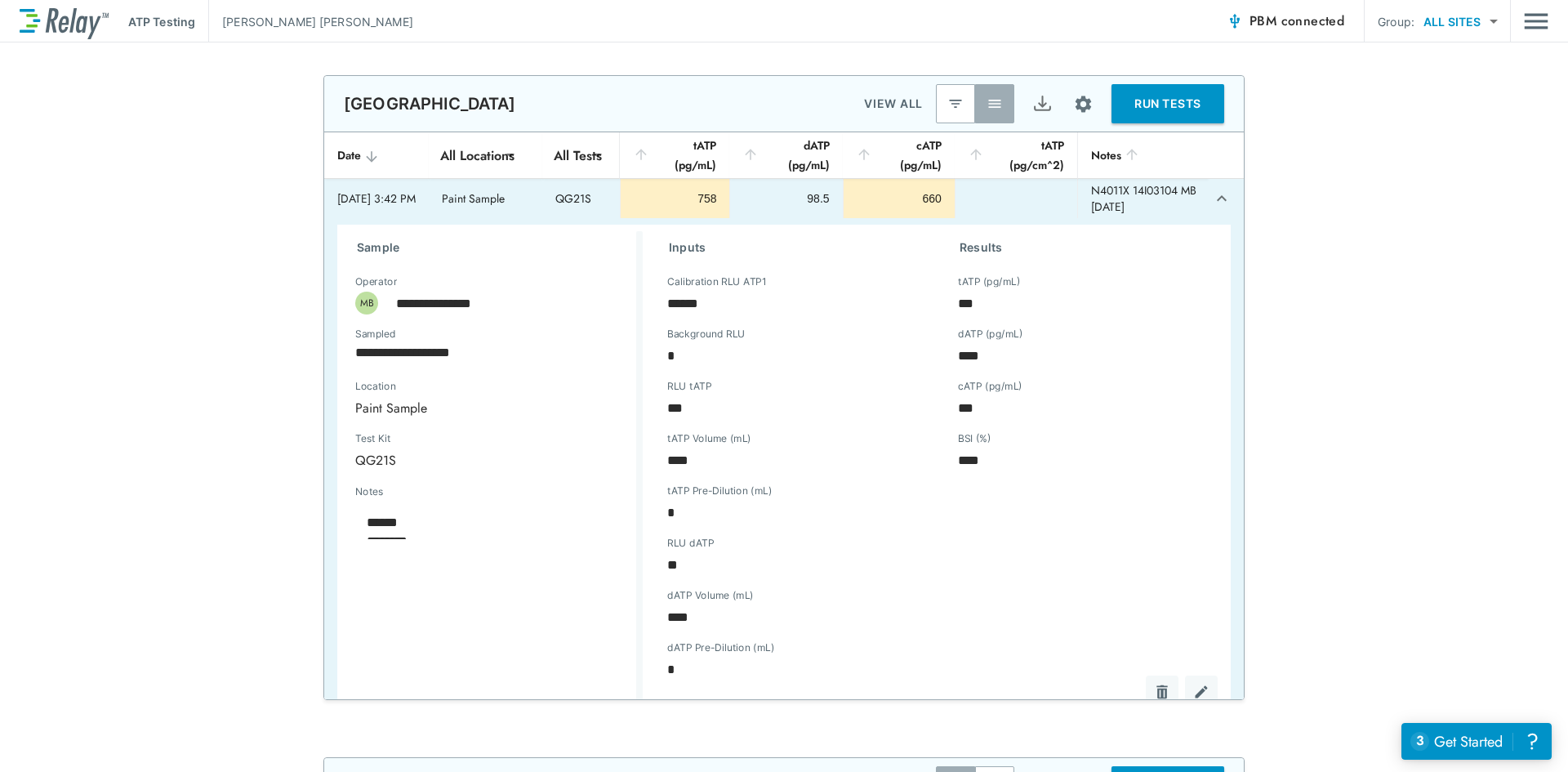 type on "*" 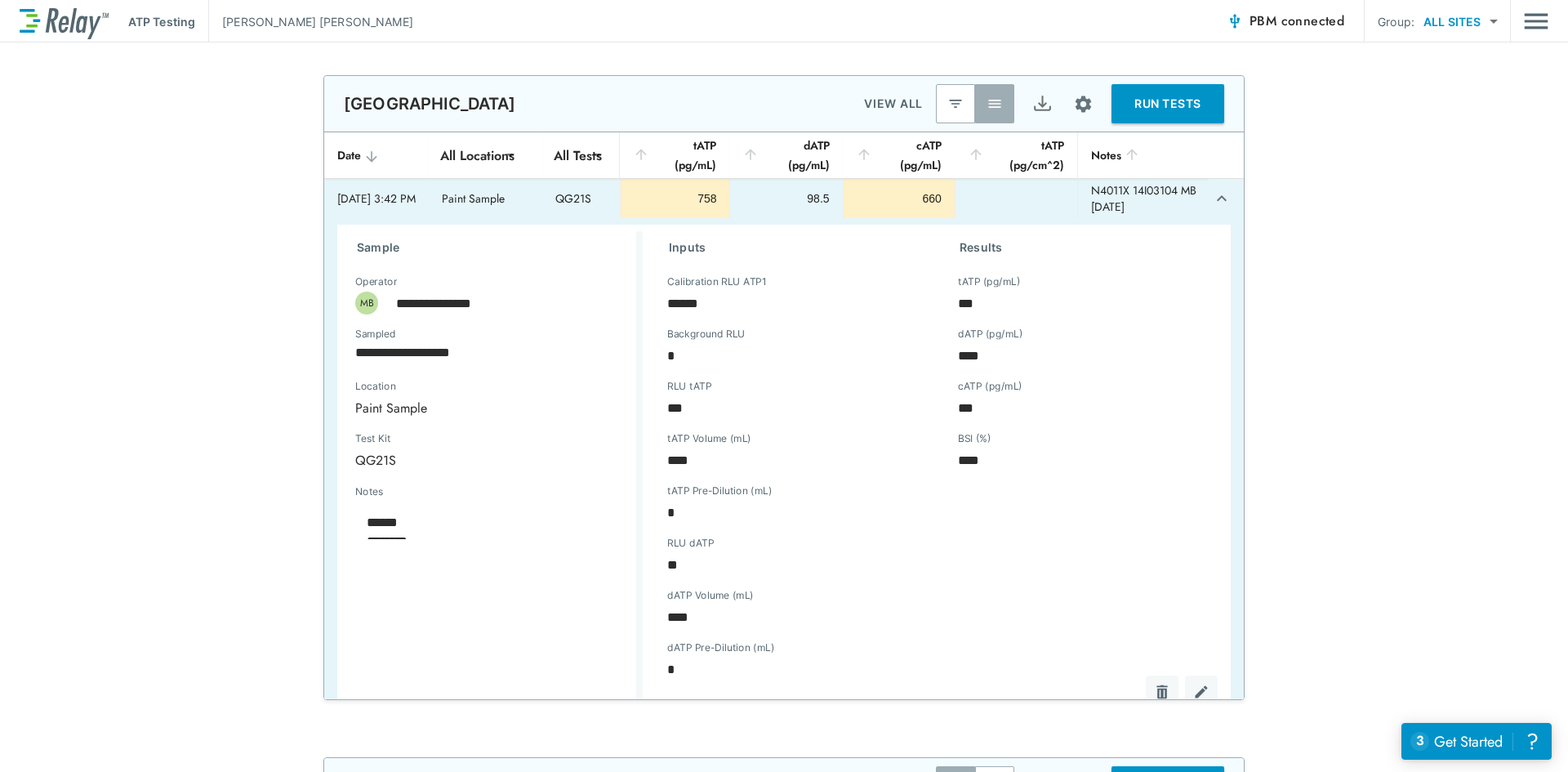 type on "*" 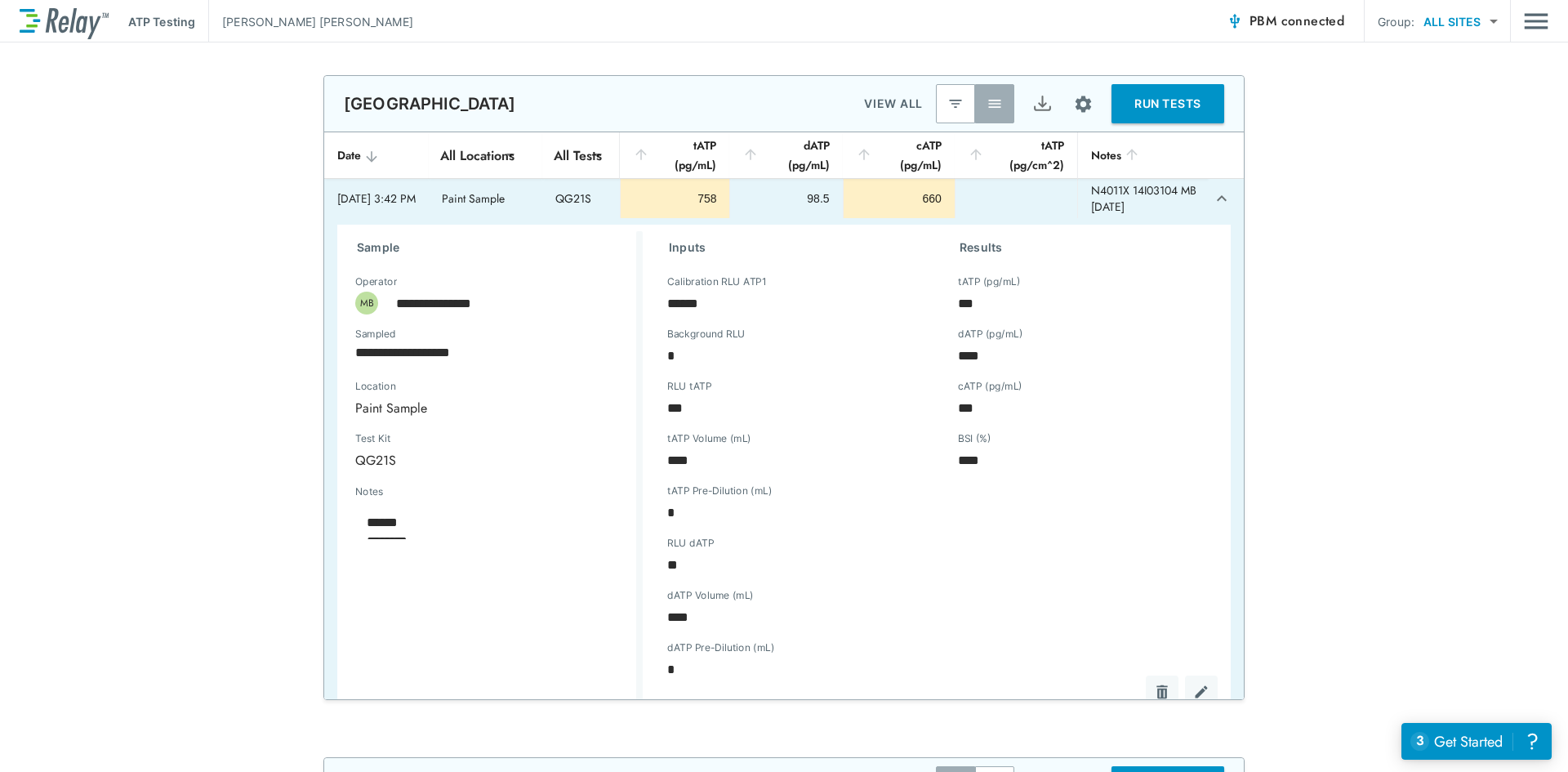 type on "*" 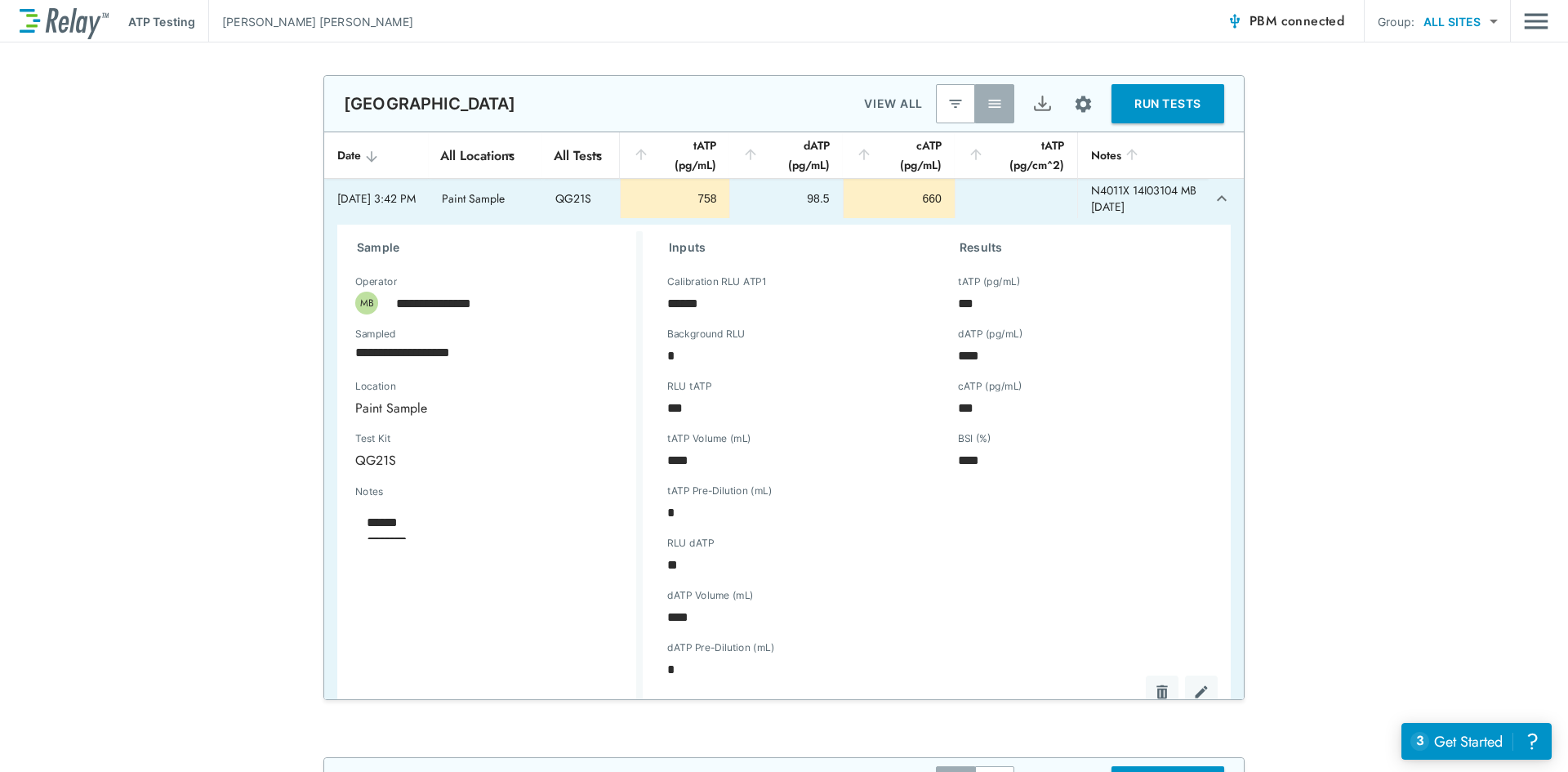type on "*" 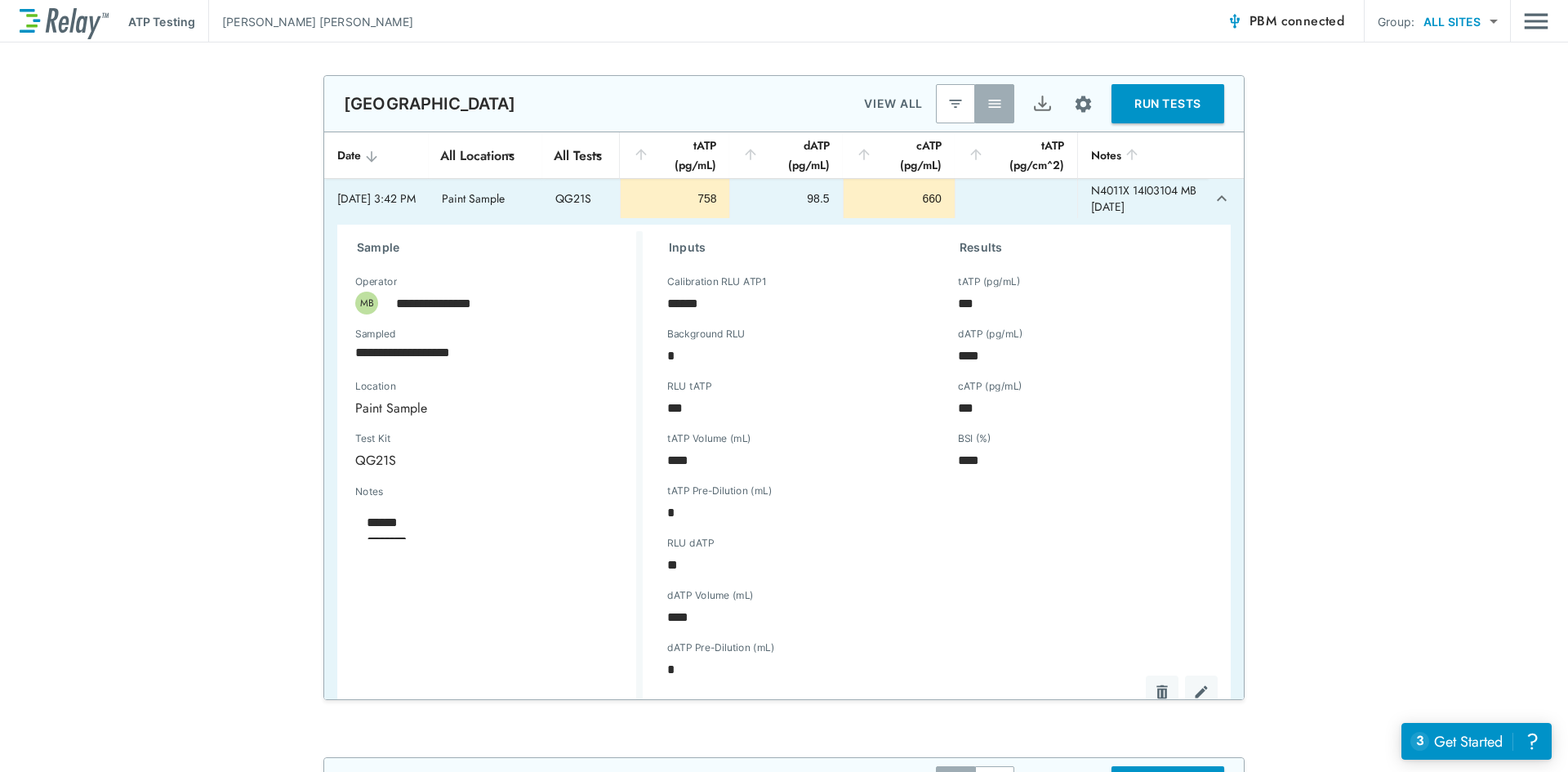 type on "*" 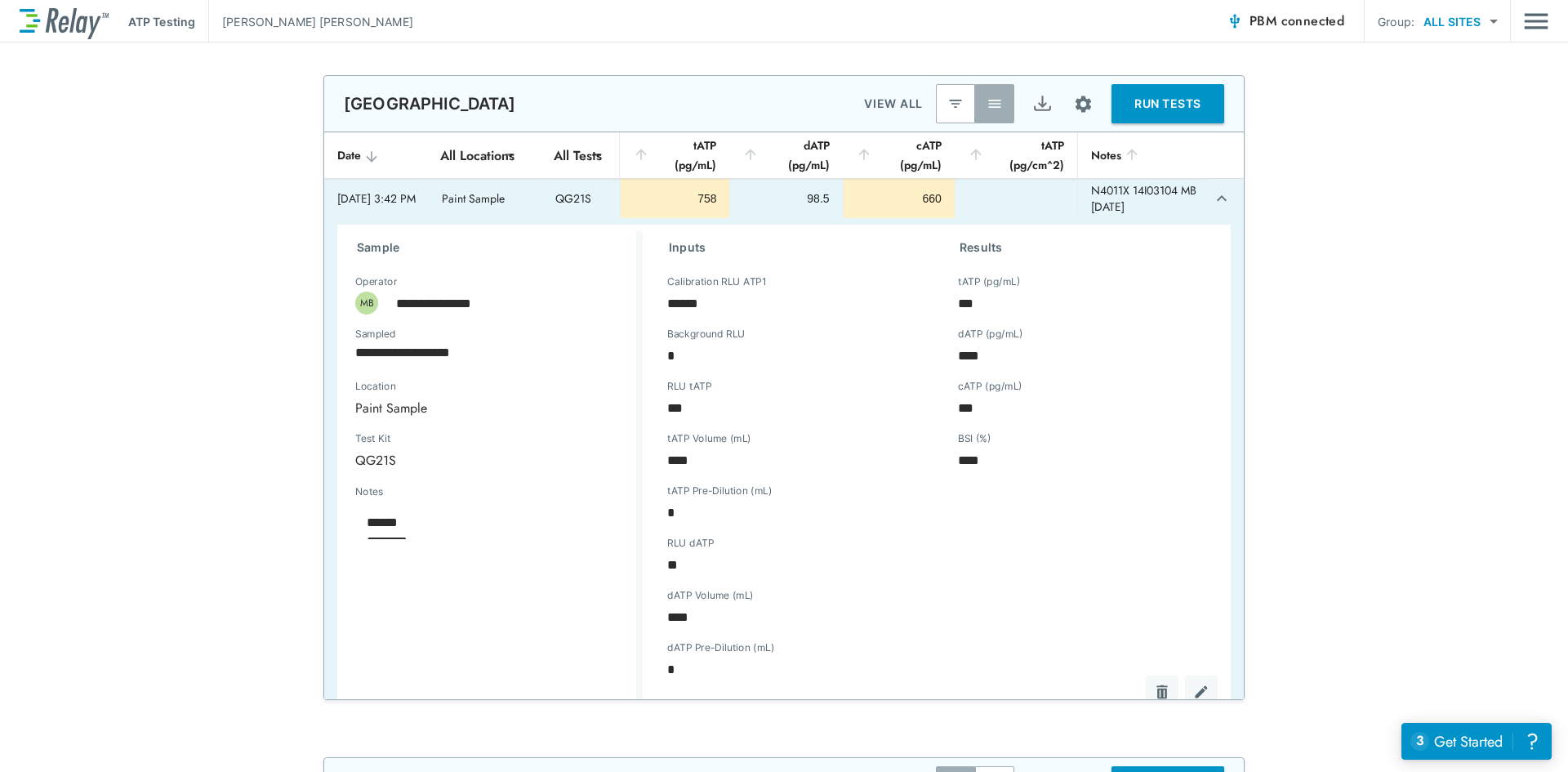 type on "*" 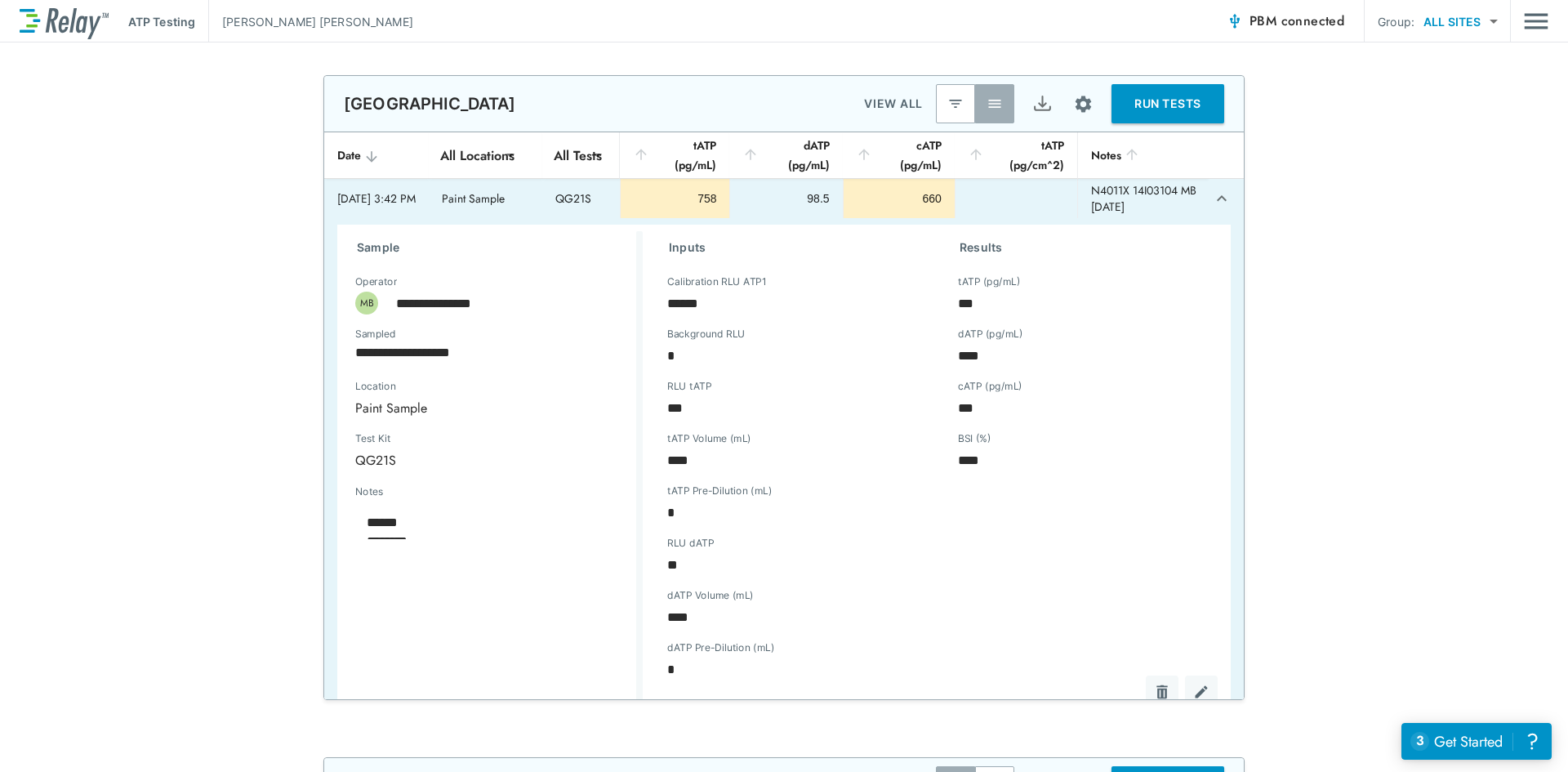 type on "*" 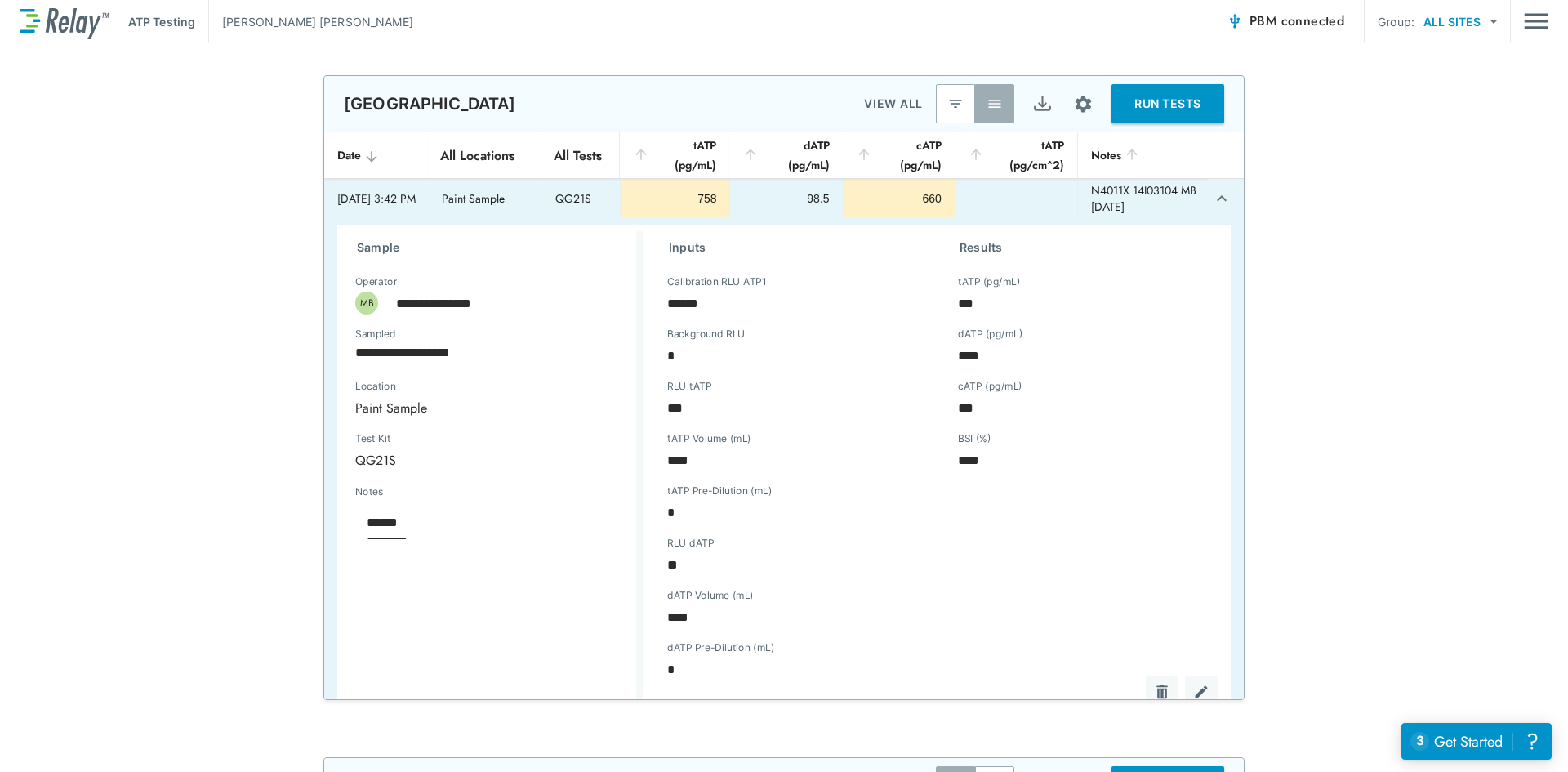 type on "*" 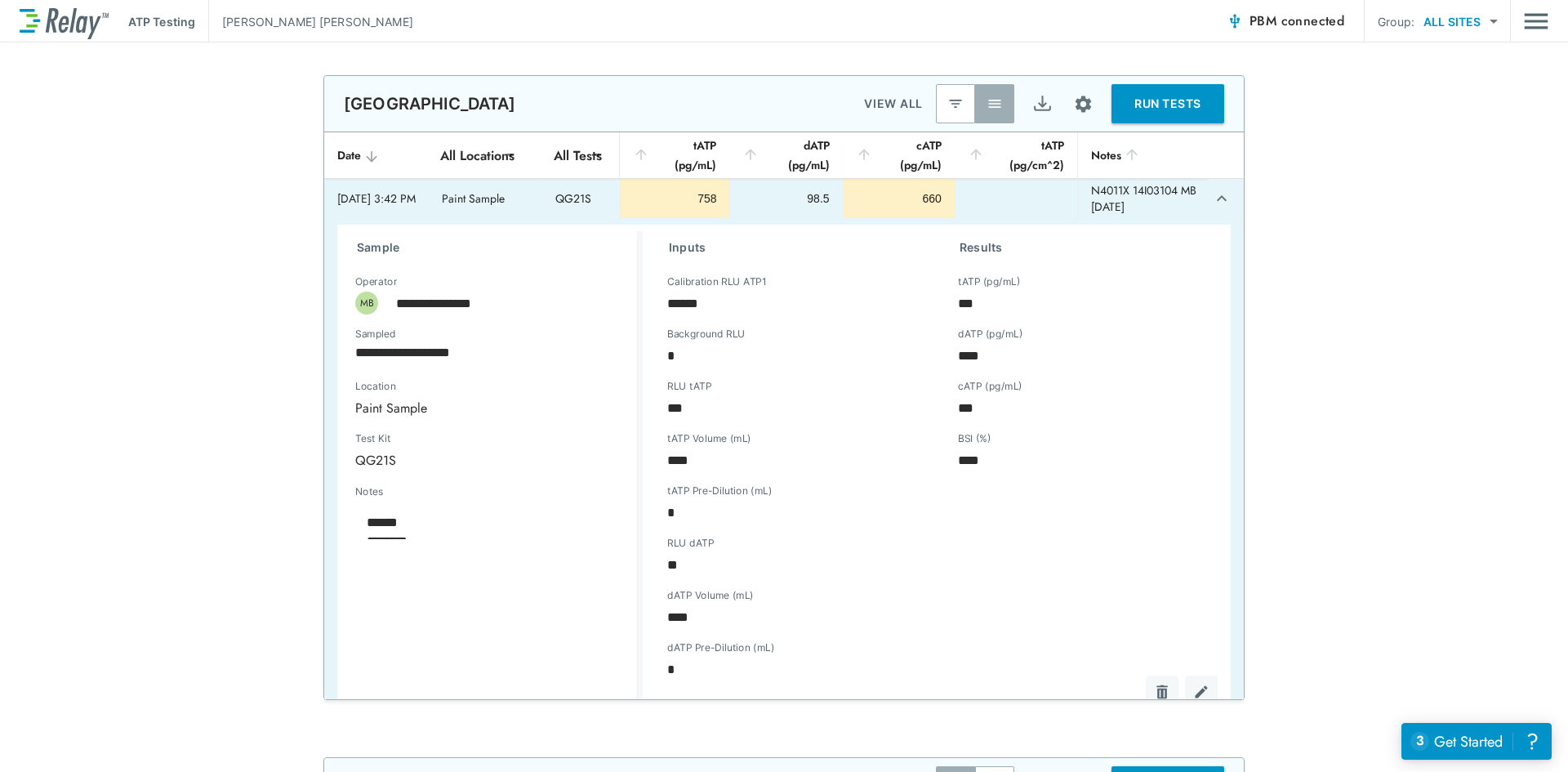 type on "*" 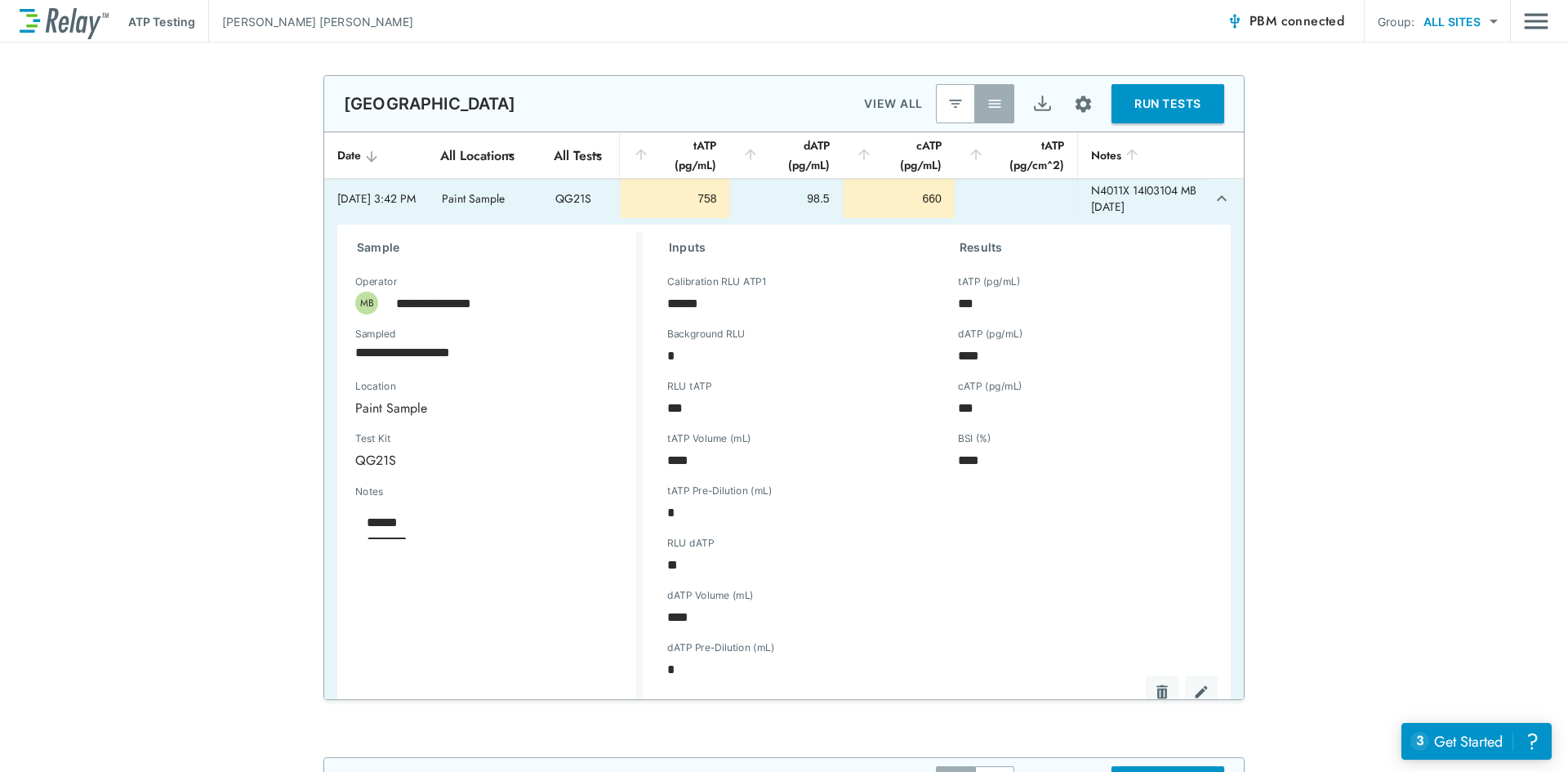 type on "*" 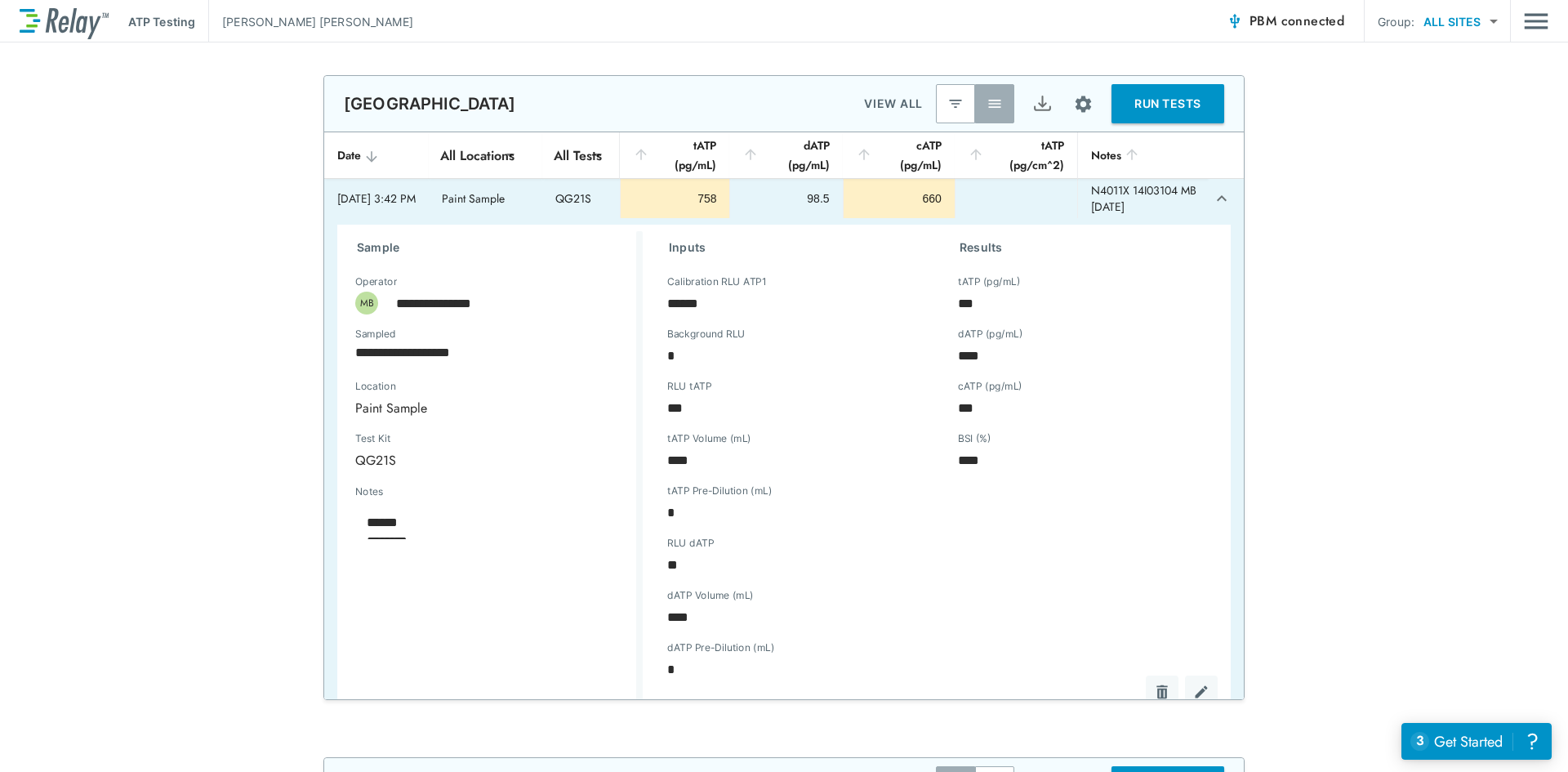 type on "*" 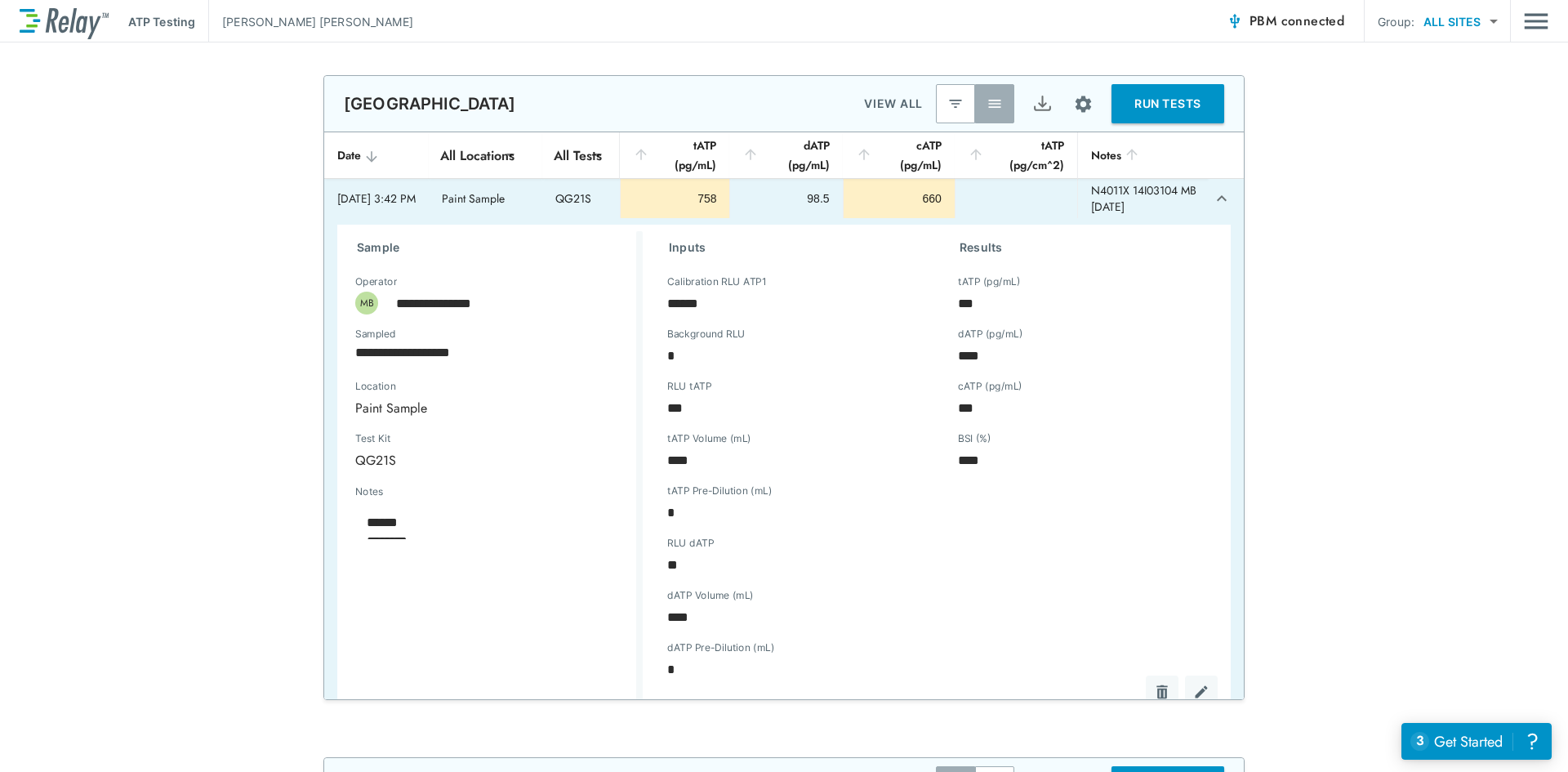type on "*" 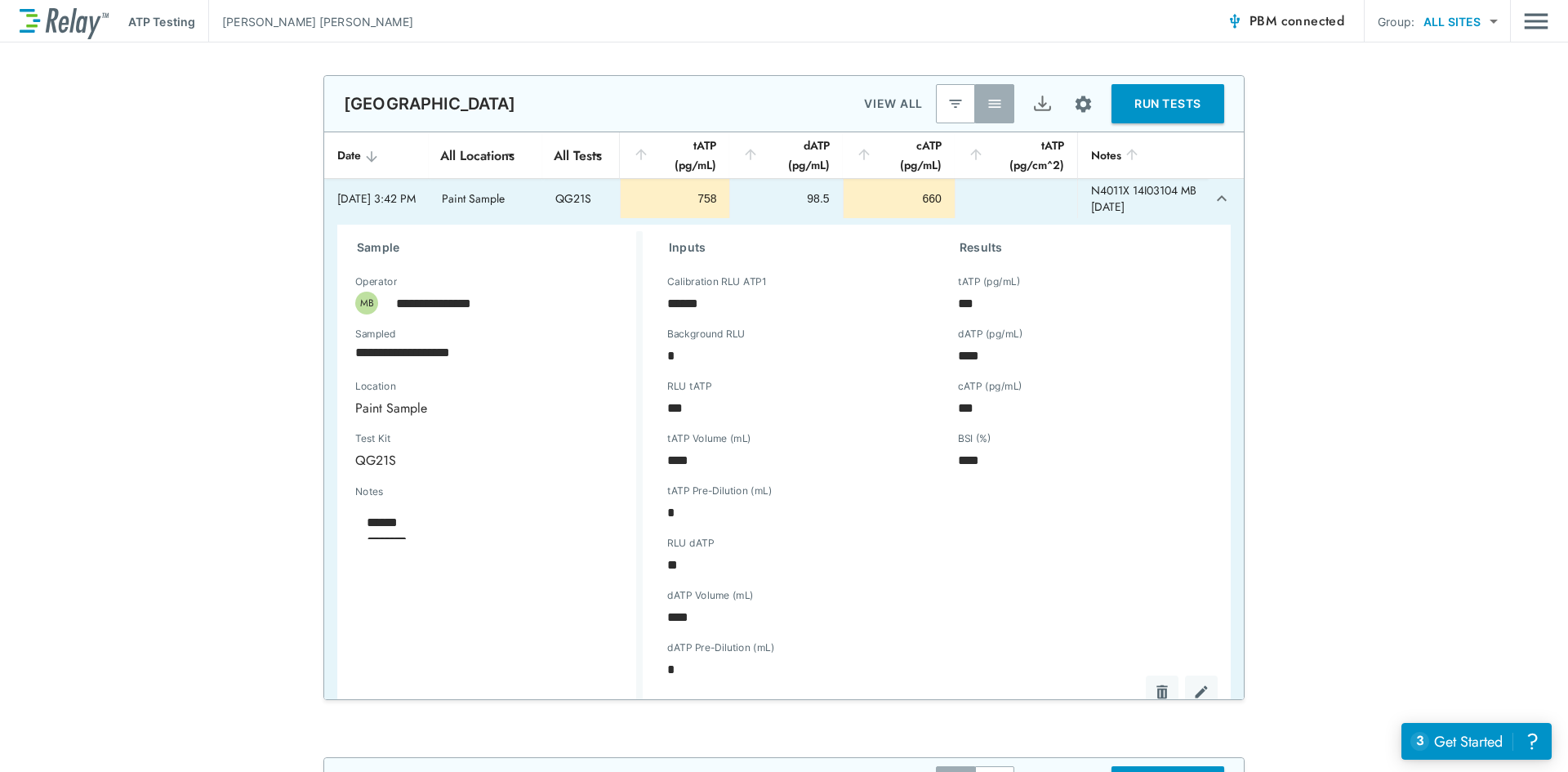 type on "*" 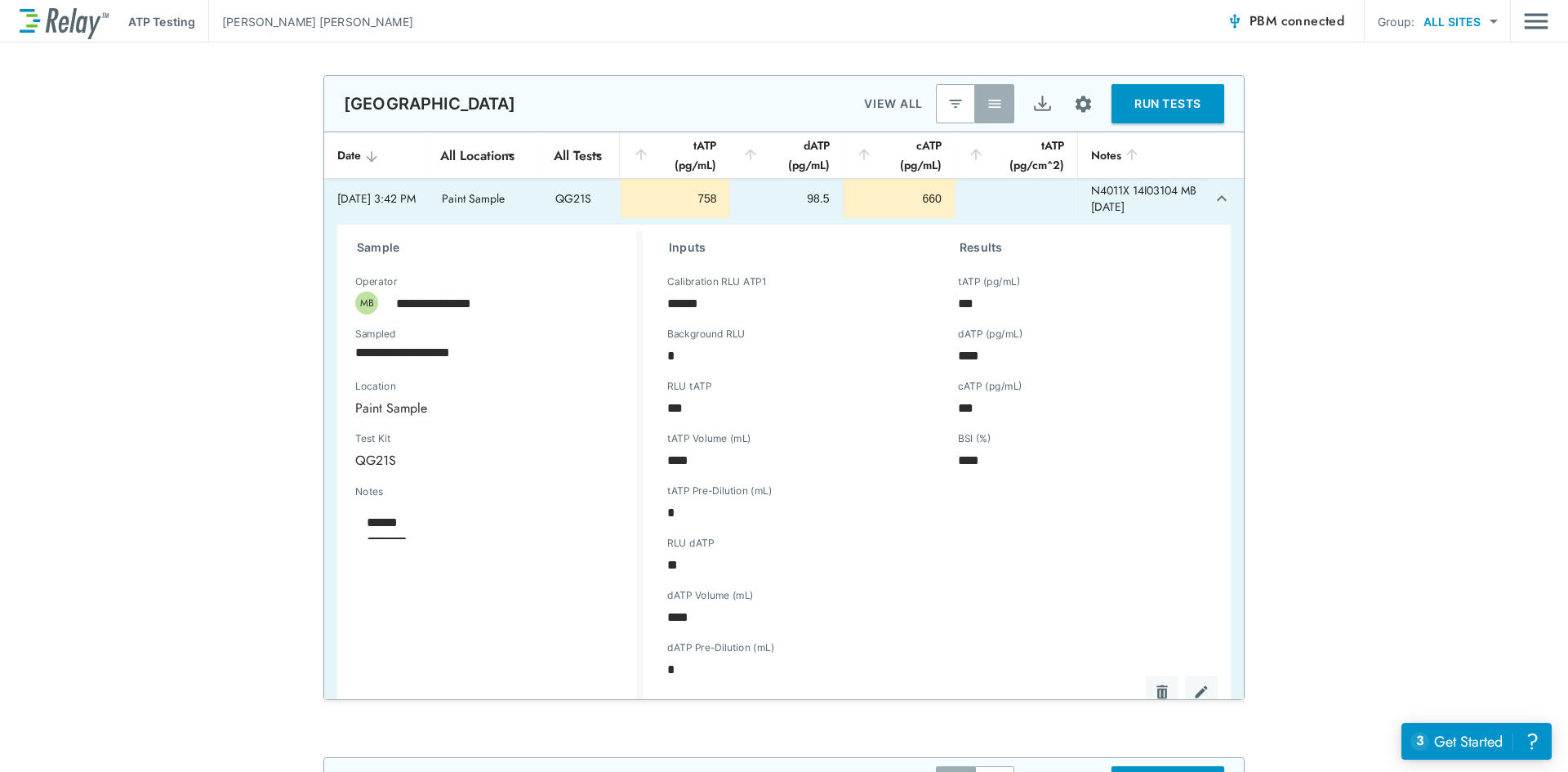 type on "*" 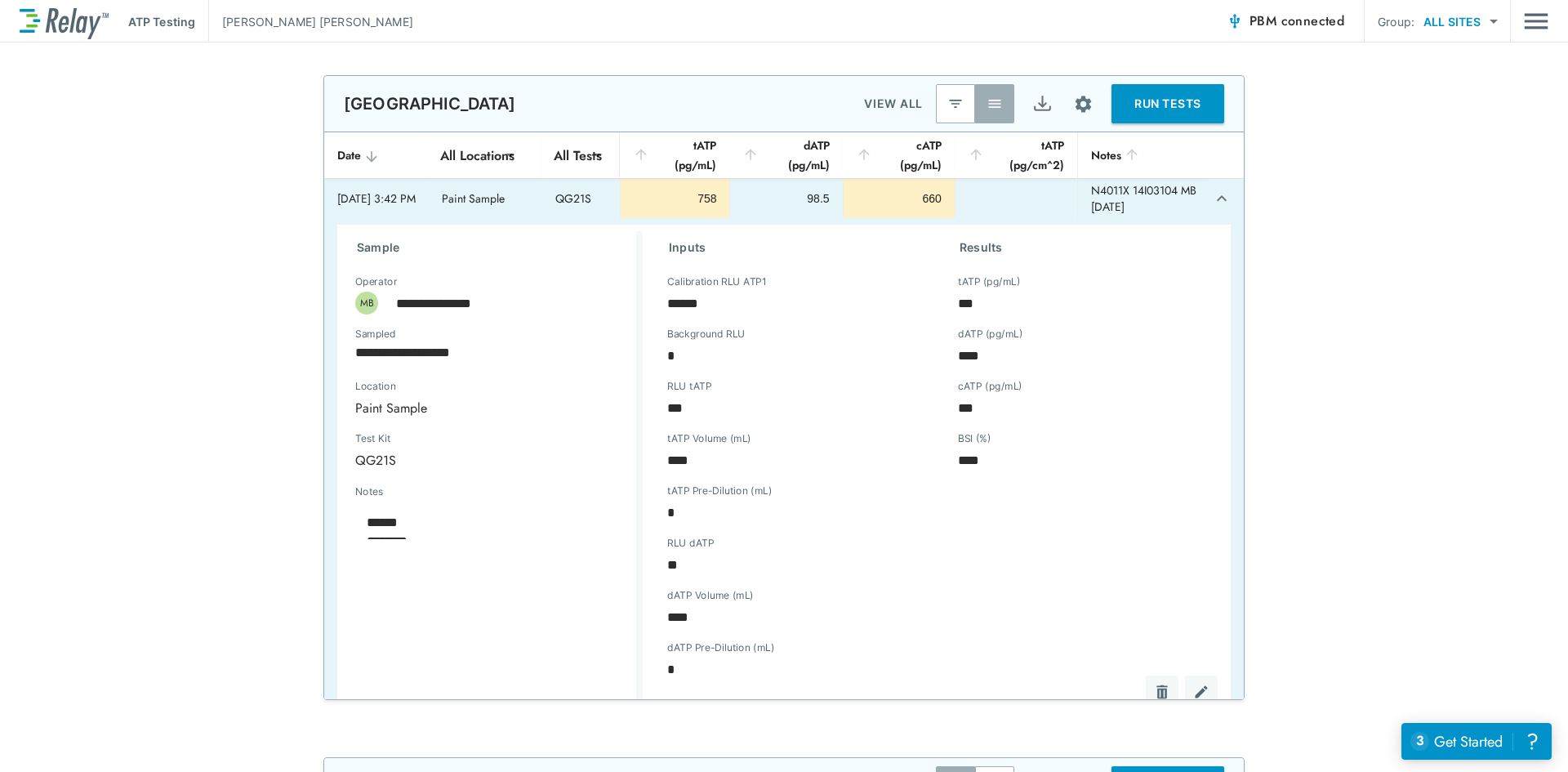 type 